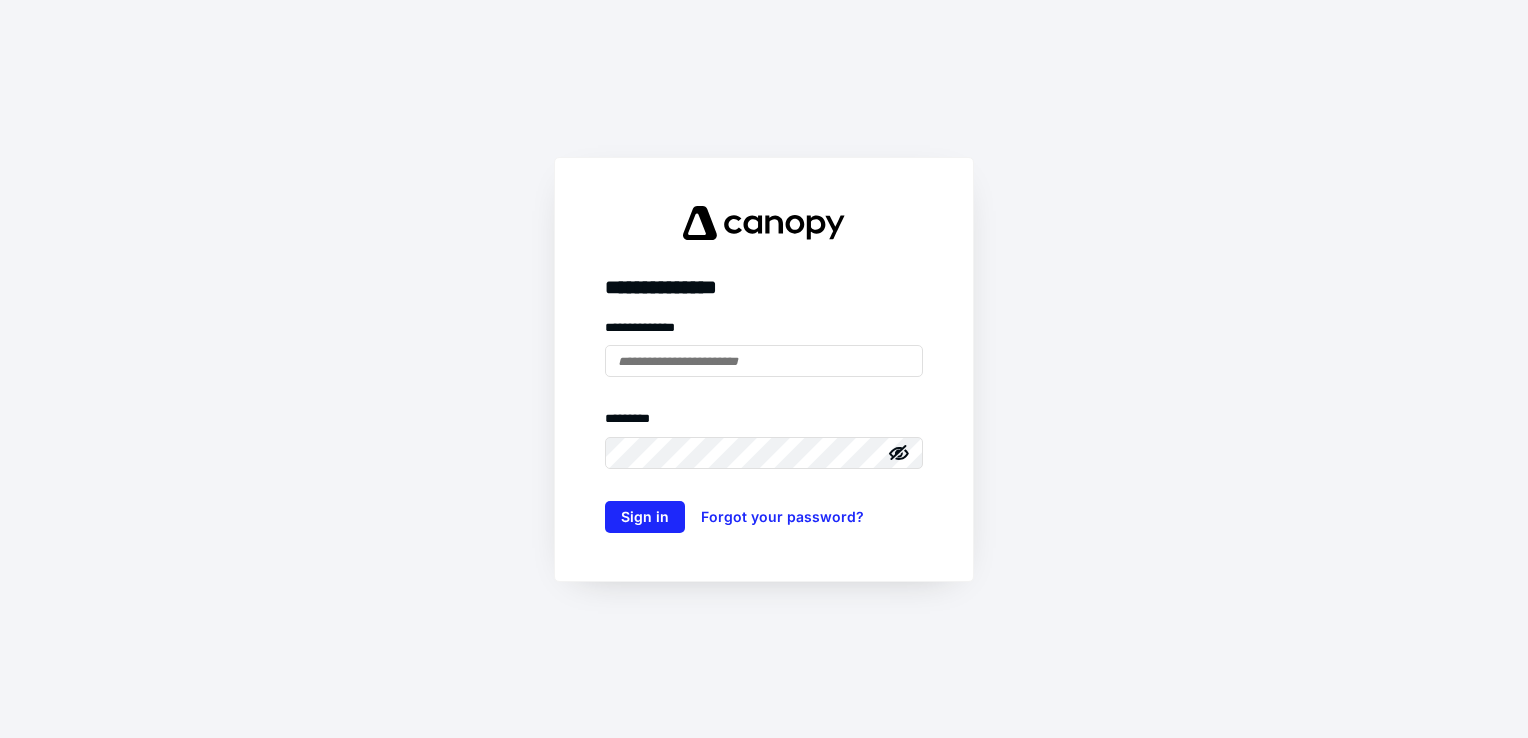 scroll, scrollTop: 0, scrollLeft: 0, axis: both 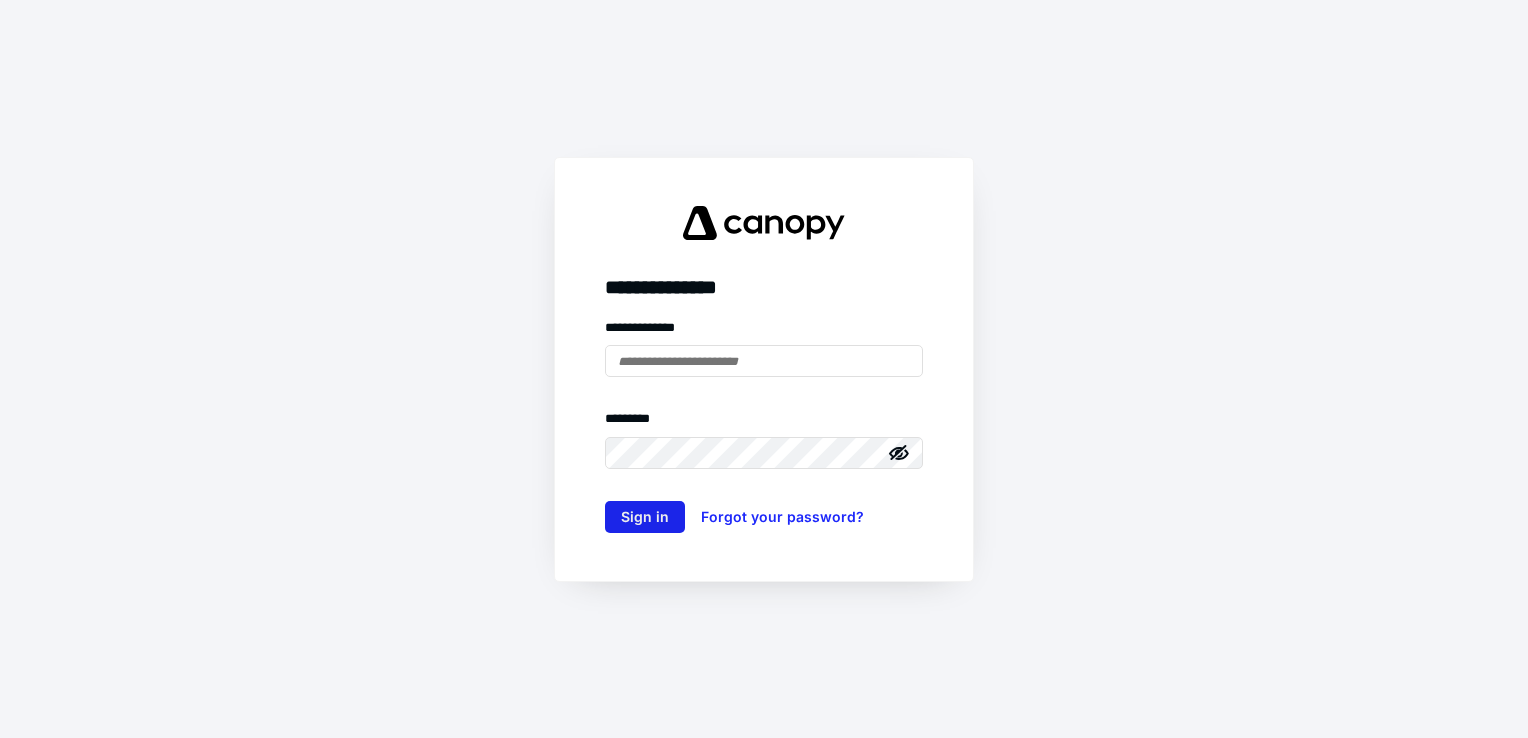 type on "**********" 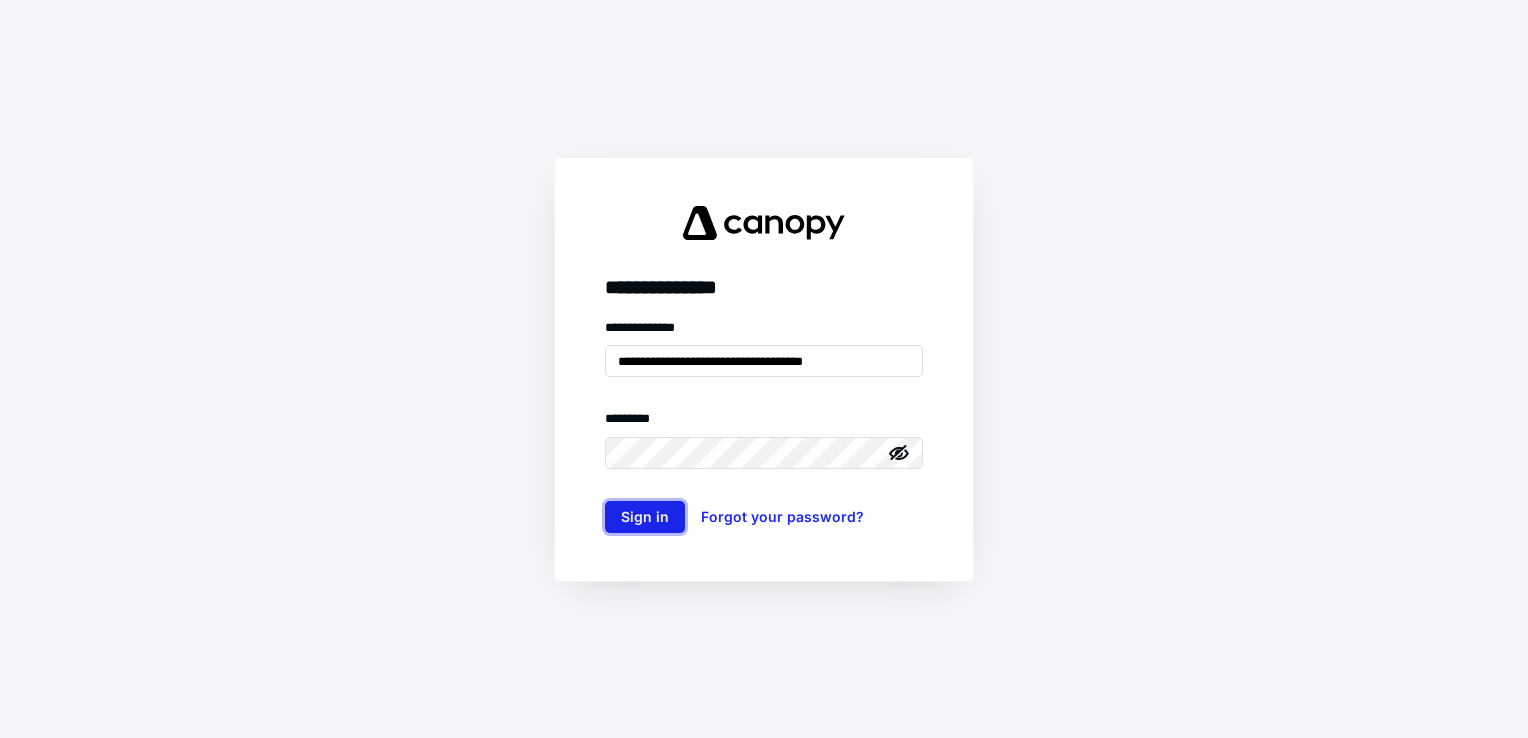 click on "Sign in" at bounding box center (645, 517) 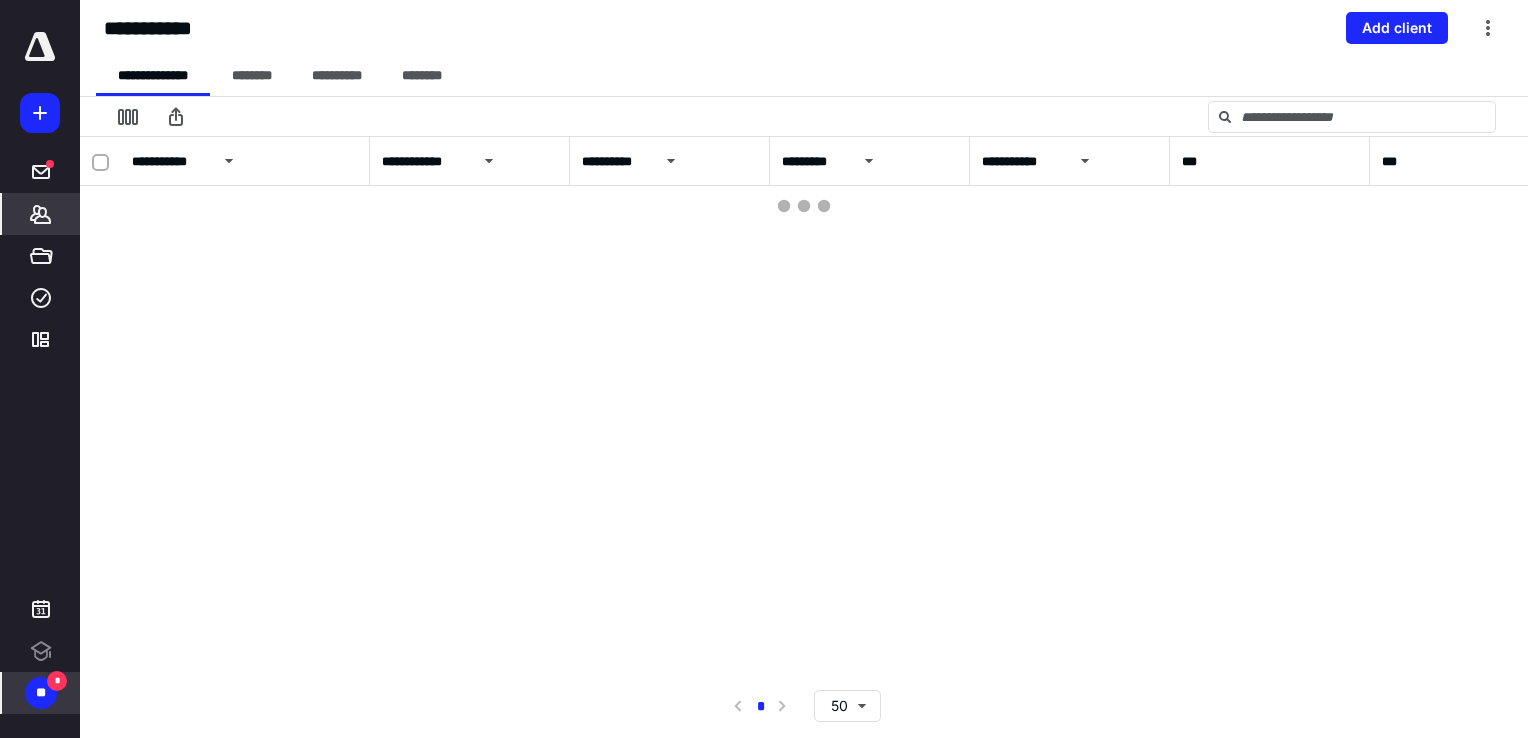 click on "*" at bounding box center (57, 681) 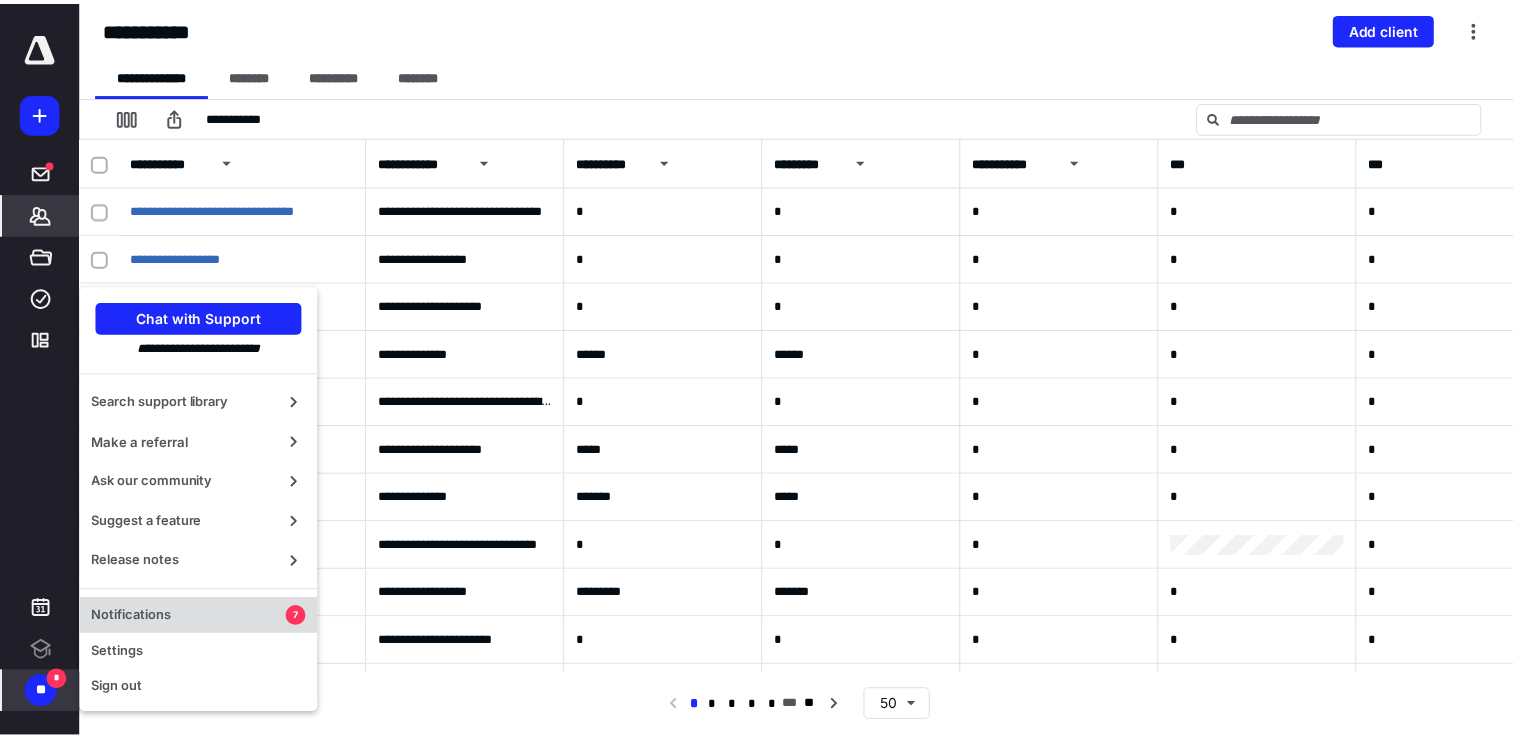scroll, scrollTop: 0, scrollLeft: 0, axis: both 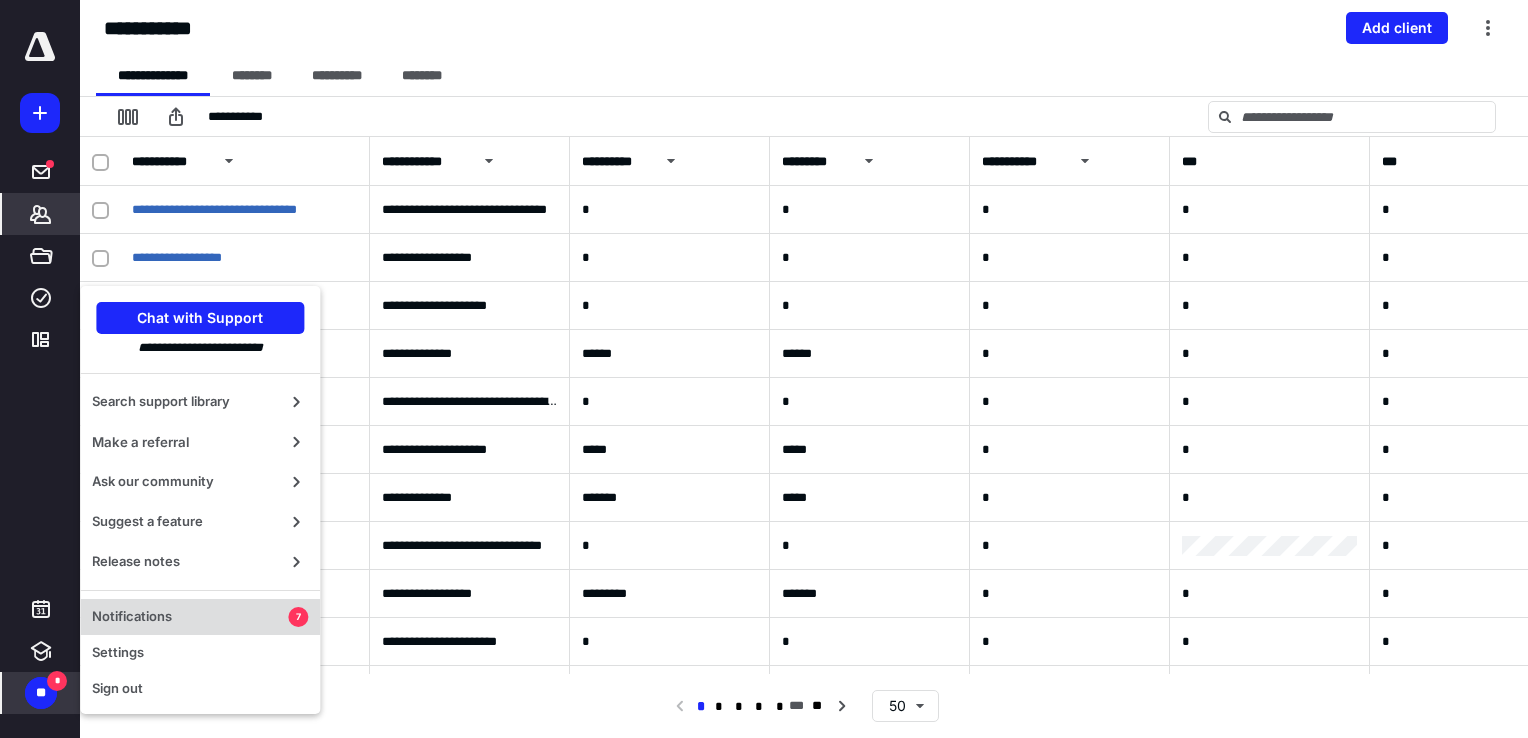 click on "Notifications" at bounding box center (190, 617) 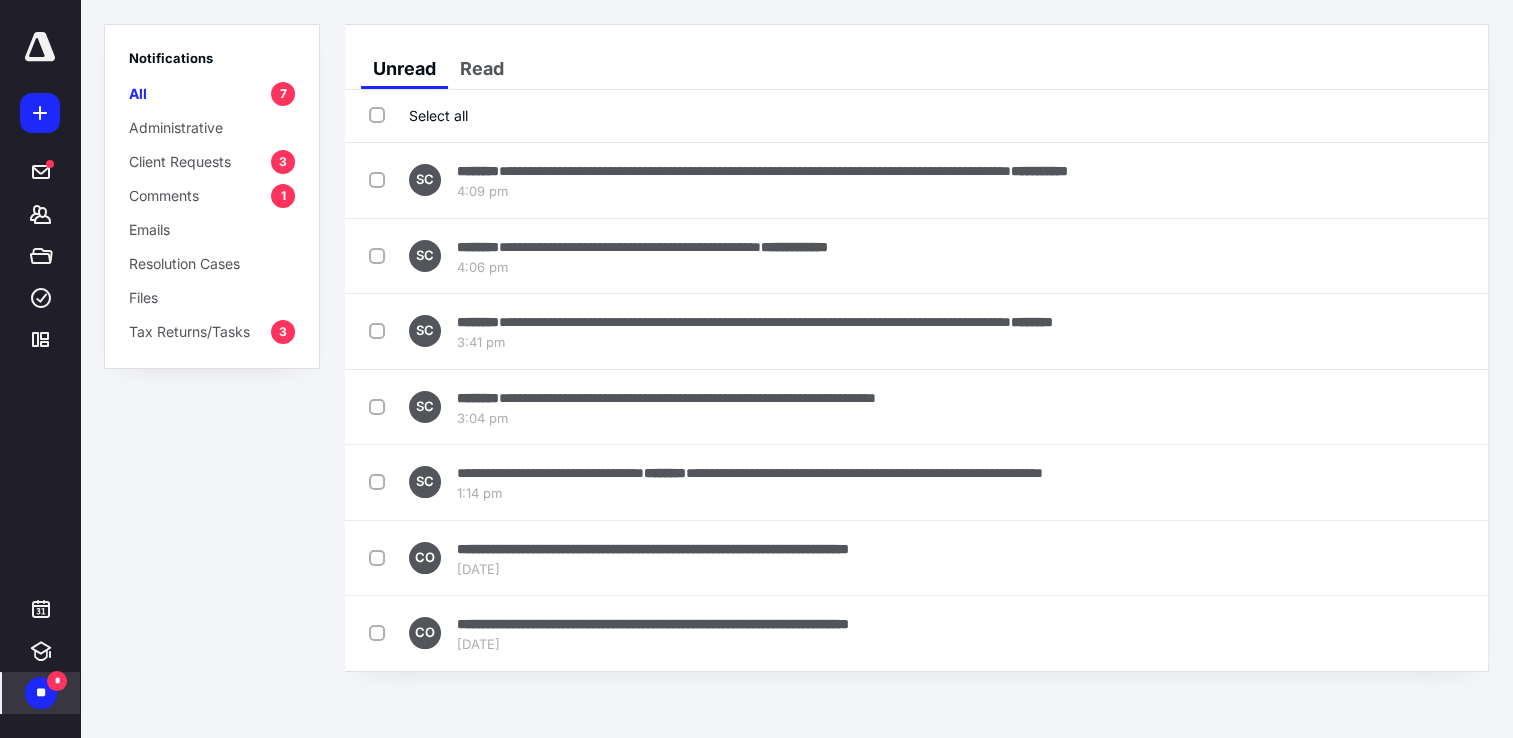 scroll, scrollTop: 4, scrollLeft: 0, axis: vertical 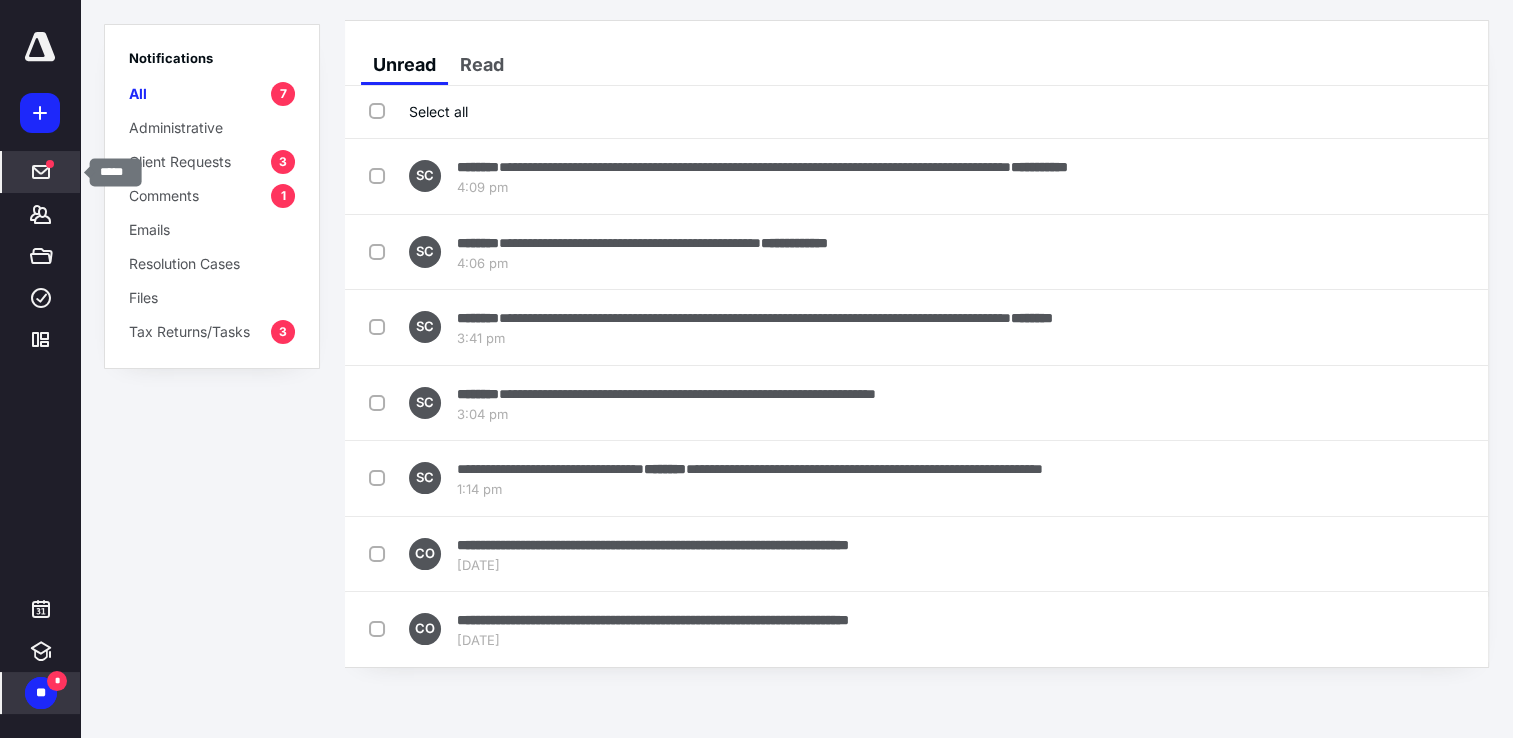 click 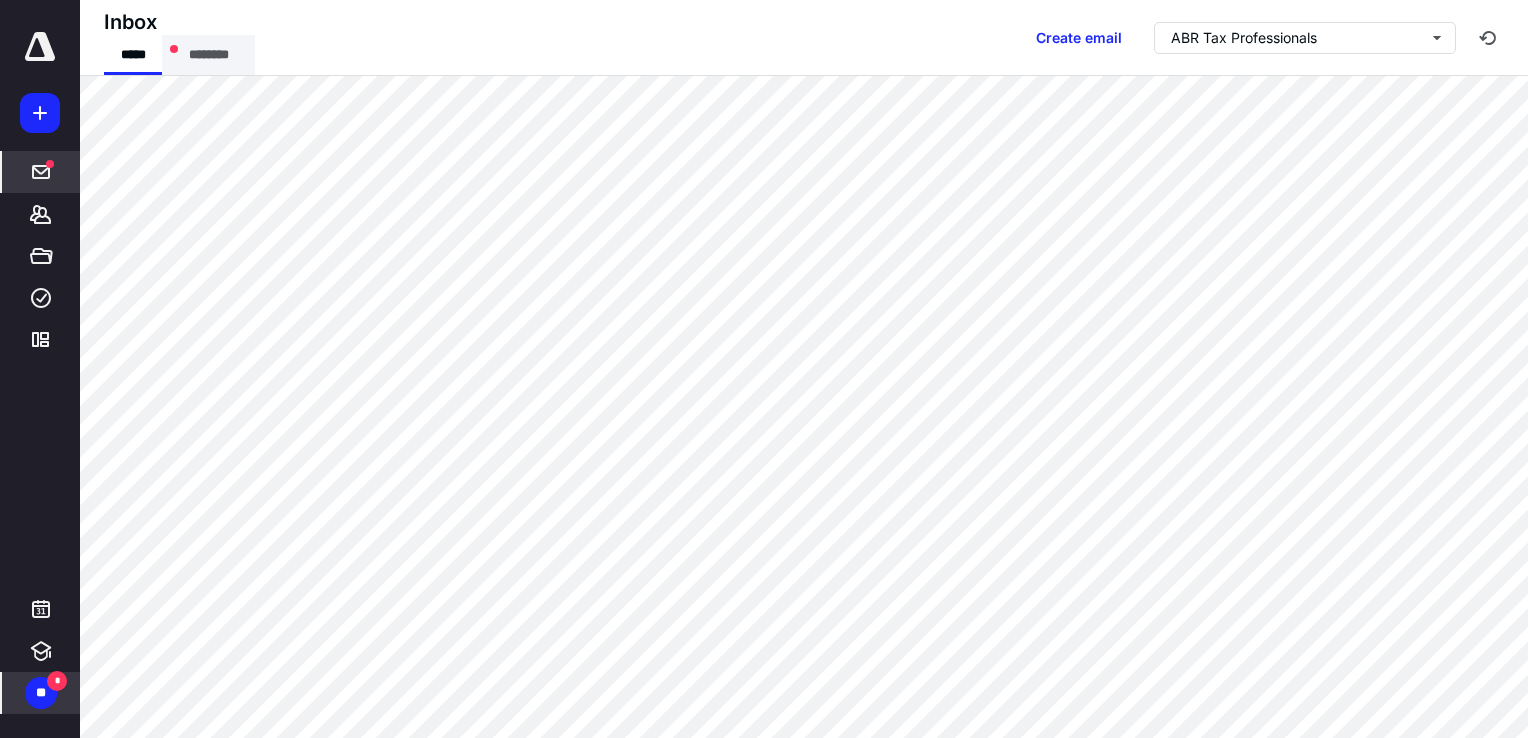 click on "********" at bounding box center [208, 55] 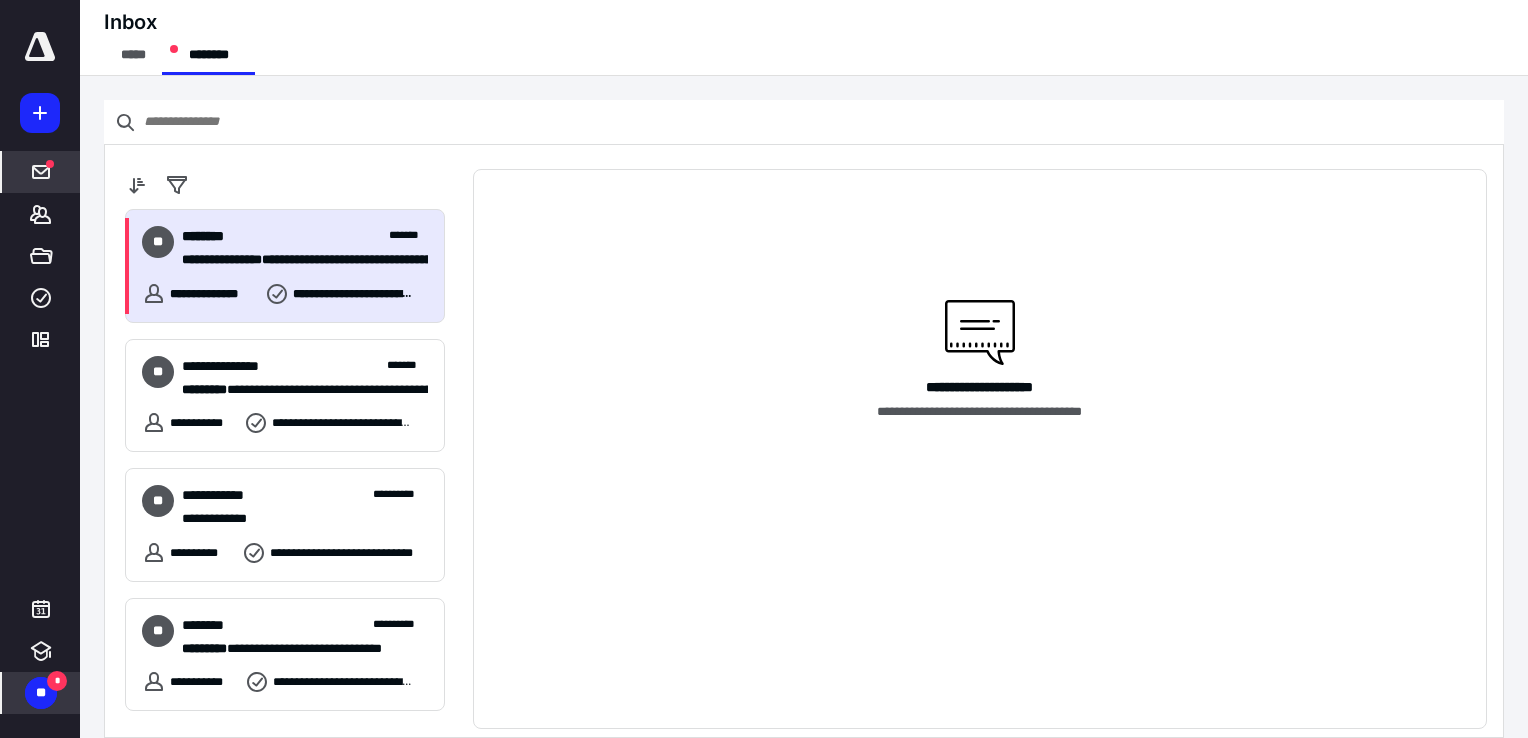 click on "******** *******" at bounding box center [305, 236] 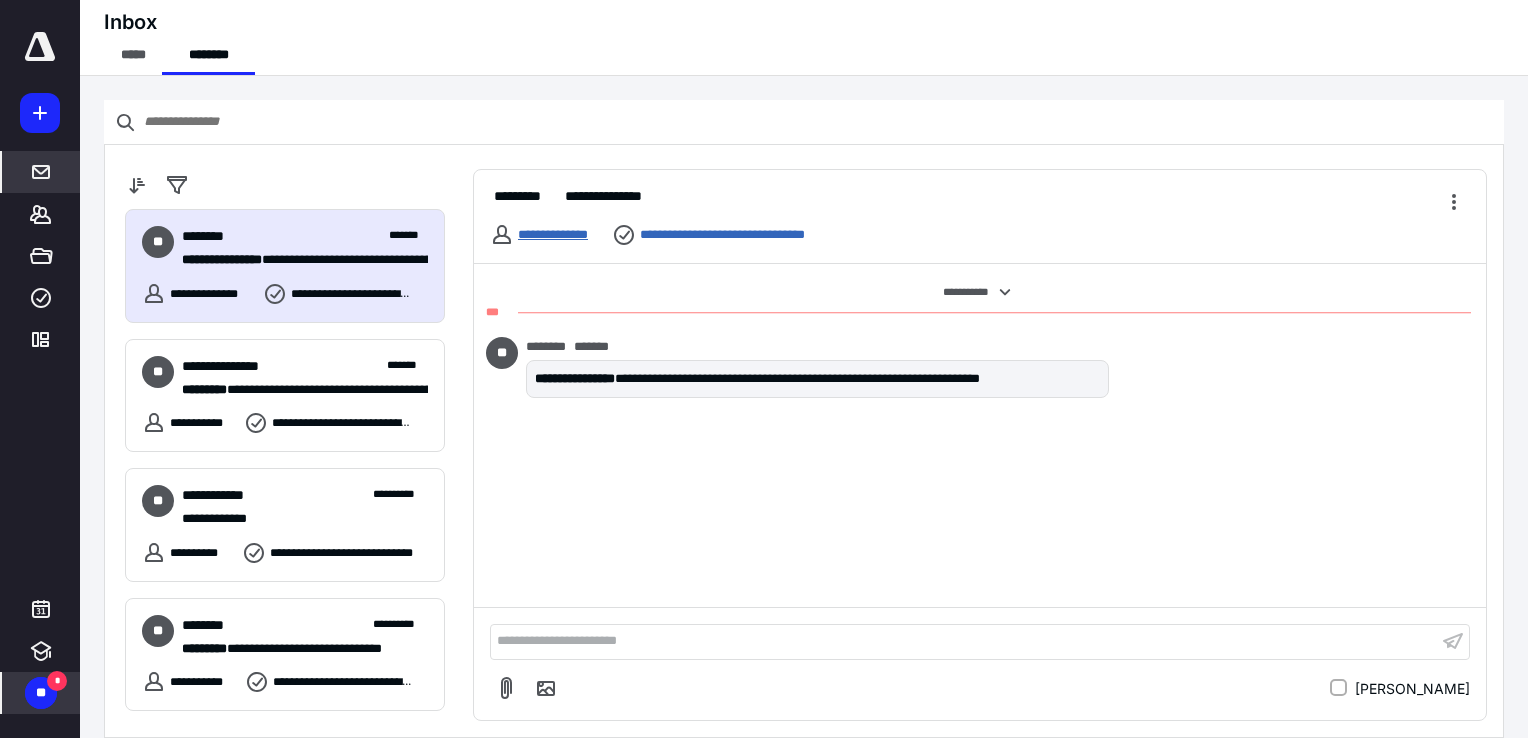 click on "**********" at bounding box center [553, 234] 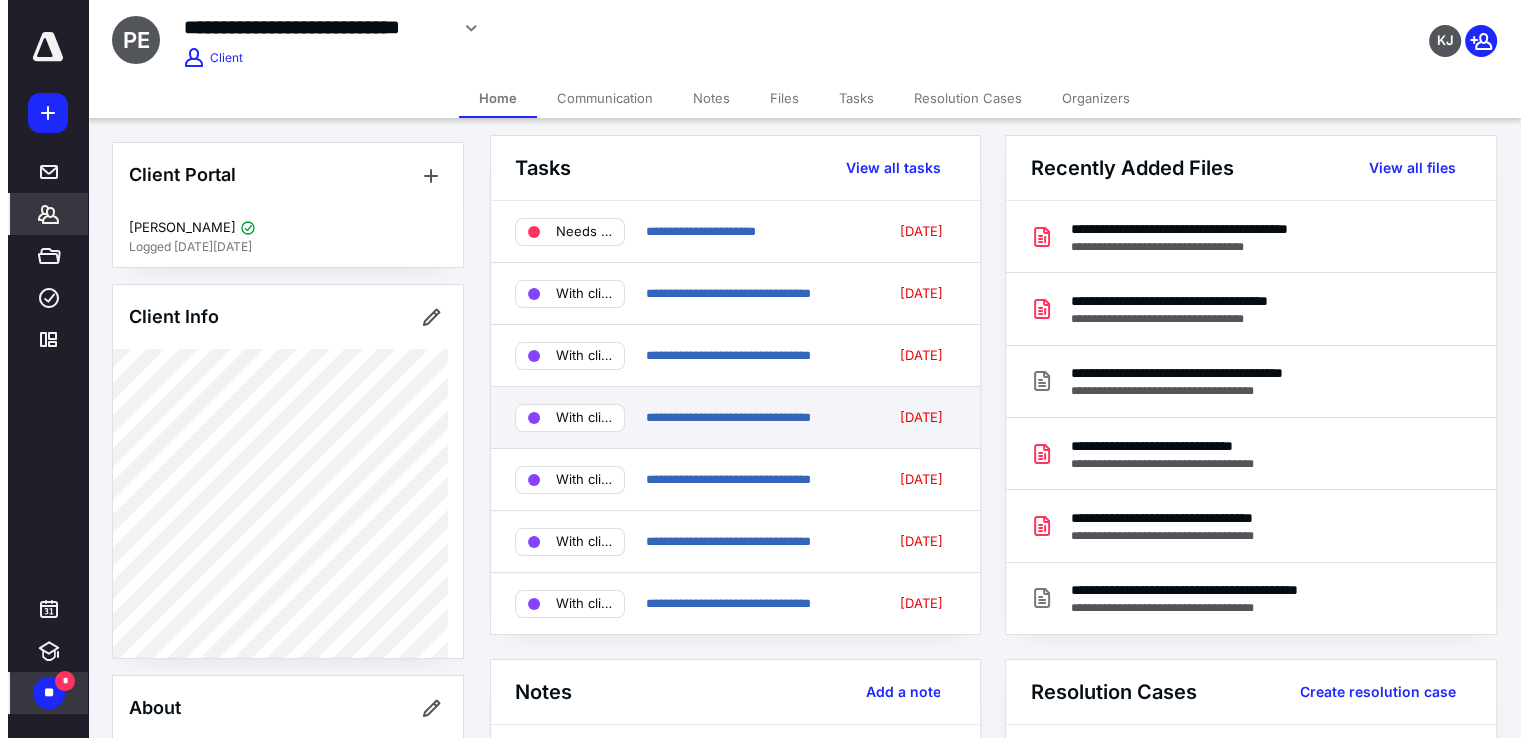 scroll, scrollTop: 0, scrollLeft: 0, axis: both 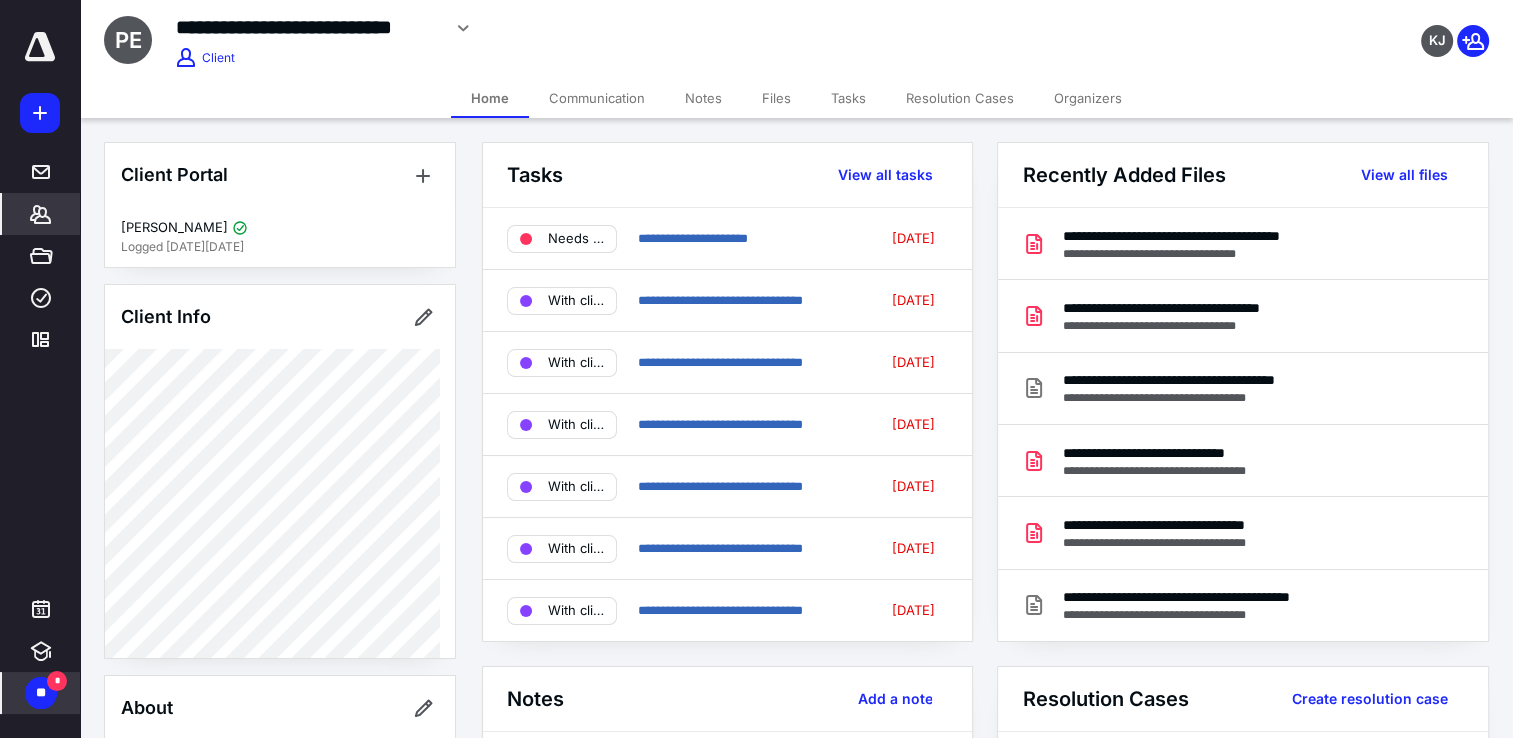 click on "Files" at bounding box center (776, 98) 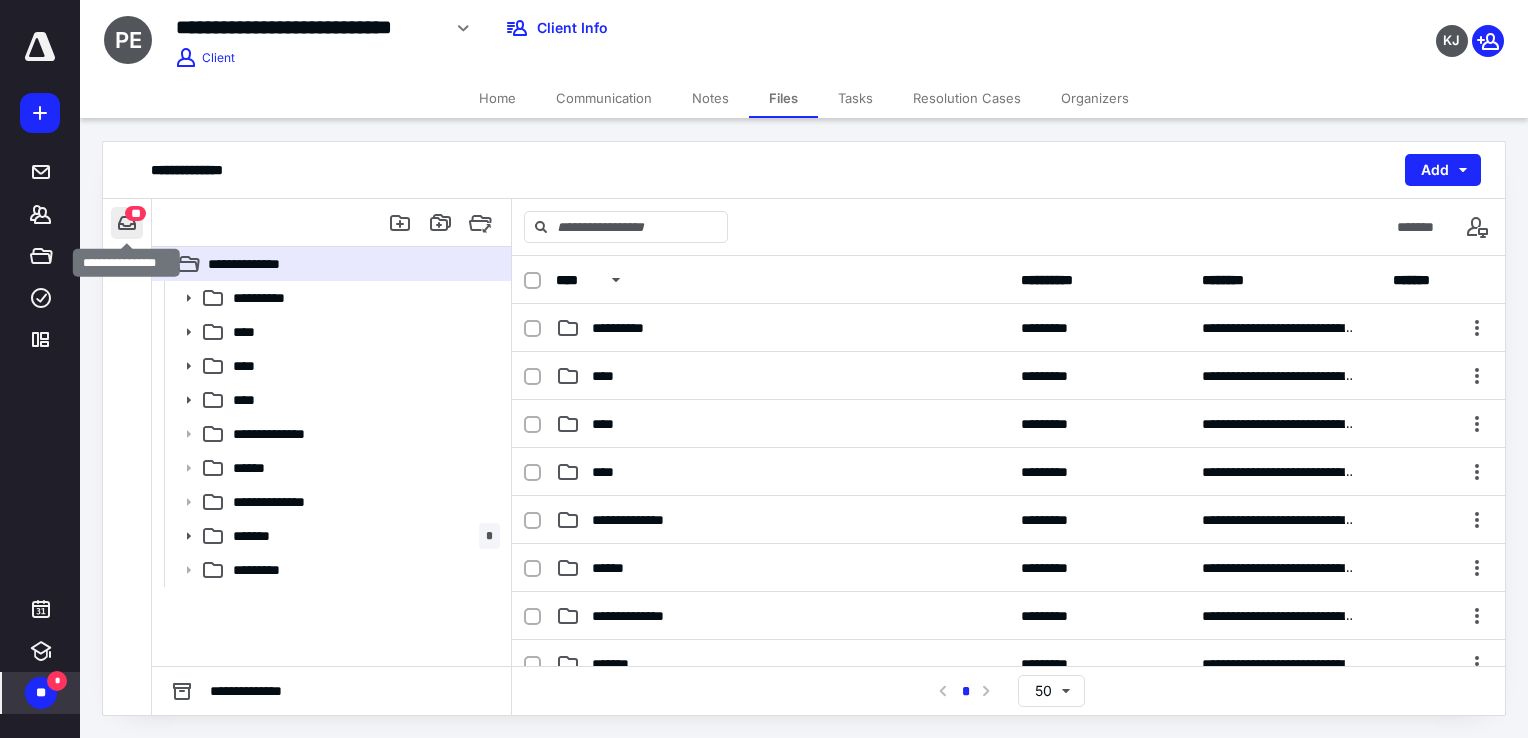 click at bounding box center [127, 223] 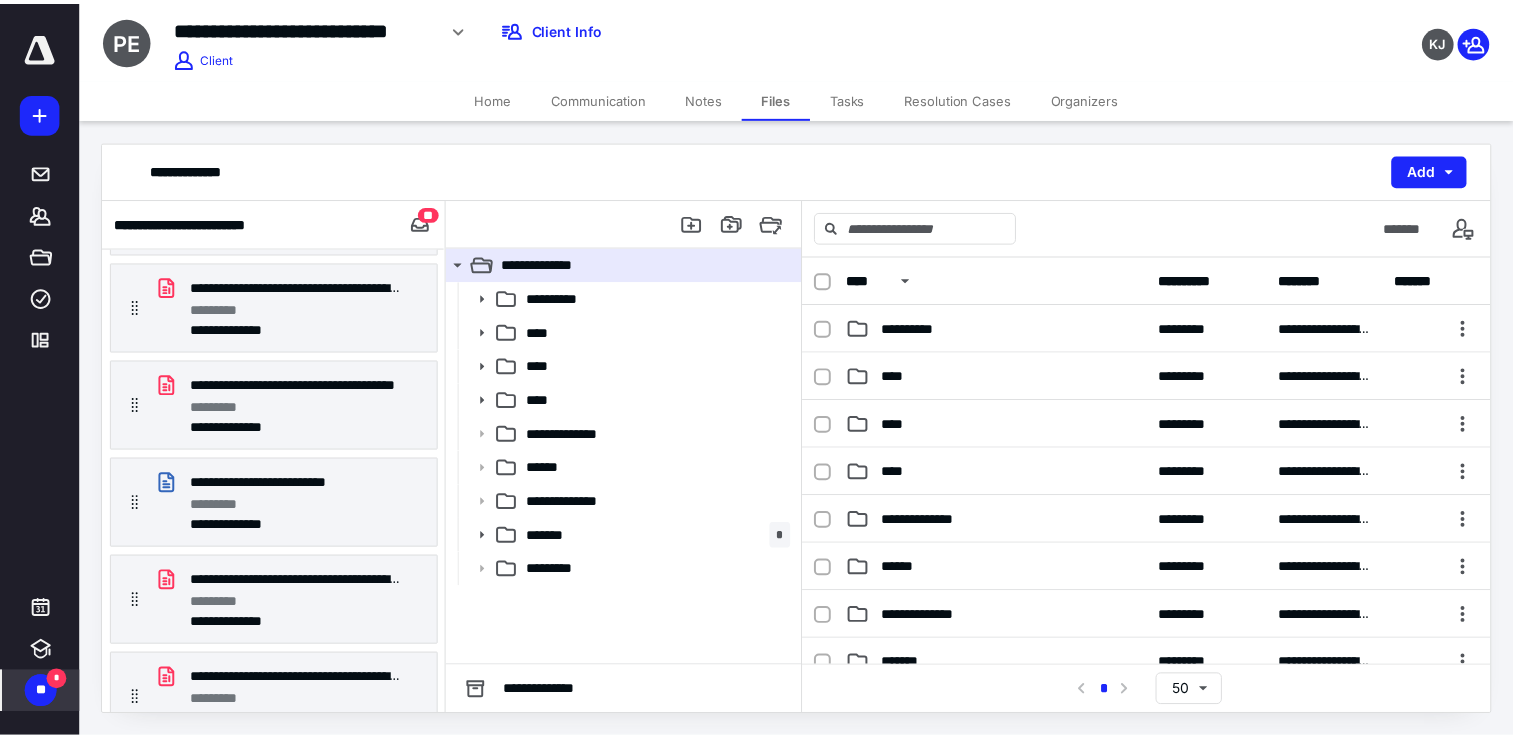 scroll, scrollTop: 1067, scrollLeft: 0, axis: vertical 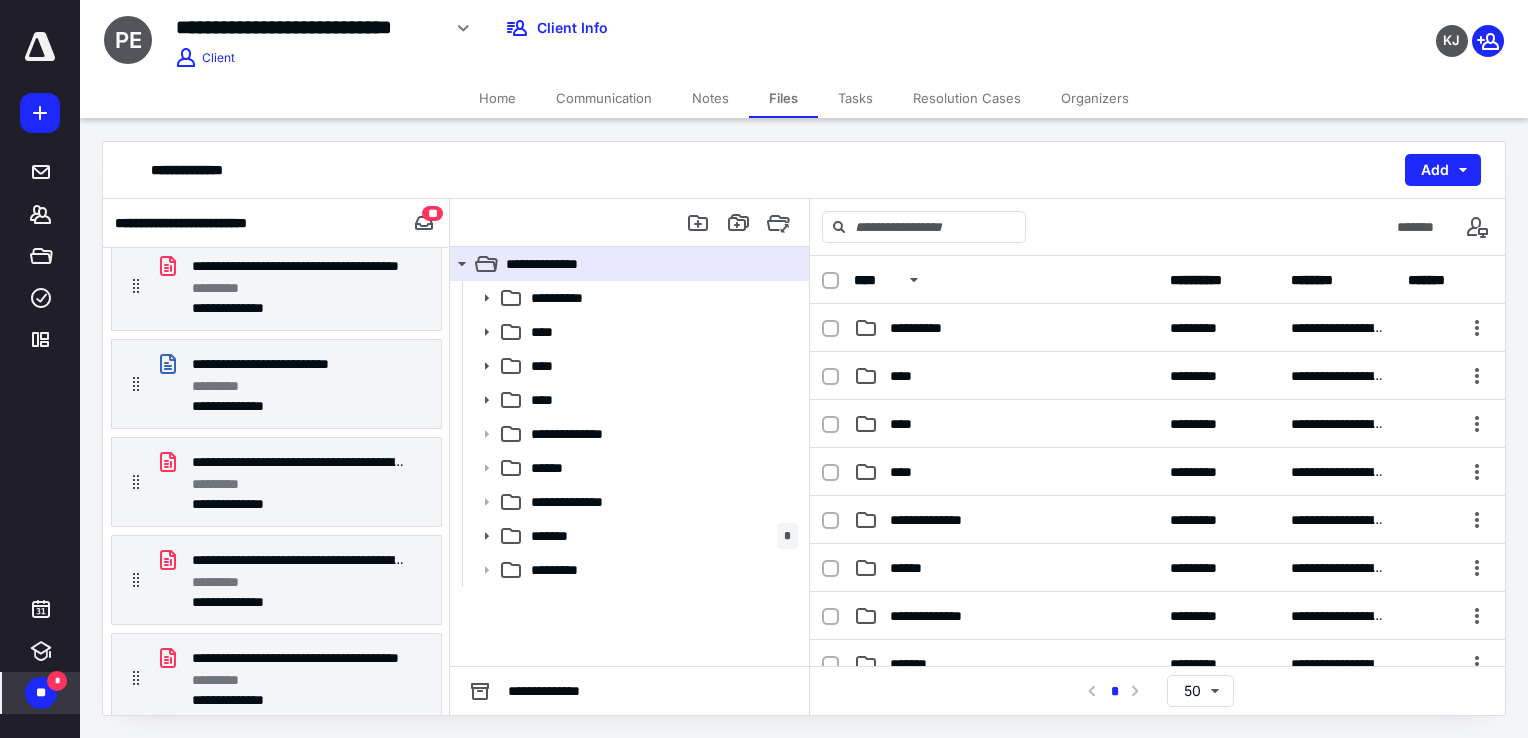 click on "Home" at bounding box center [497, 98] 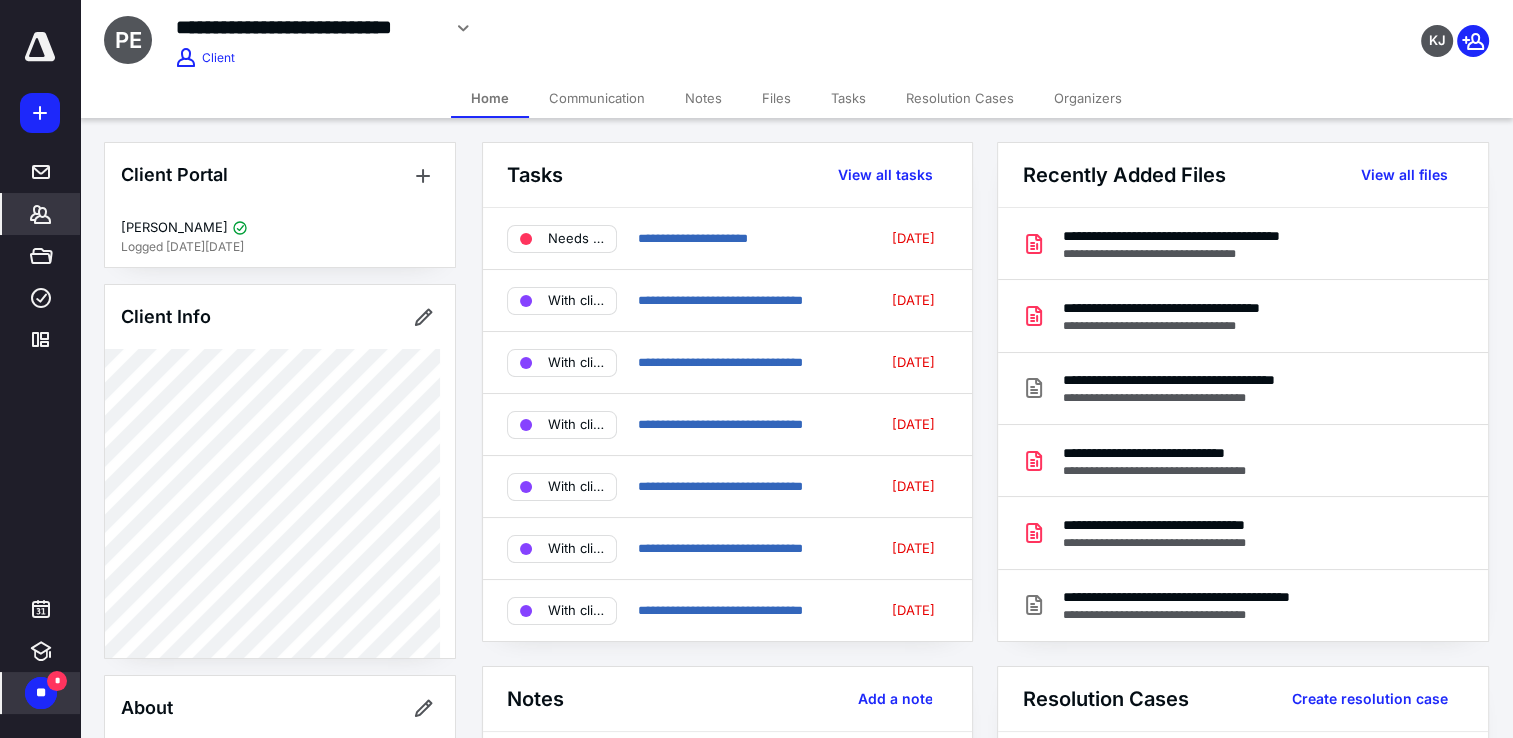 click on "**" at bounding box center (41, 693) 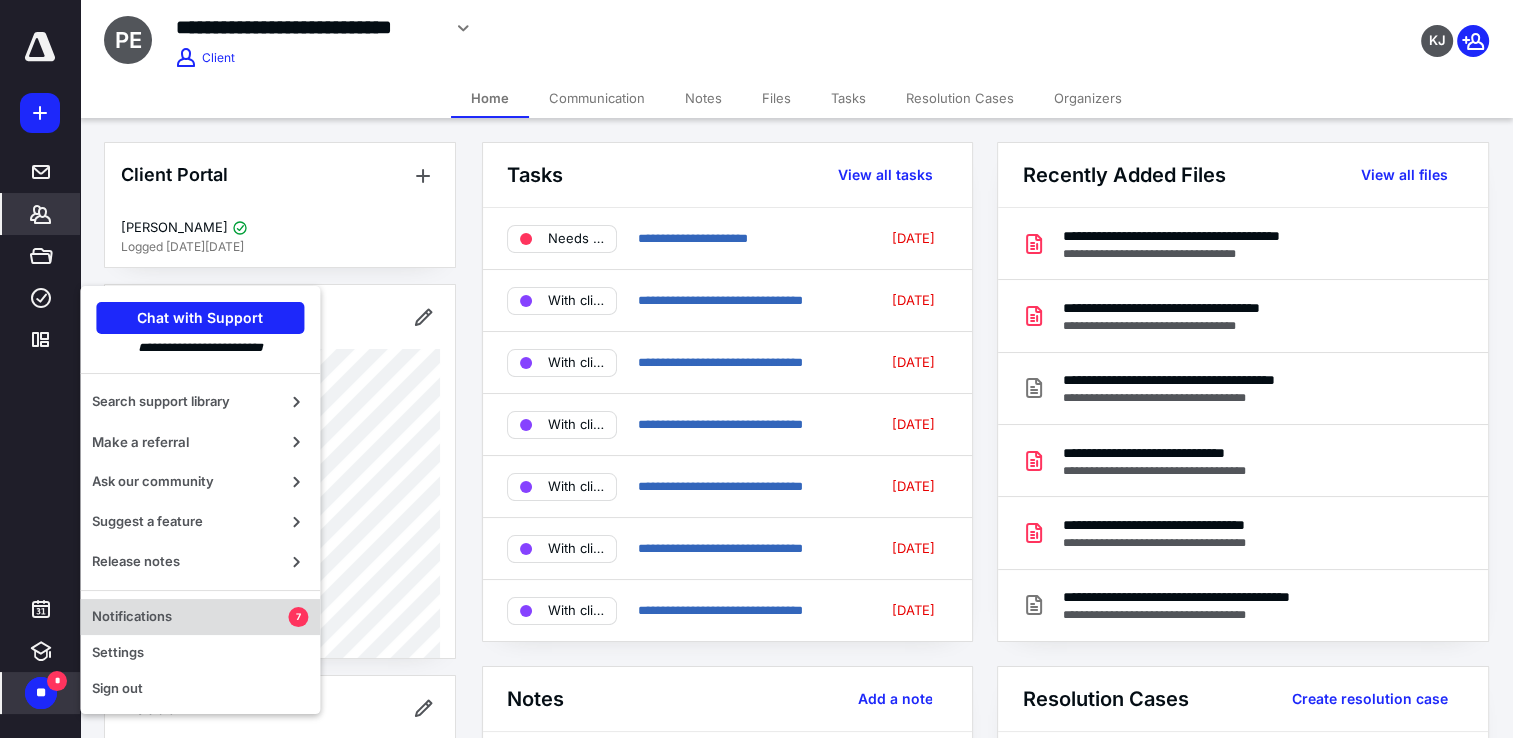 click on "Notifications" at bounding box center [190, 617] 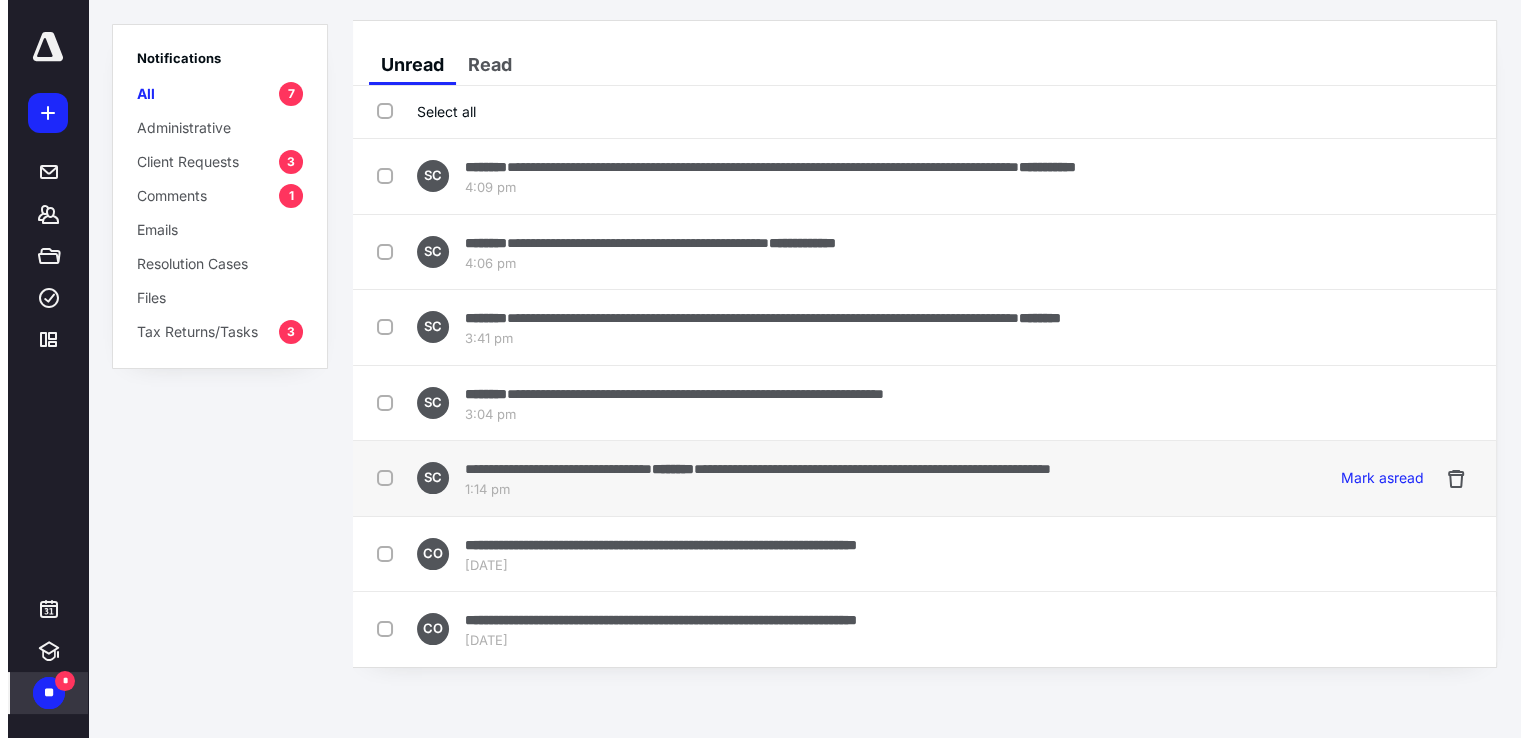 scroll, scrollTop: 0, scrollLeft: 0, axis: both 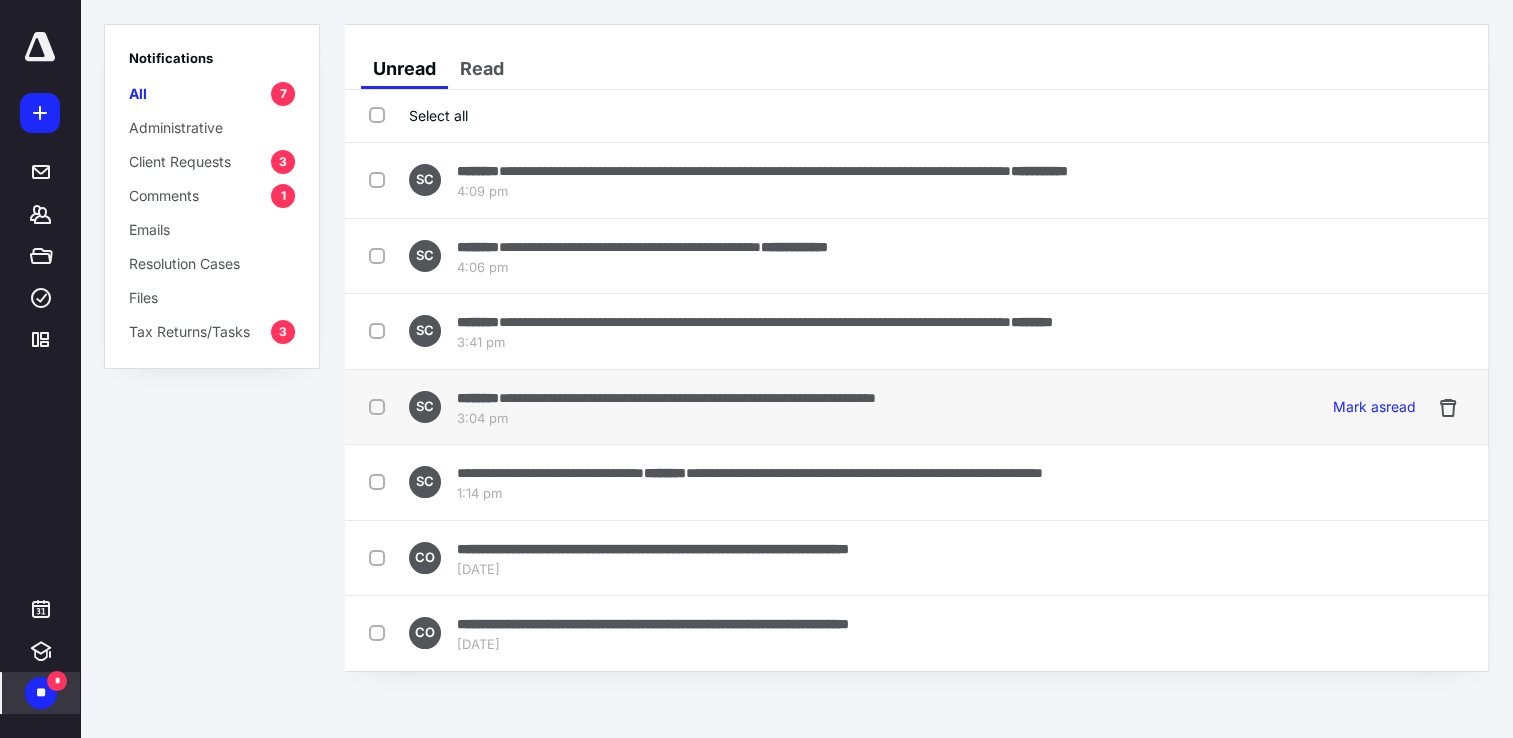 click on "3:04 pm" at bounding box center (666, 419) 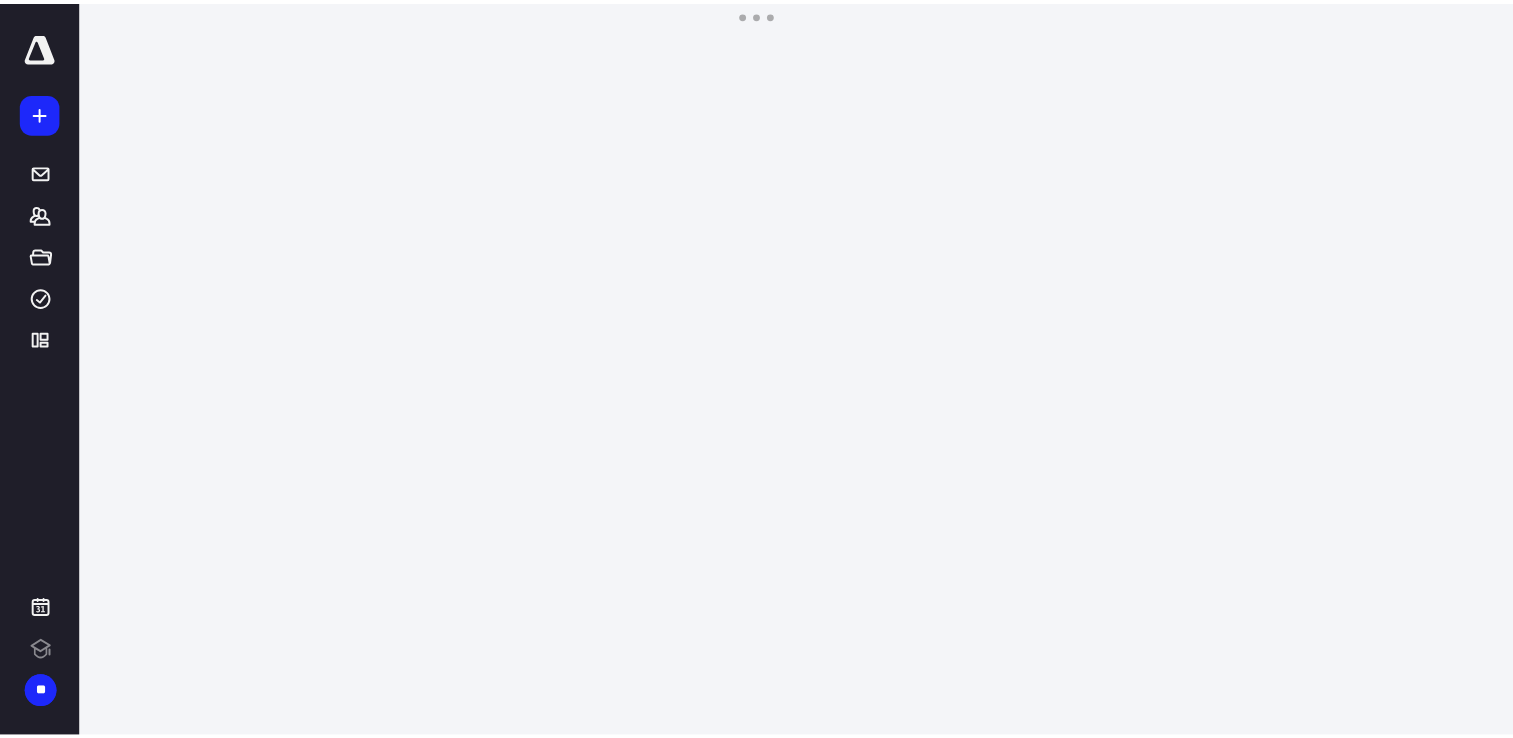 scroll, scrollTop: 0, scrollLeft: 0, axis: both 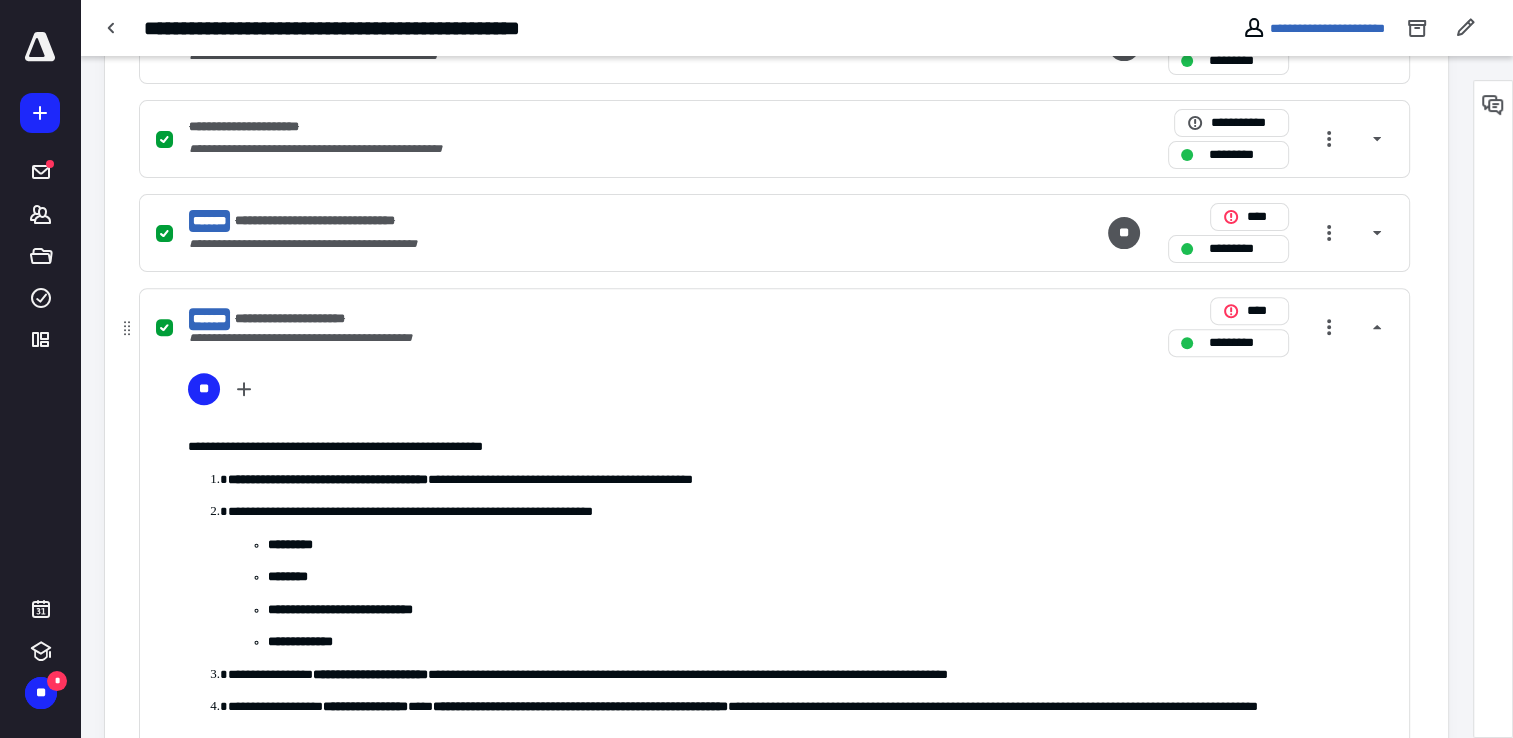 click on "**********" at bounding box center [306, 319] 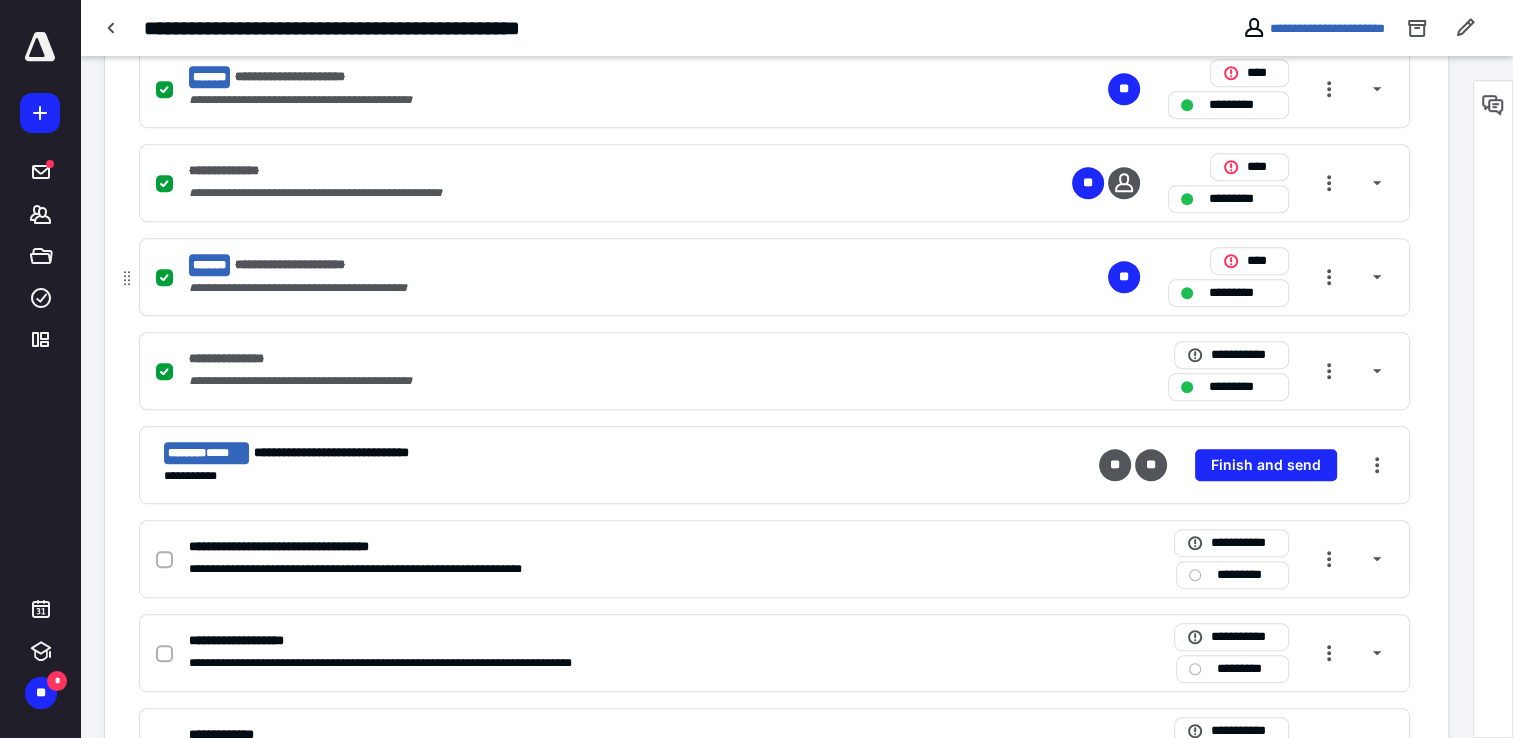 scroll, scrollTop: 908, scrollLeft: 0, axis: vertical 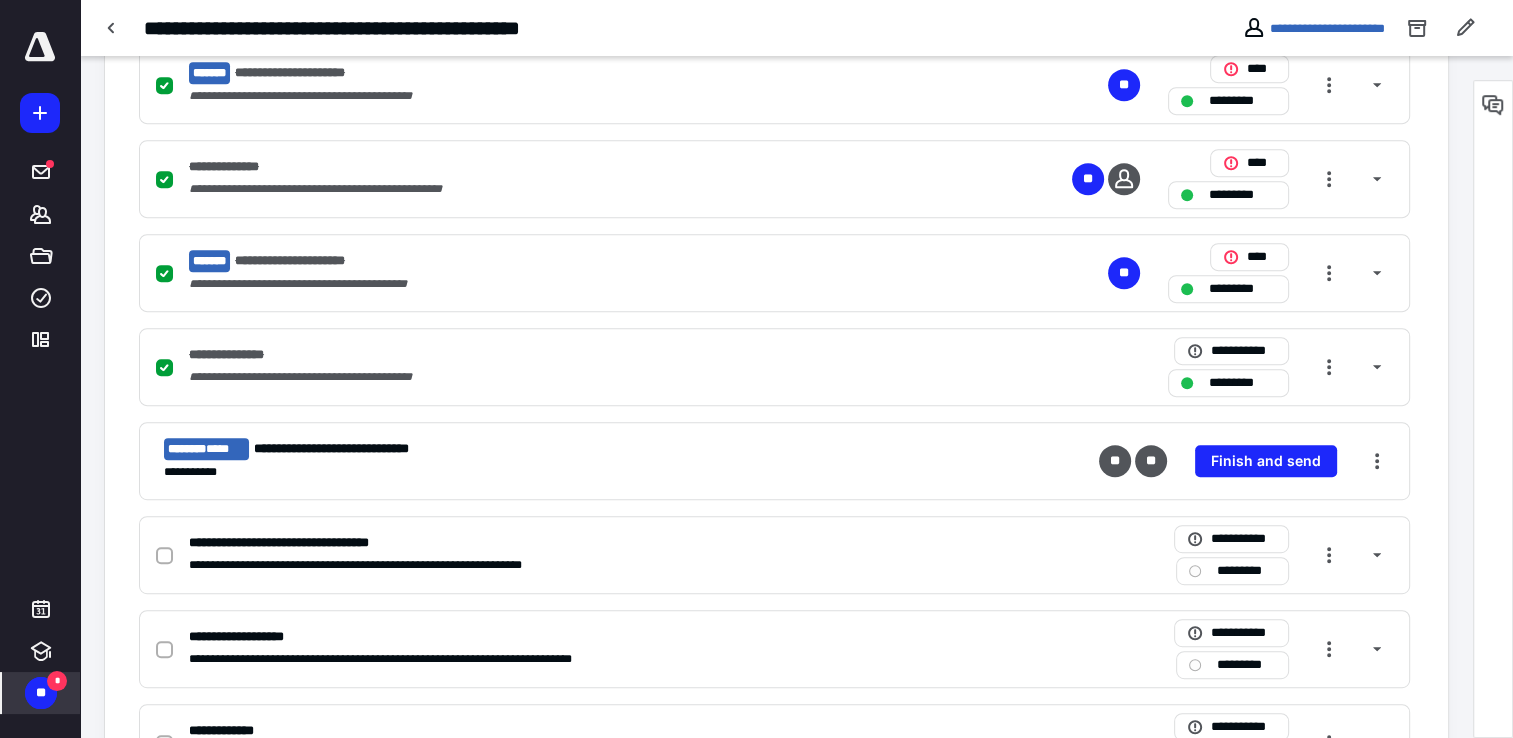 click on "*" at bounding box center [57, 681] 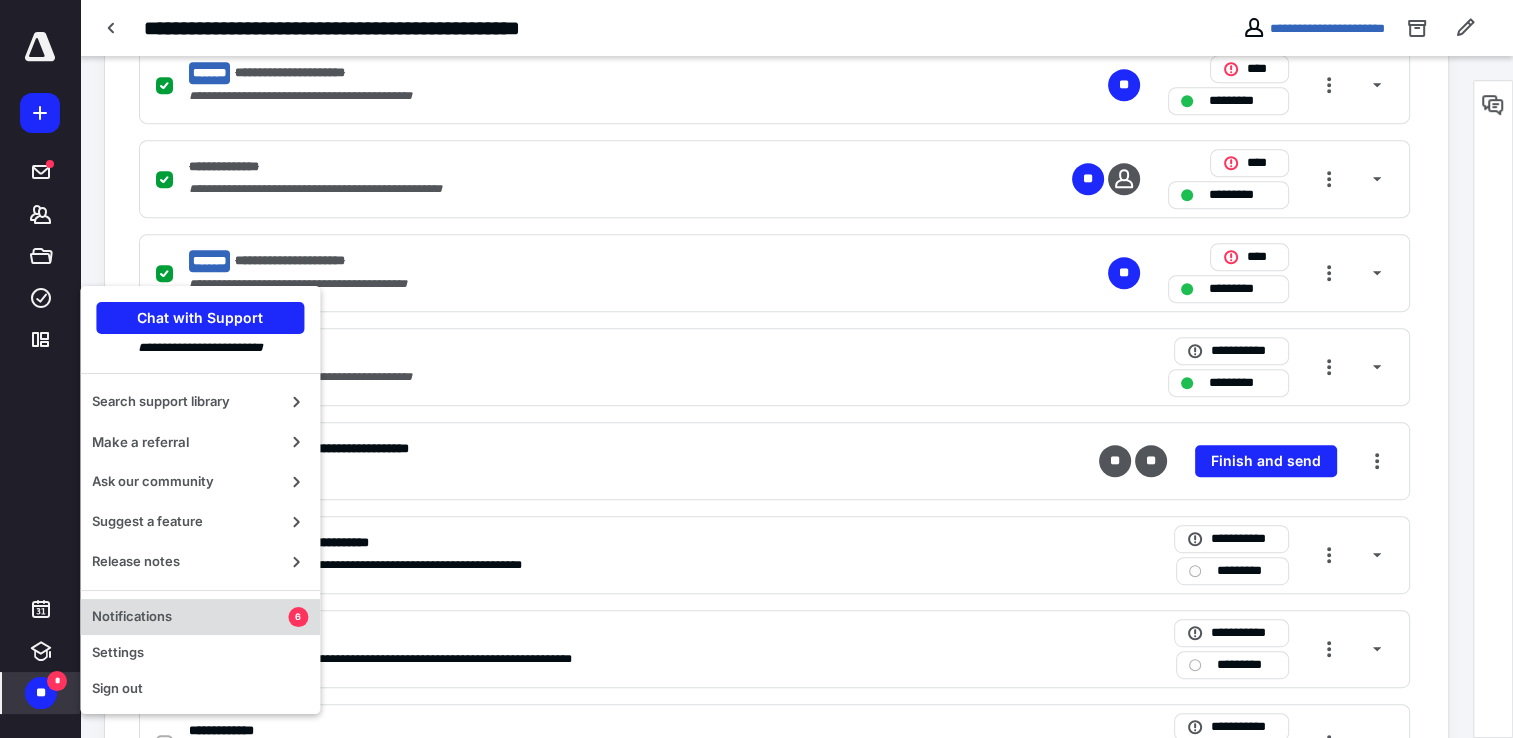click on "Notifications 6" at bounding box center (200, 617) 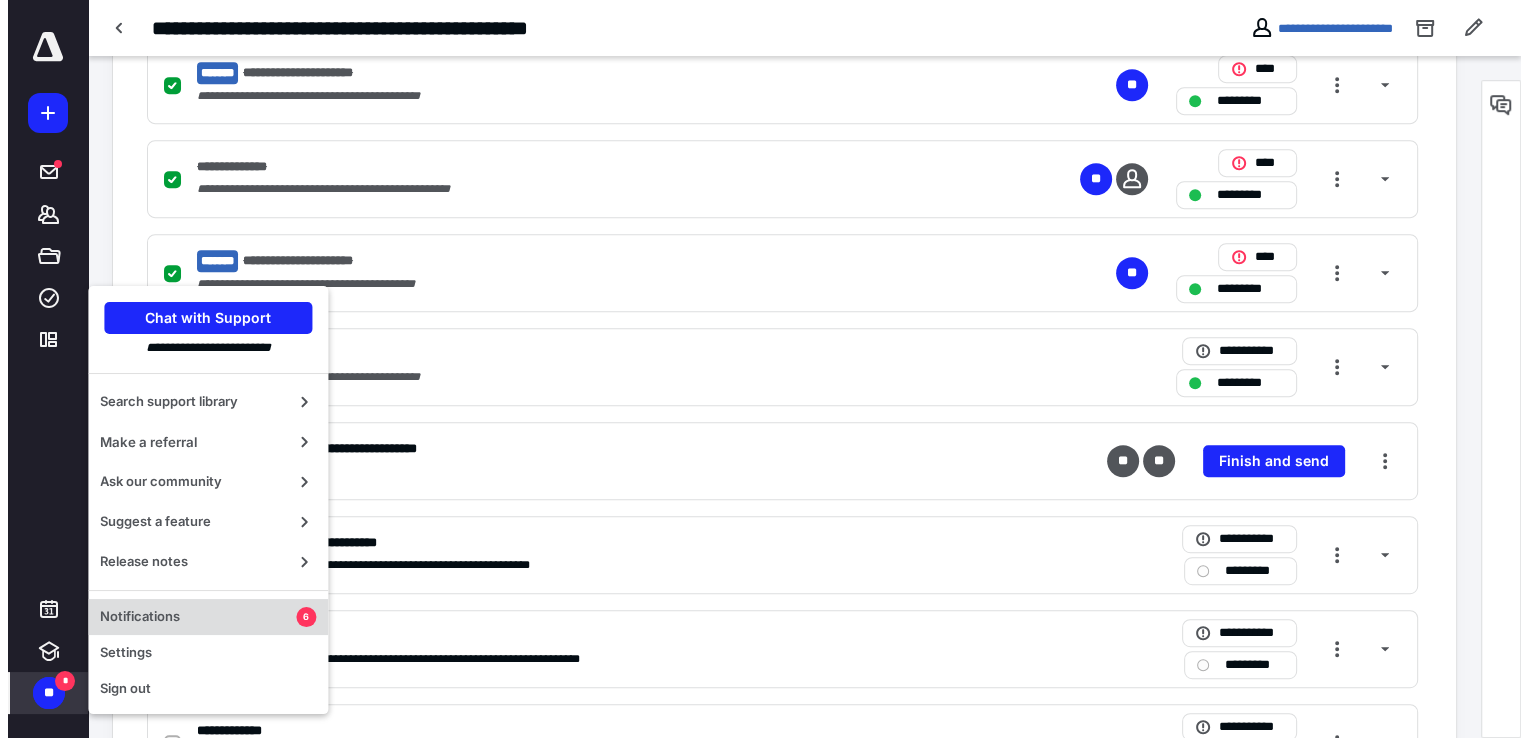 scroll, scrollTop: 0, scrollLeft: 0, axis: both 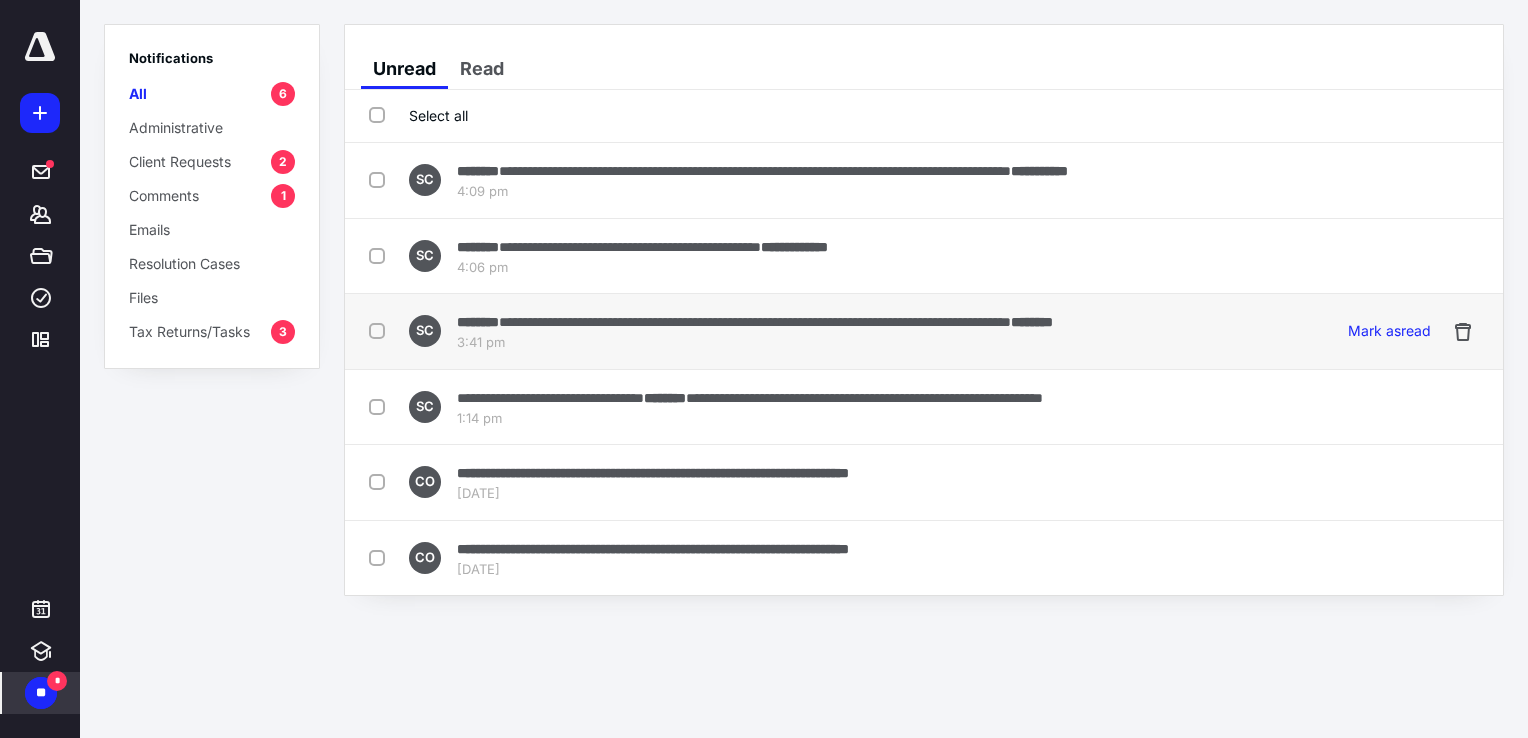 click on "**********" at bounding box center [755, 321] 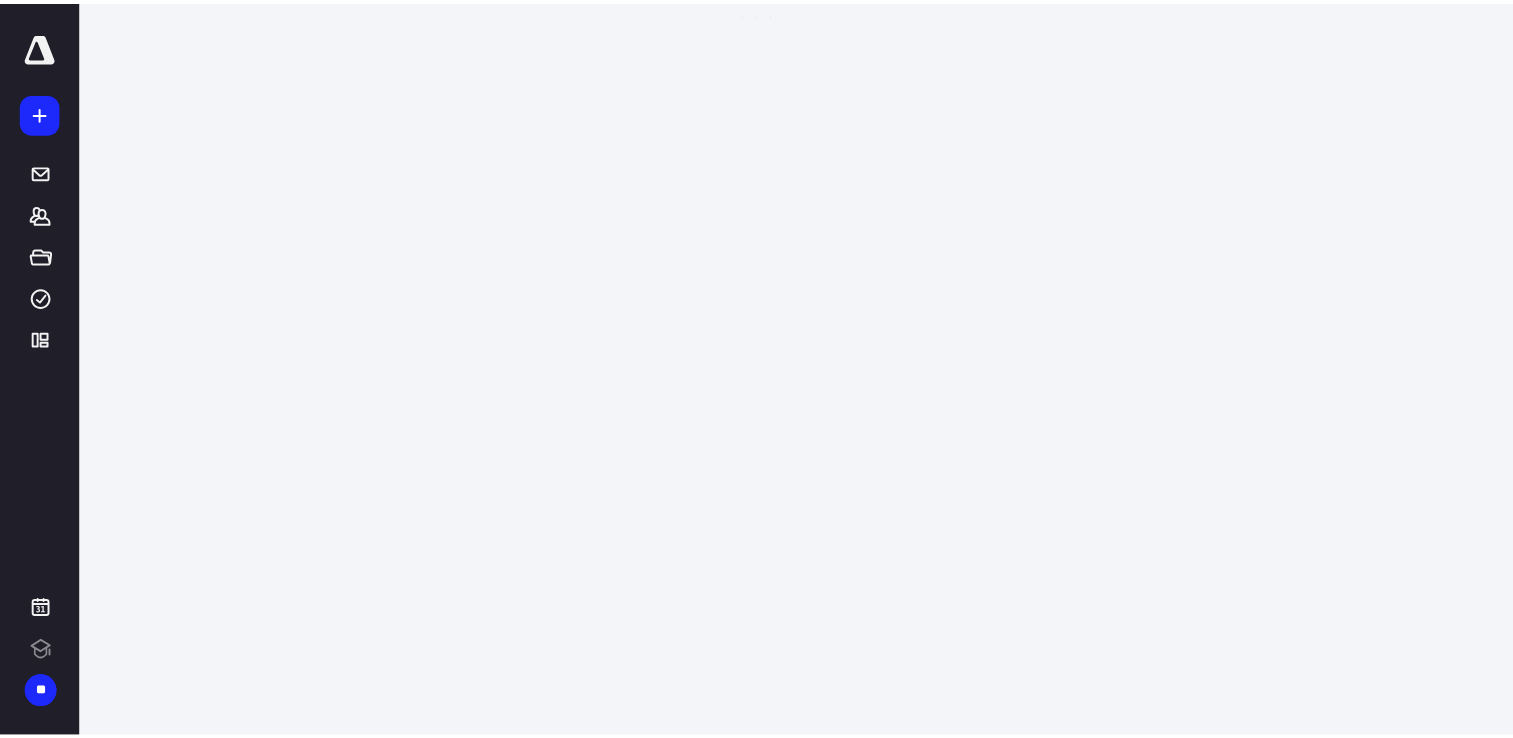 scroll, scrollTop: 0, scrollLeft: 0, axis: both 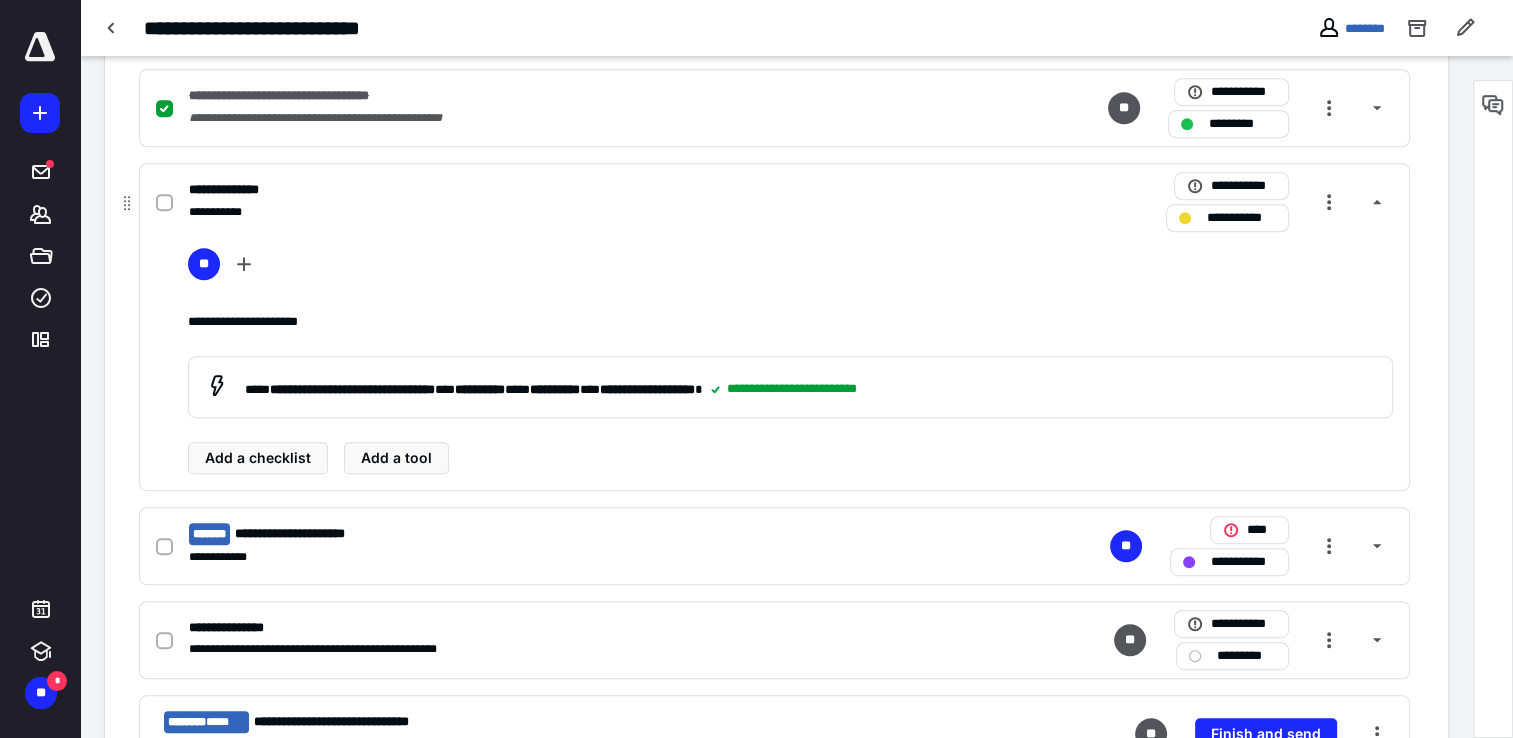 click on "**********" at bounding box center (236, 190) 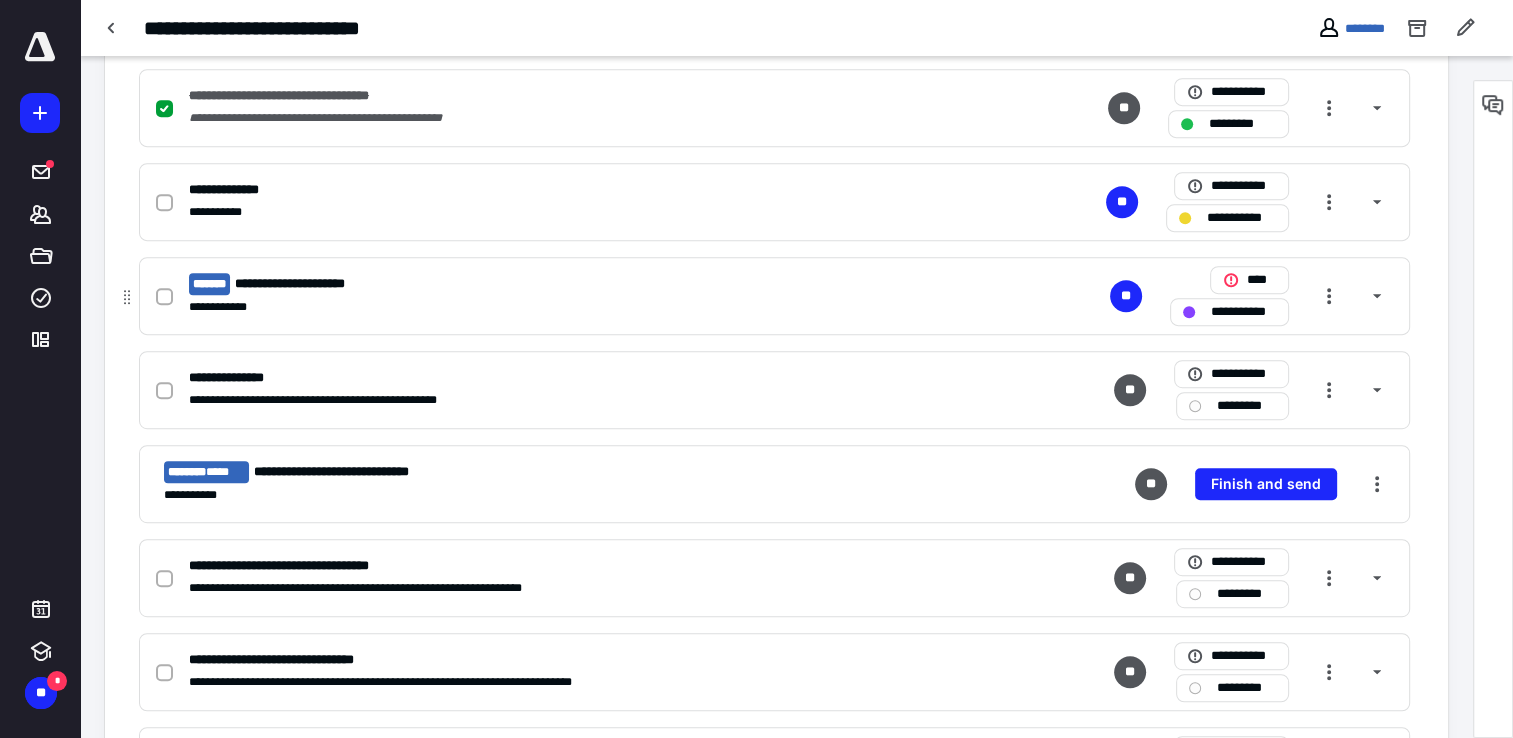 click on "**********" at bounding box center (306, 284) 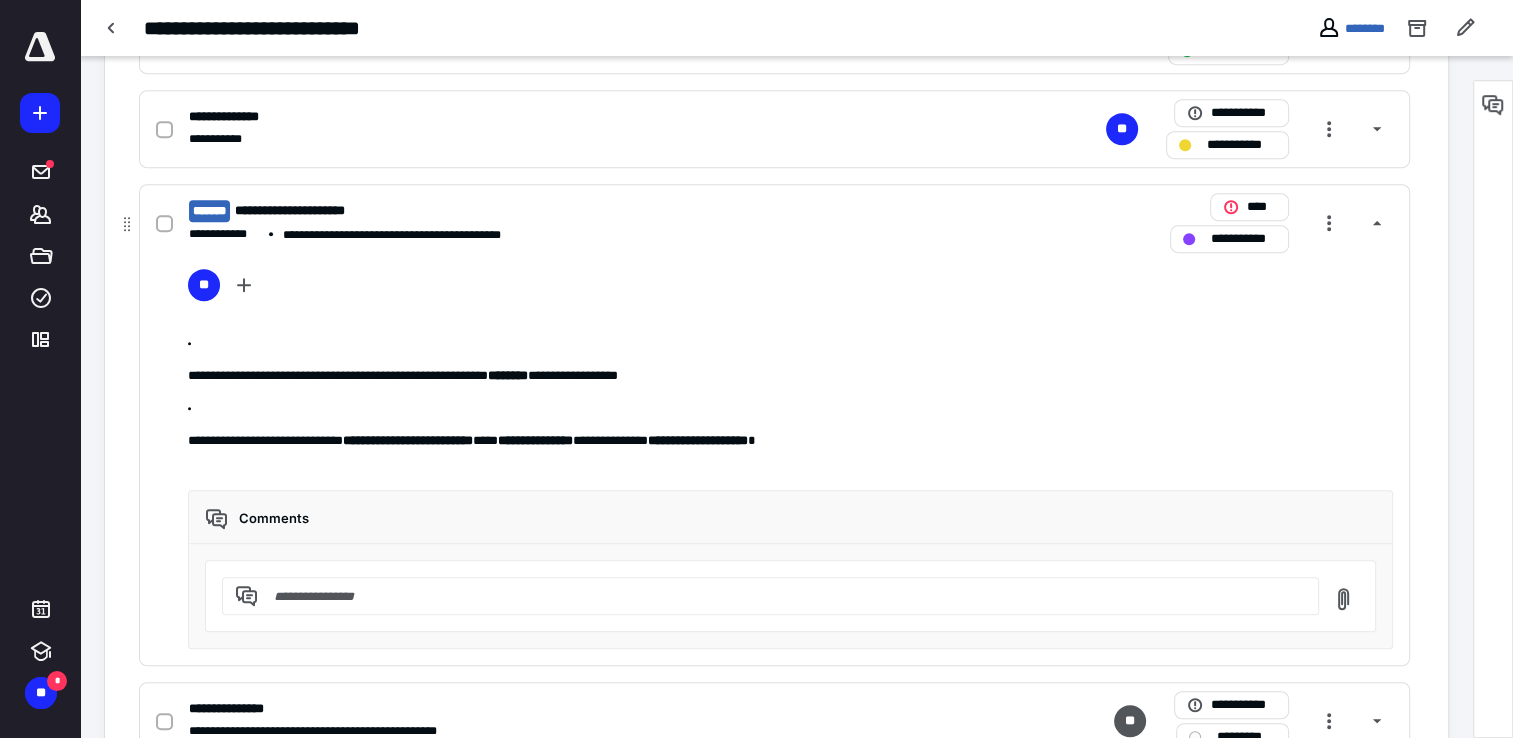 scroll, scrollTop: 1052, scrollLeft: 0, axis: vertical 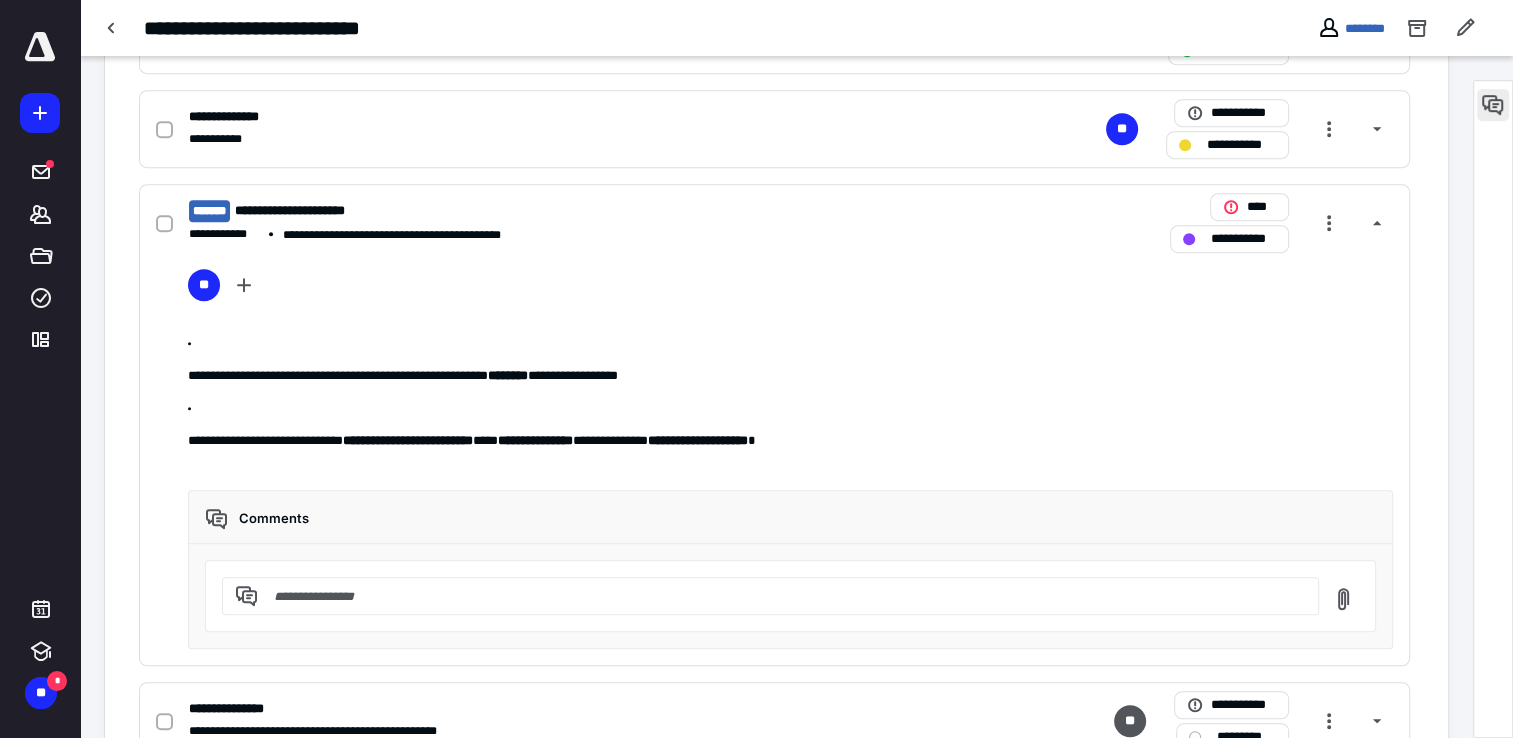 click at bounding box center [1493, 105] 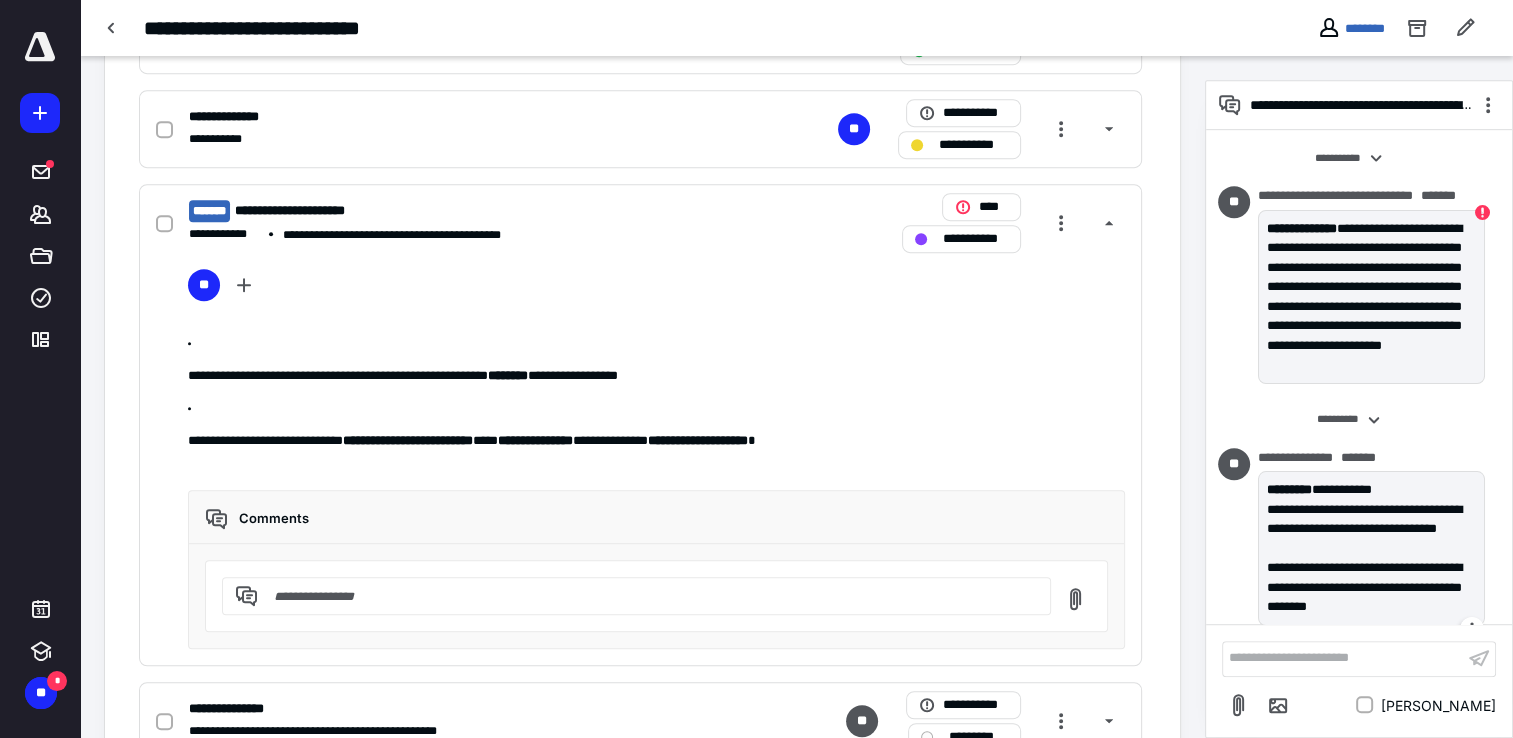 scroll, scrollTop: 38, scrollLeft: 0, axis: vertical 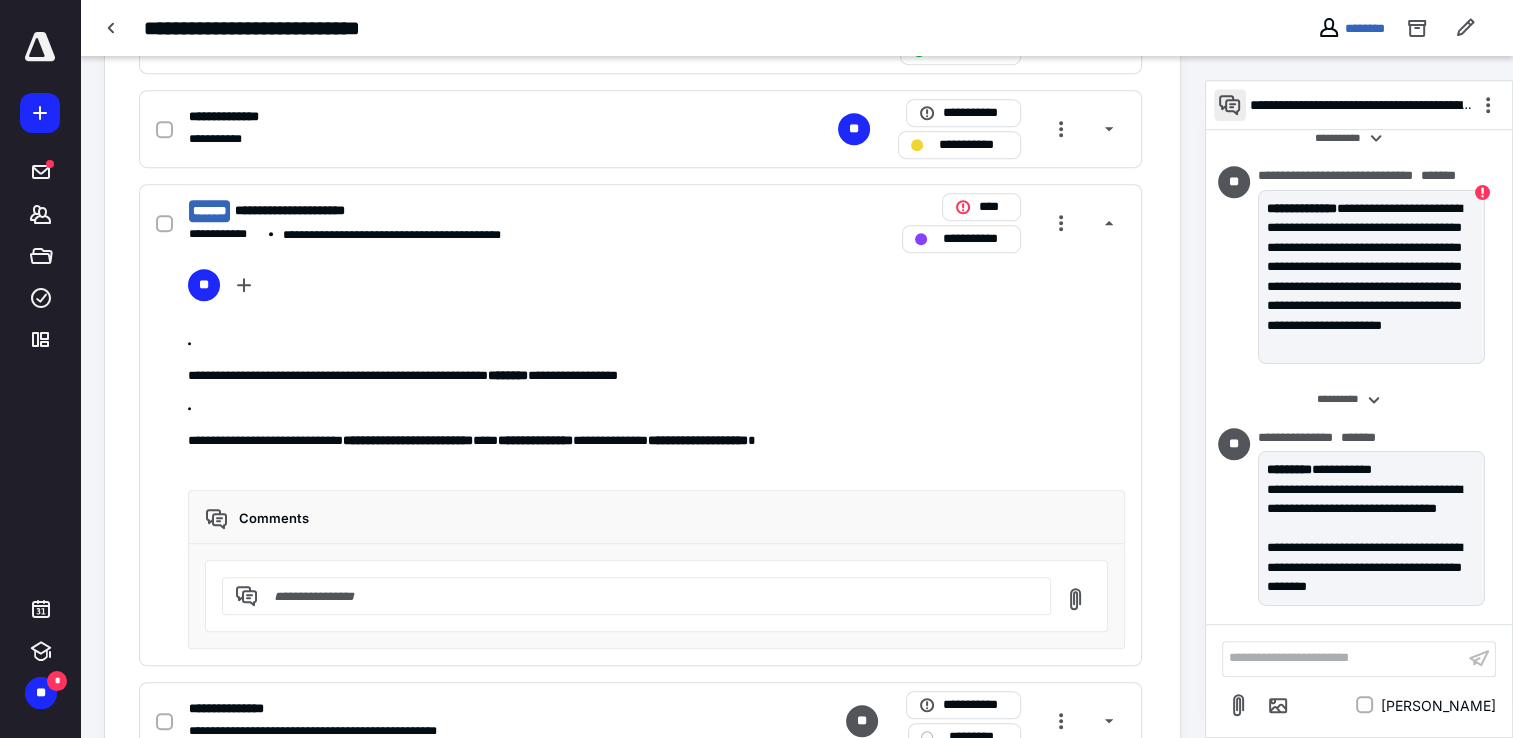 click at bounding box center [1230, 105] 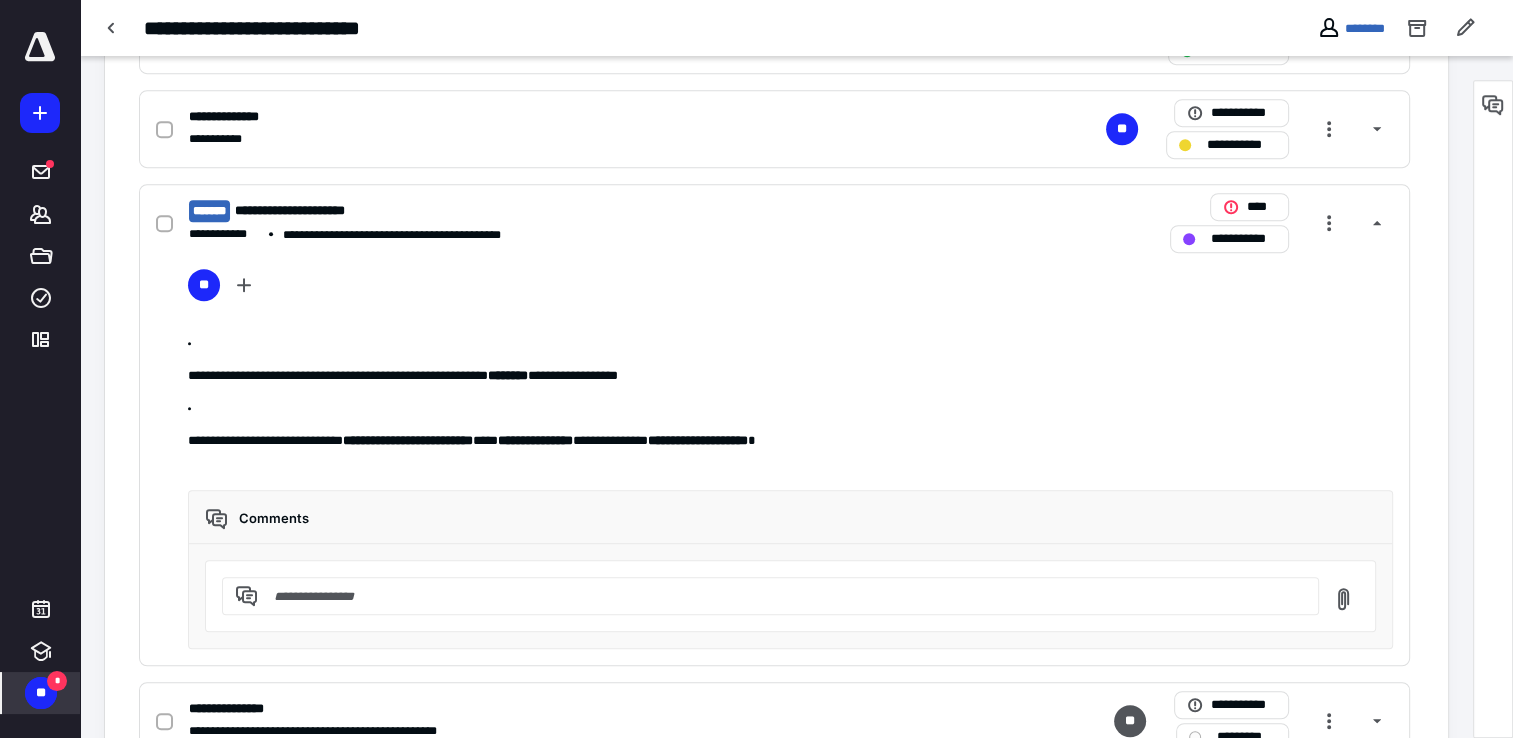 click on "**" at bounding box center [41, 693] 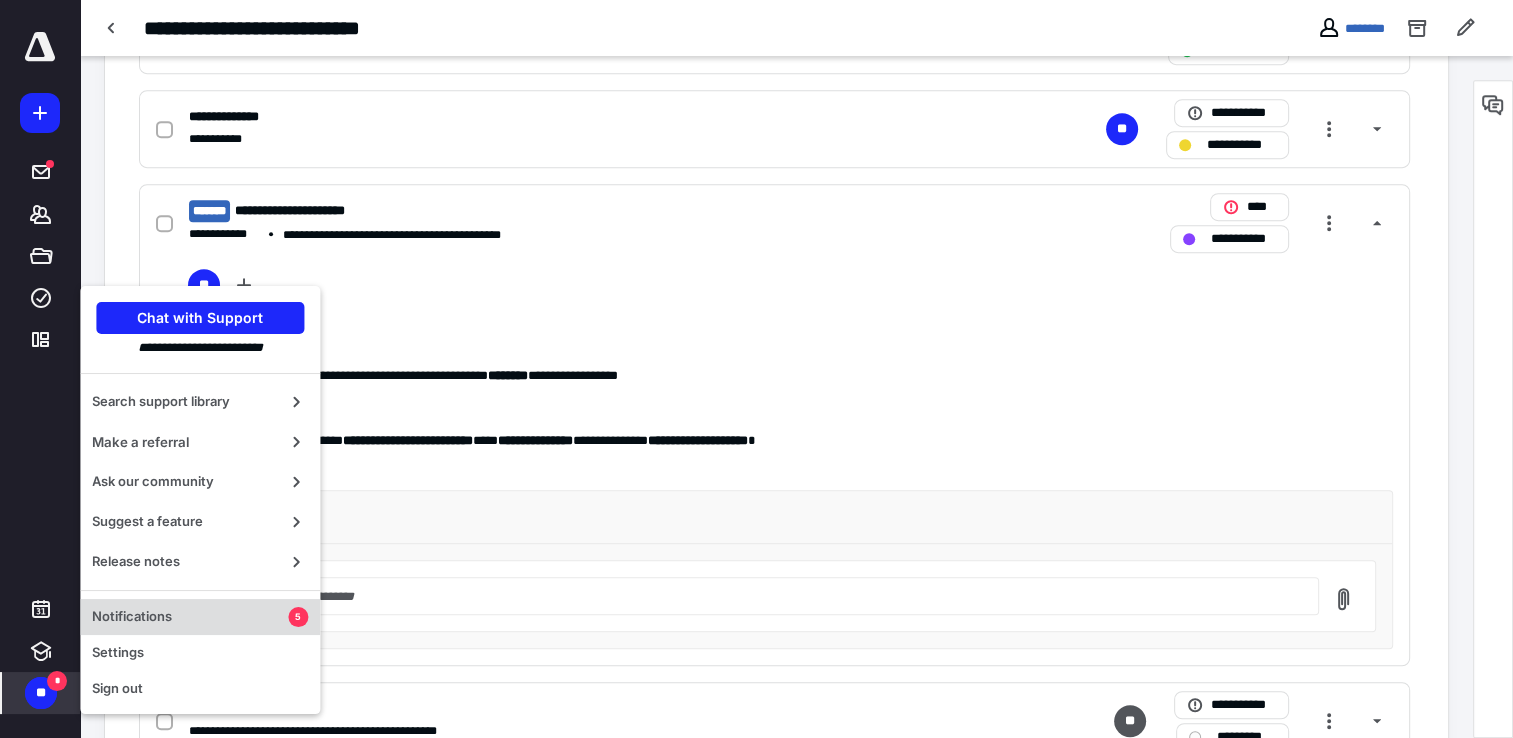 click on "Notifications" at bounding box center (190, 617) 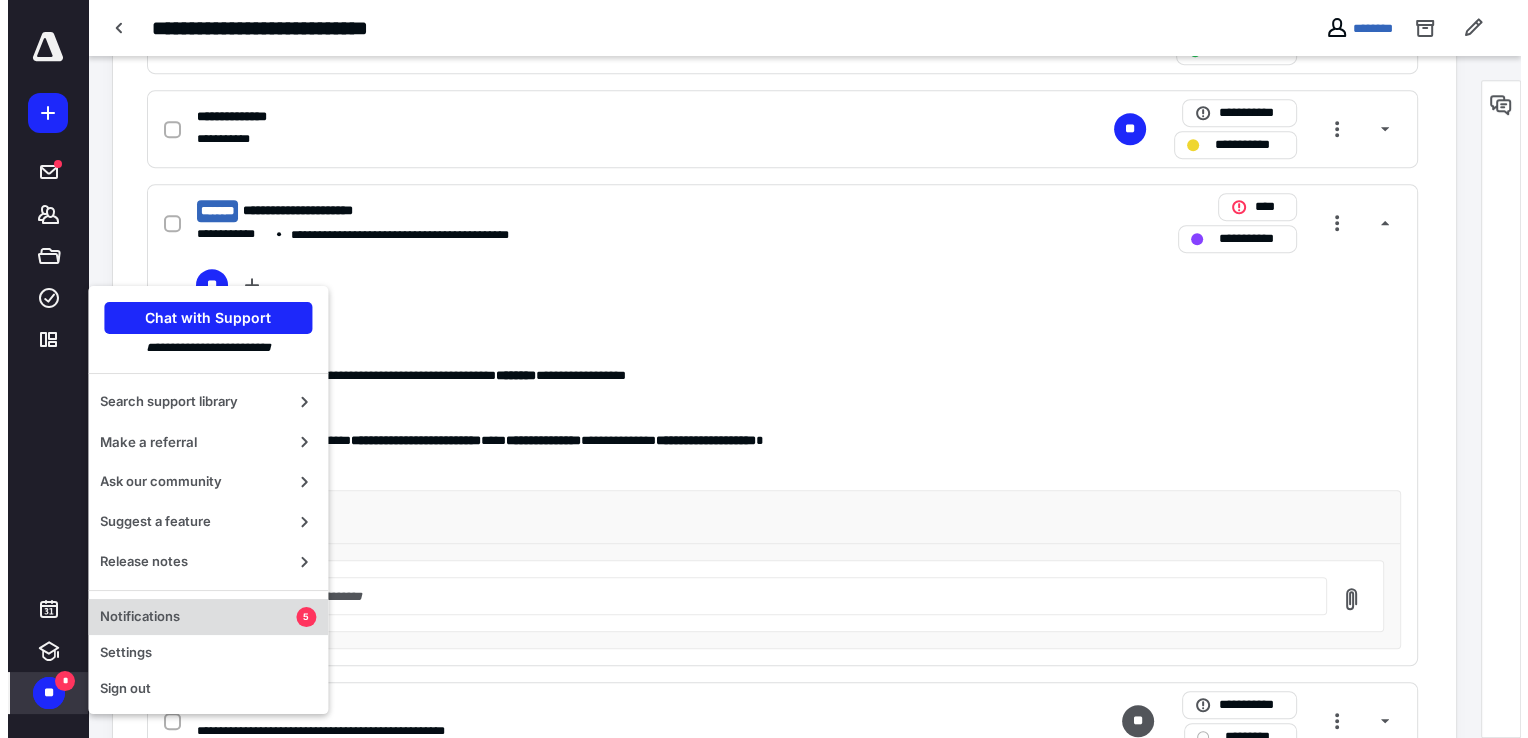 scroll, scrollTop: 0, scrollLeft: 0, axis: both 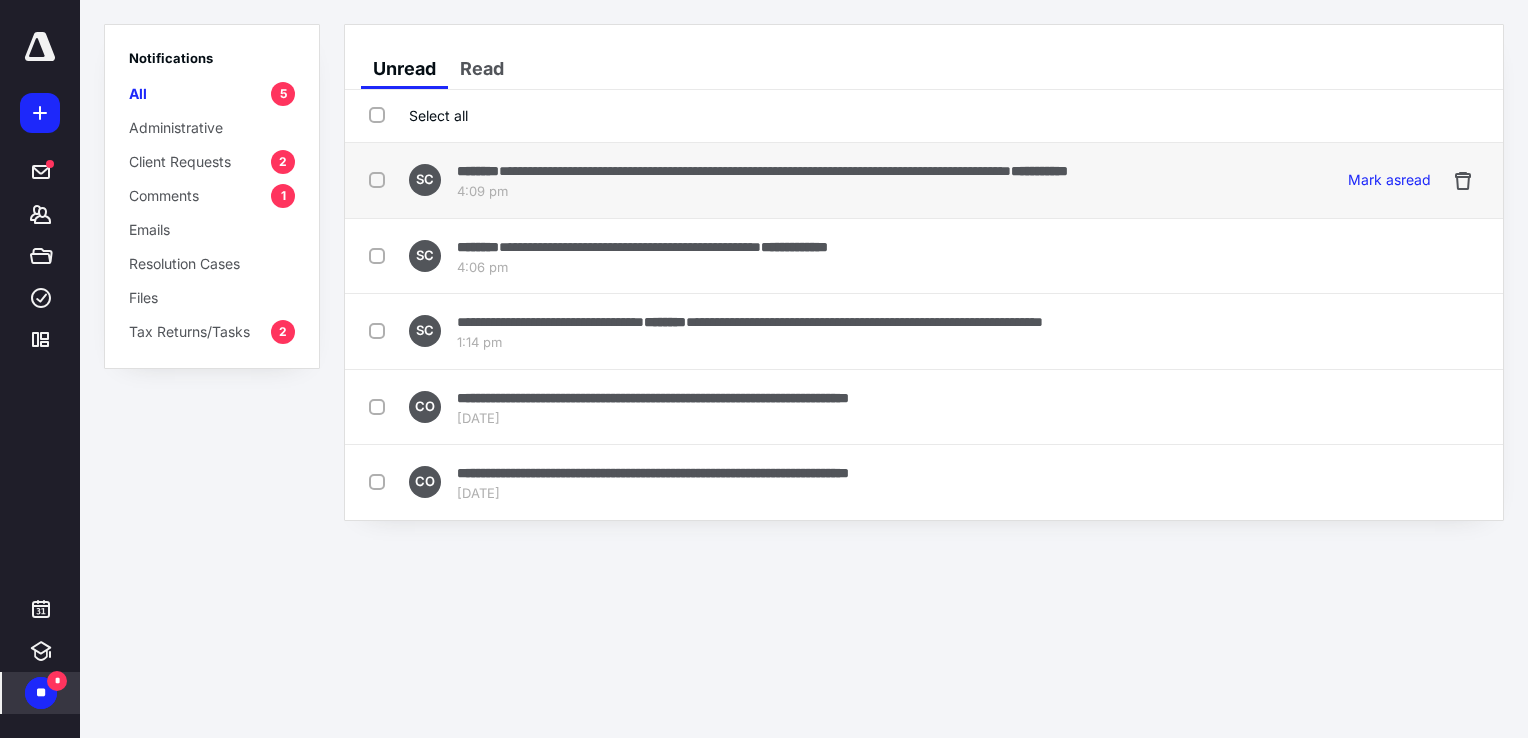 click on "4:09 pm" at bounding box center (762, 192) 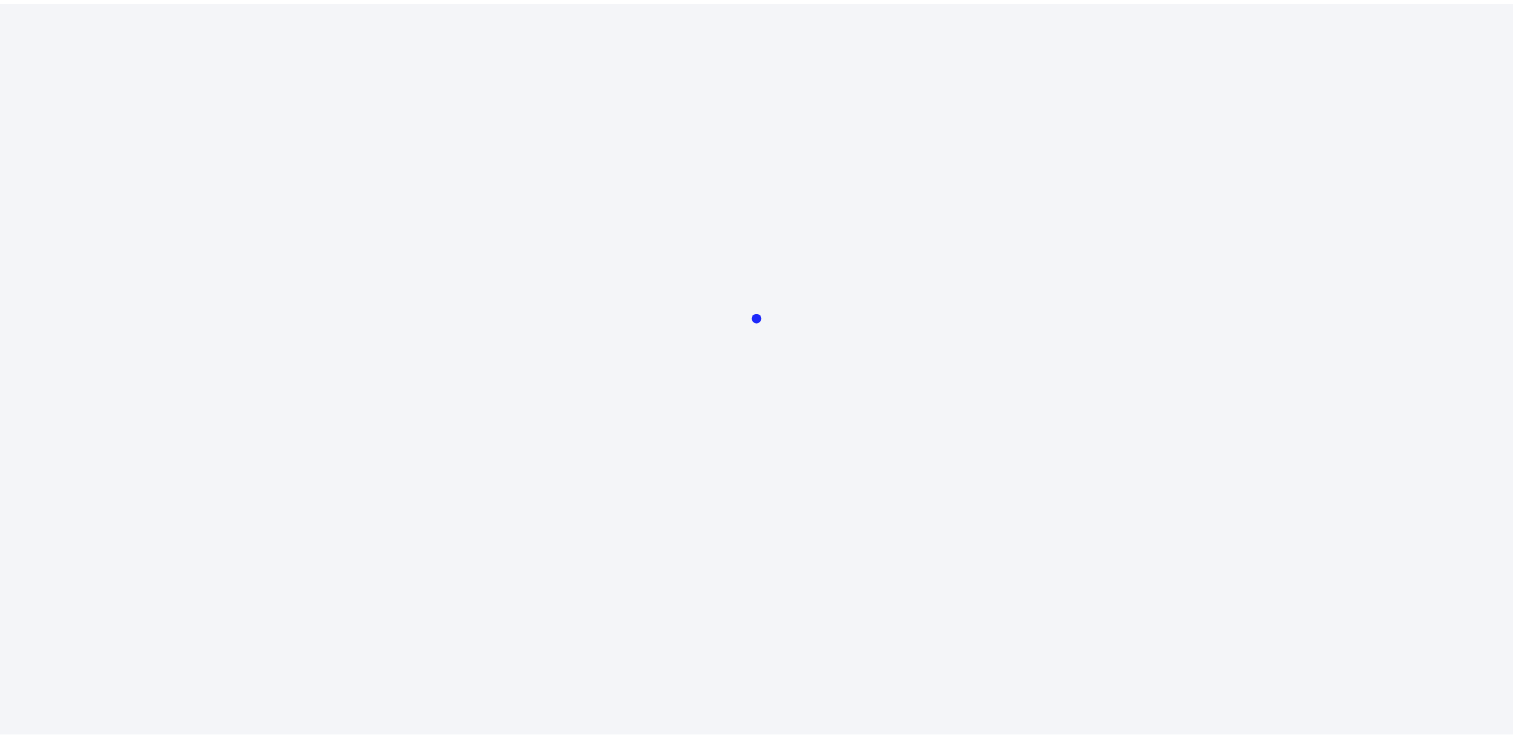 scroll, scrollTop: 0, scrollLeft: 0, axis: both 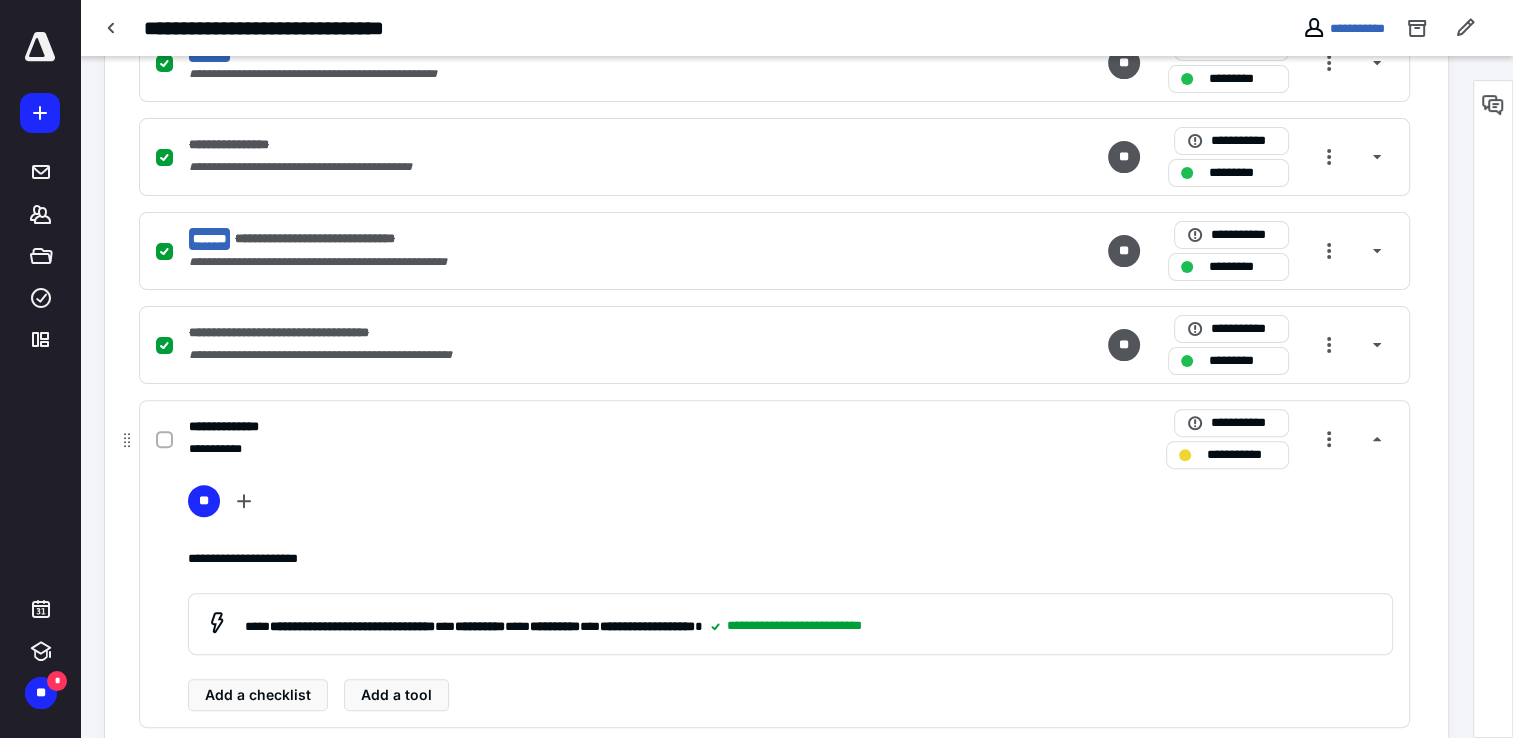 click on "**********" at bounding box center [236, 427] 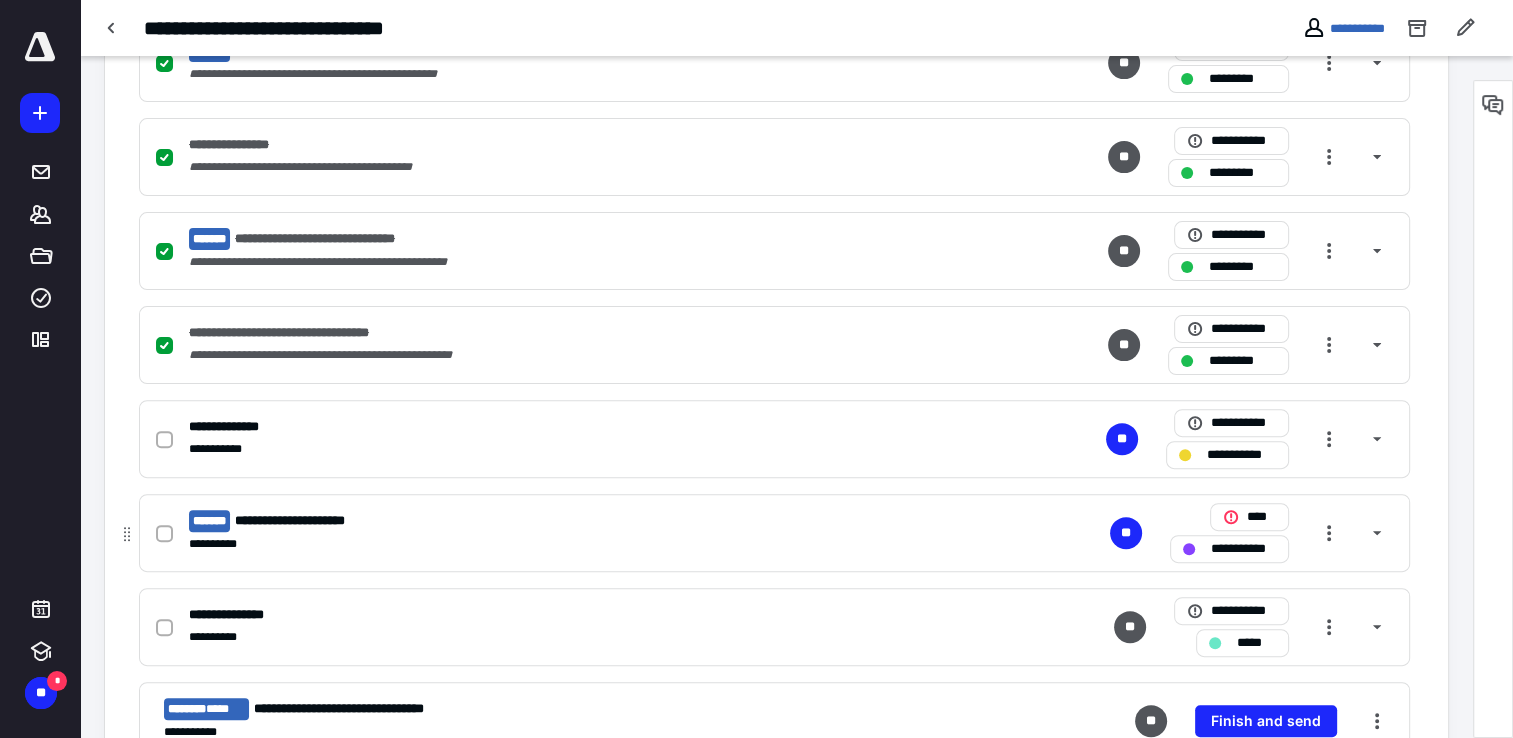 click on "**********" at bounding box center (306, 521) 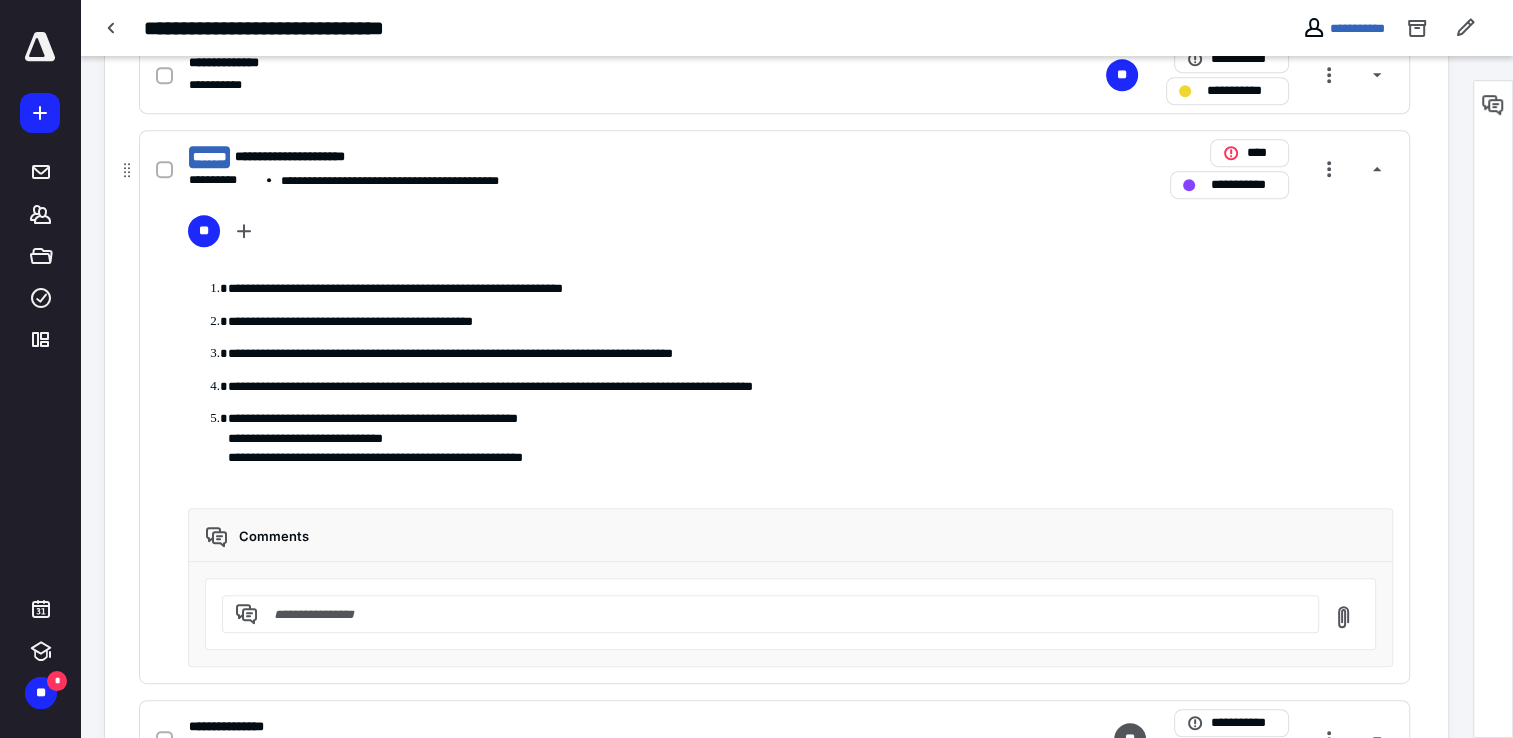 scroll, scrollTop: 919, scrollLeft: 0, axis: vertical 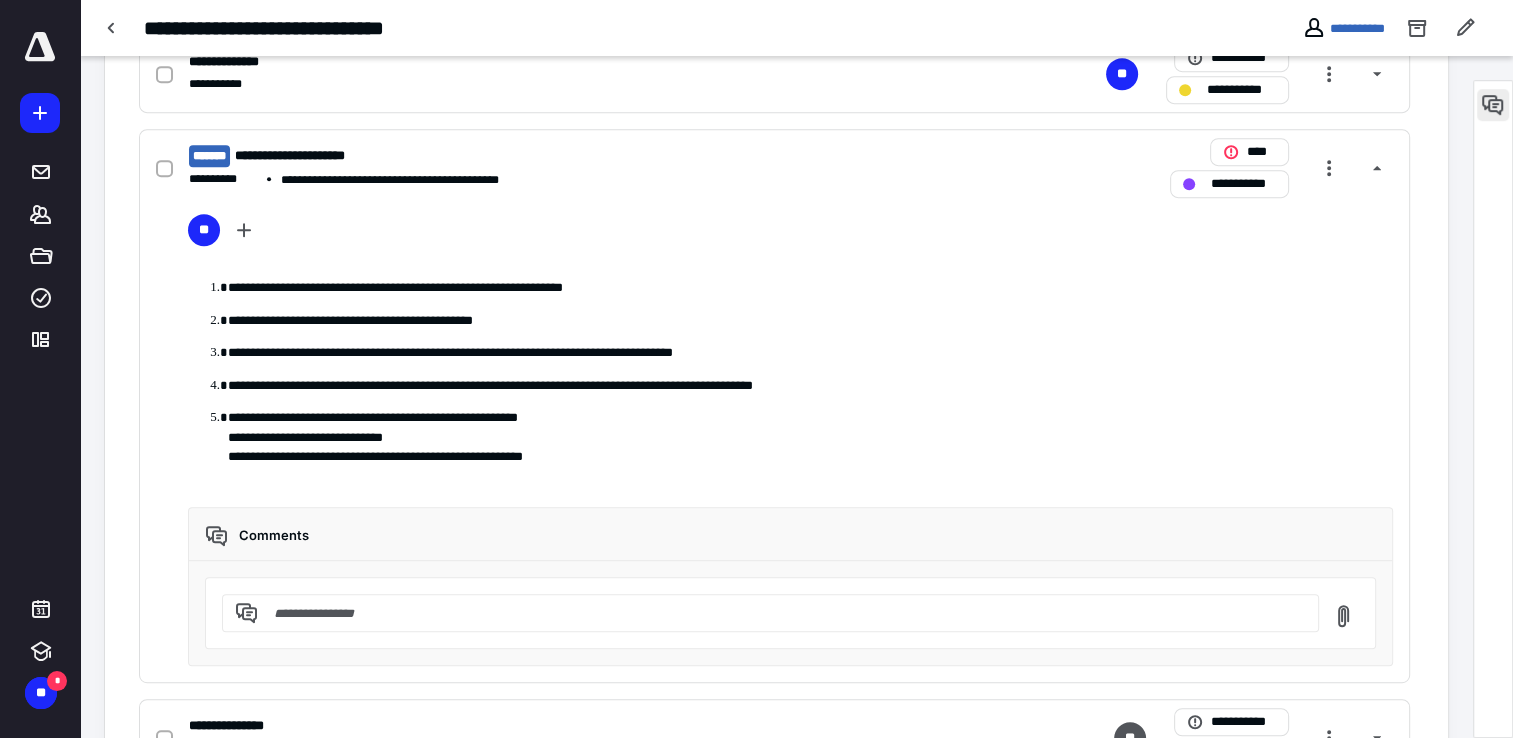 click at bounding box center [1493, 105] 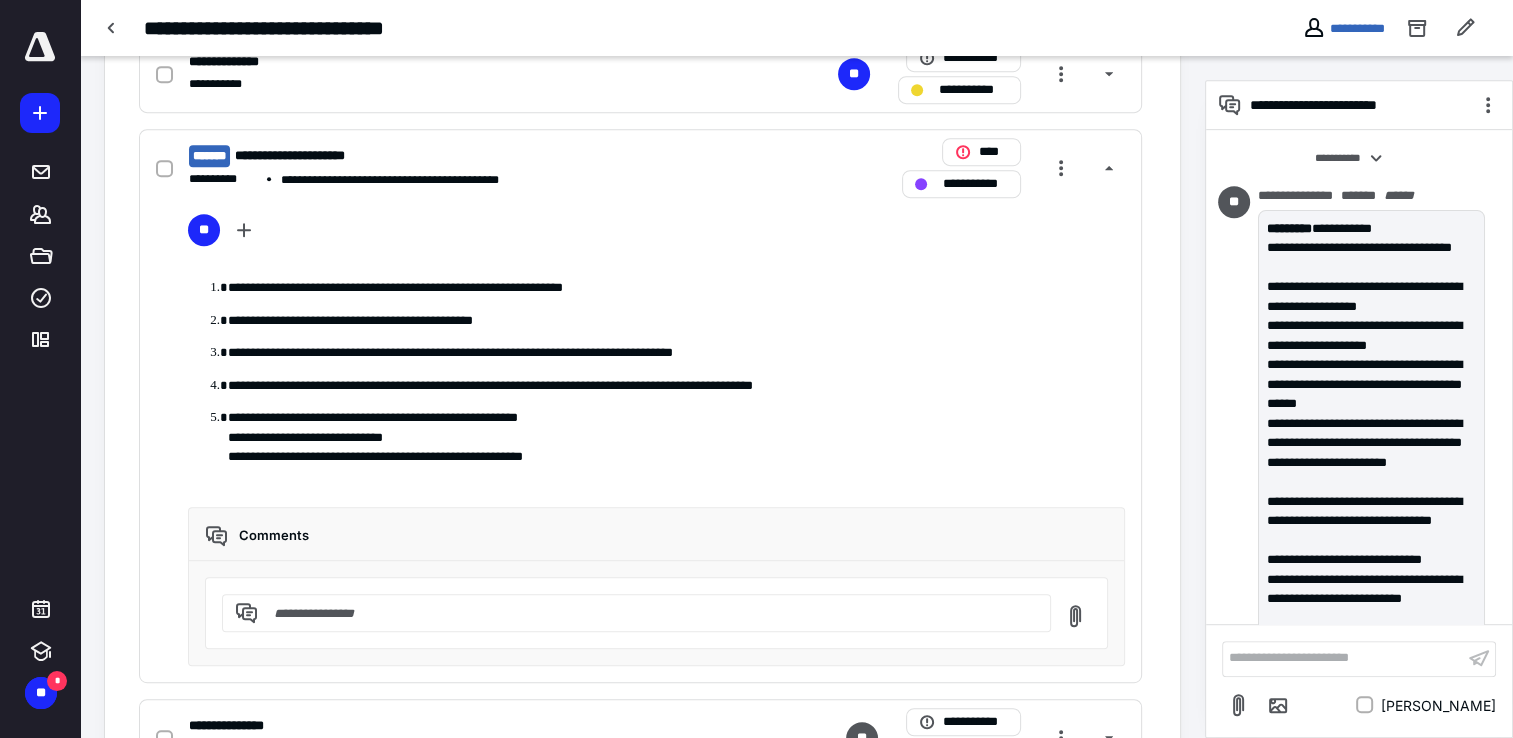 scroll, scrollTop: 604, scrollLeft: 0, axis: vertical 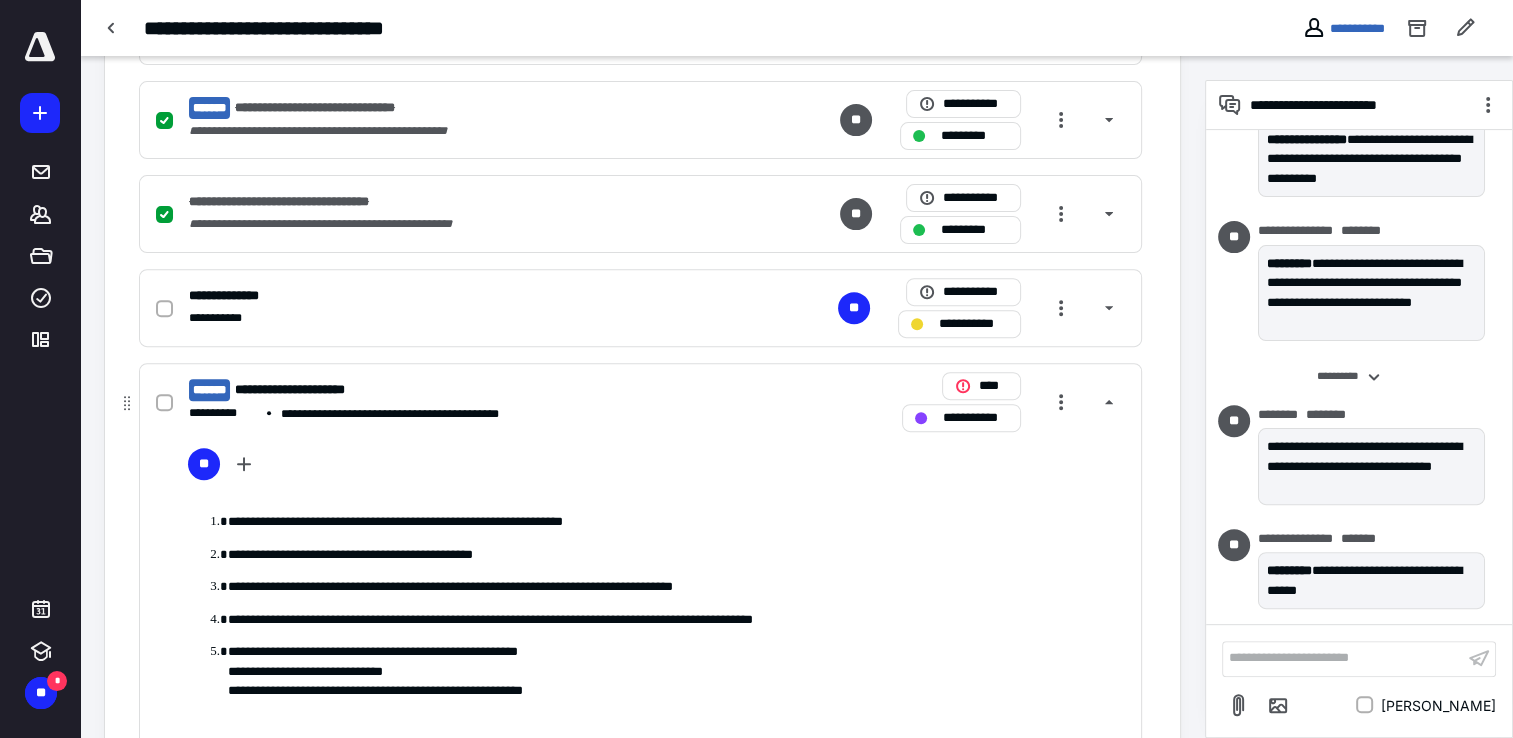 click on "**********" at bounding box center [306, 390] 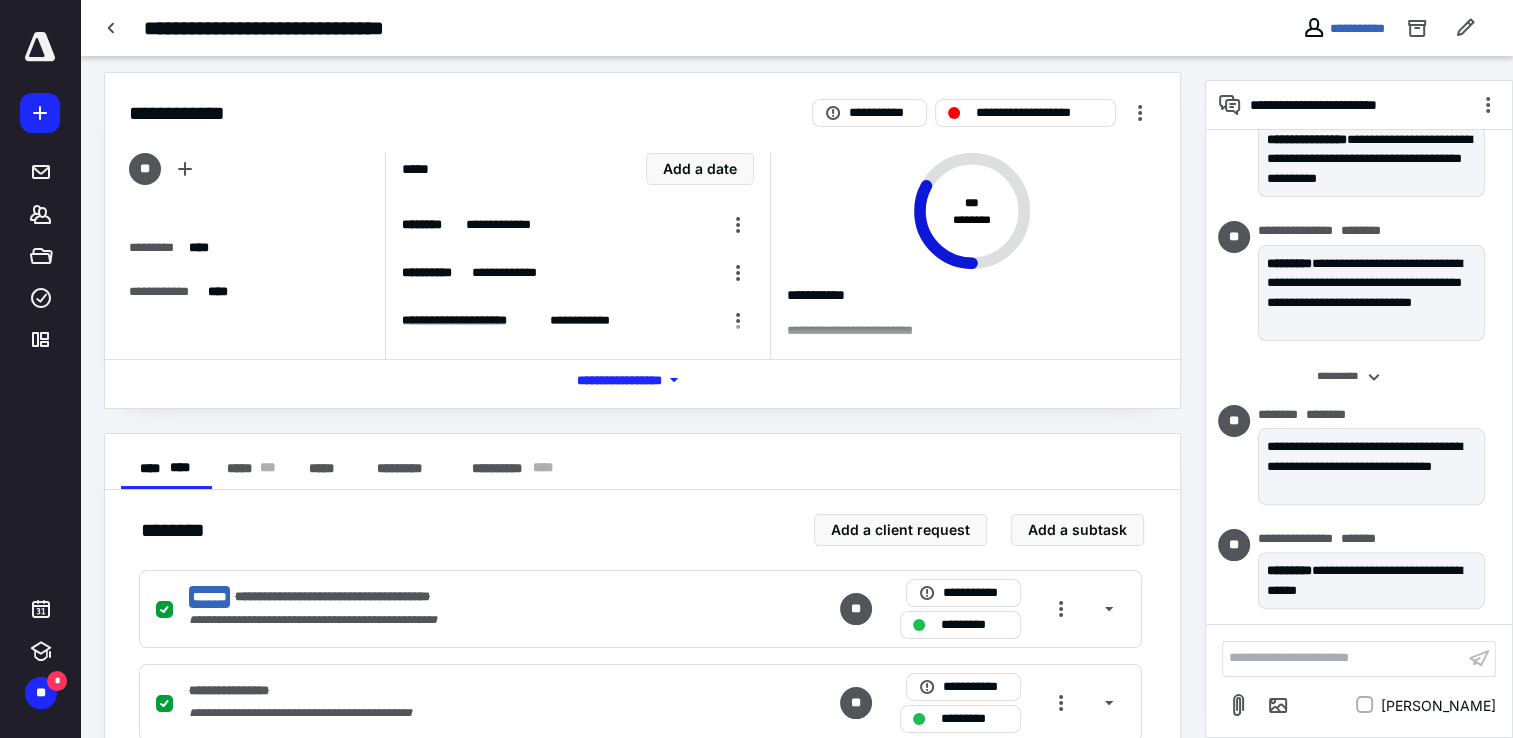 scroll, scrollTop: 0, scrollLeft: 0, axis: both 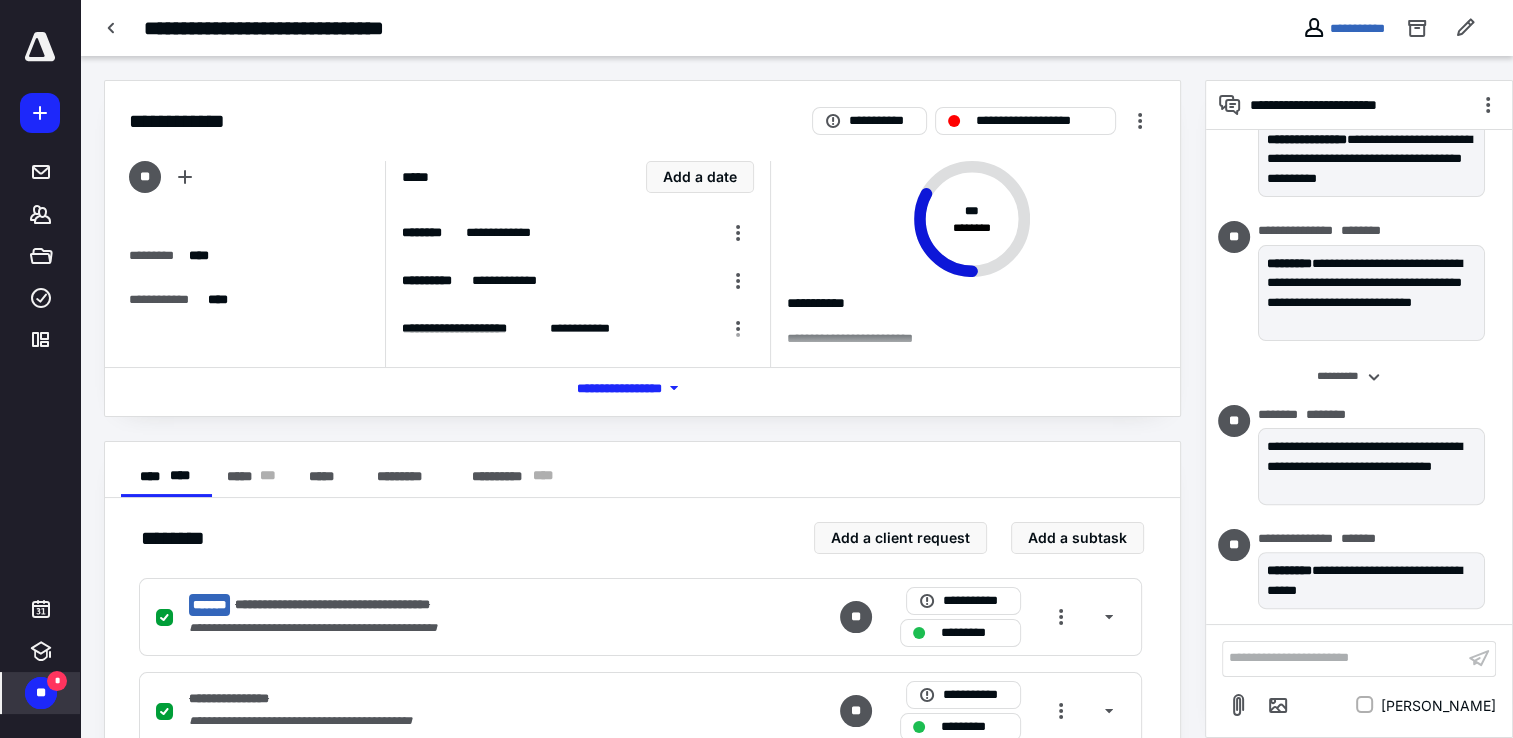 click on "*" at bounding box center (57, 681) 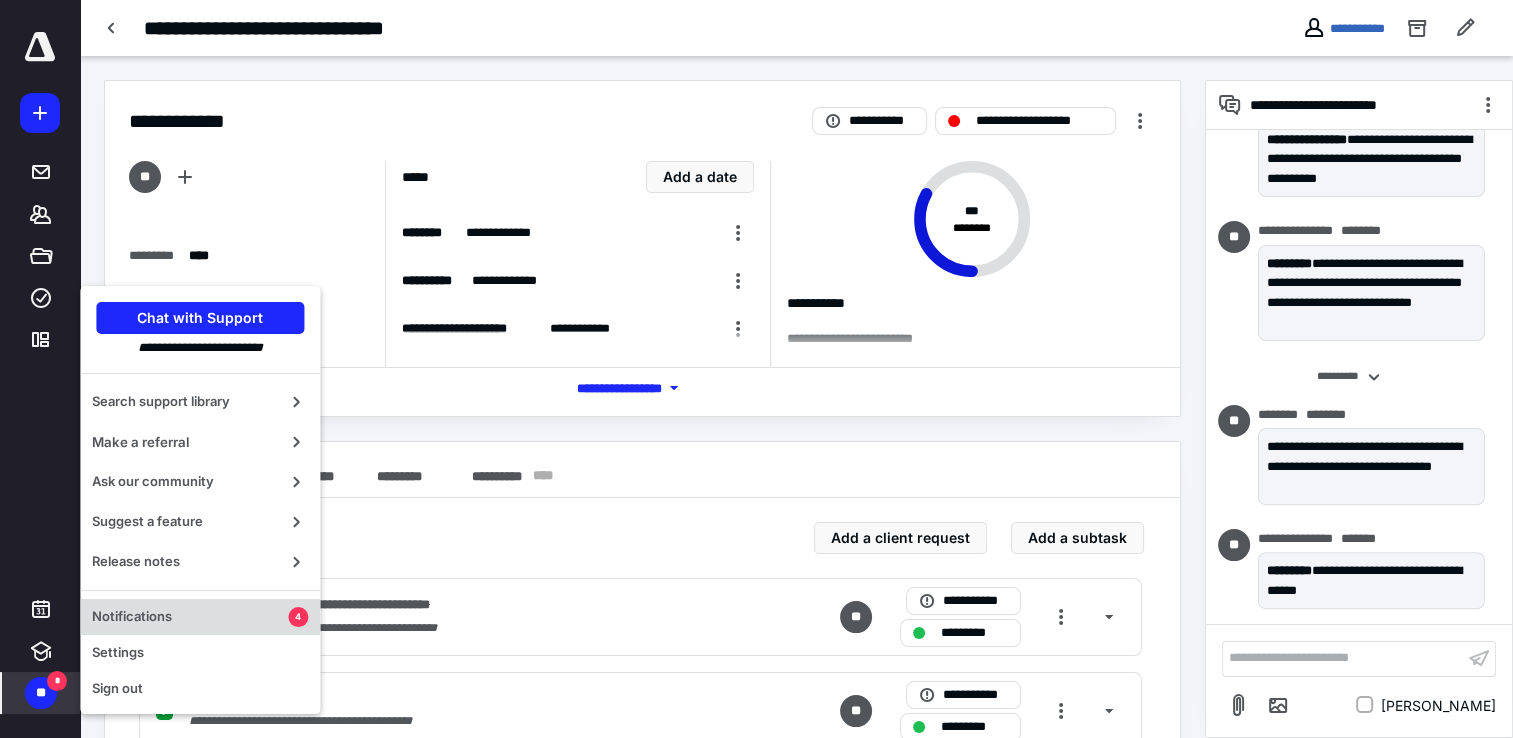 click on "Notifications 4" at bounding box center (200, 617) 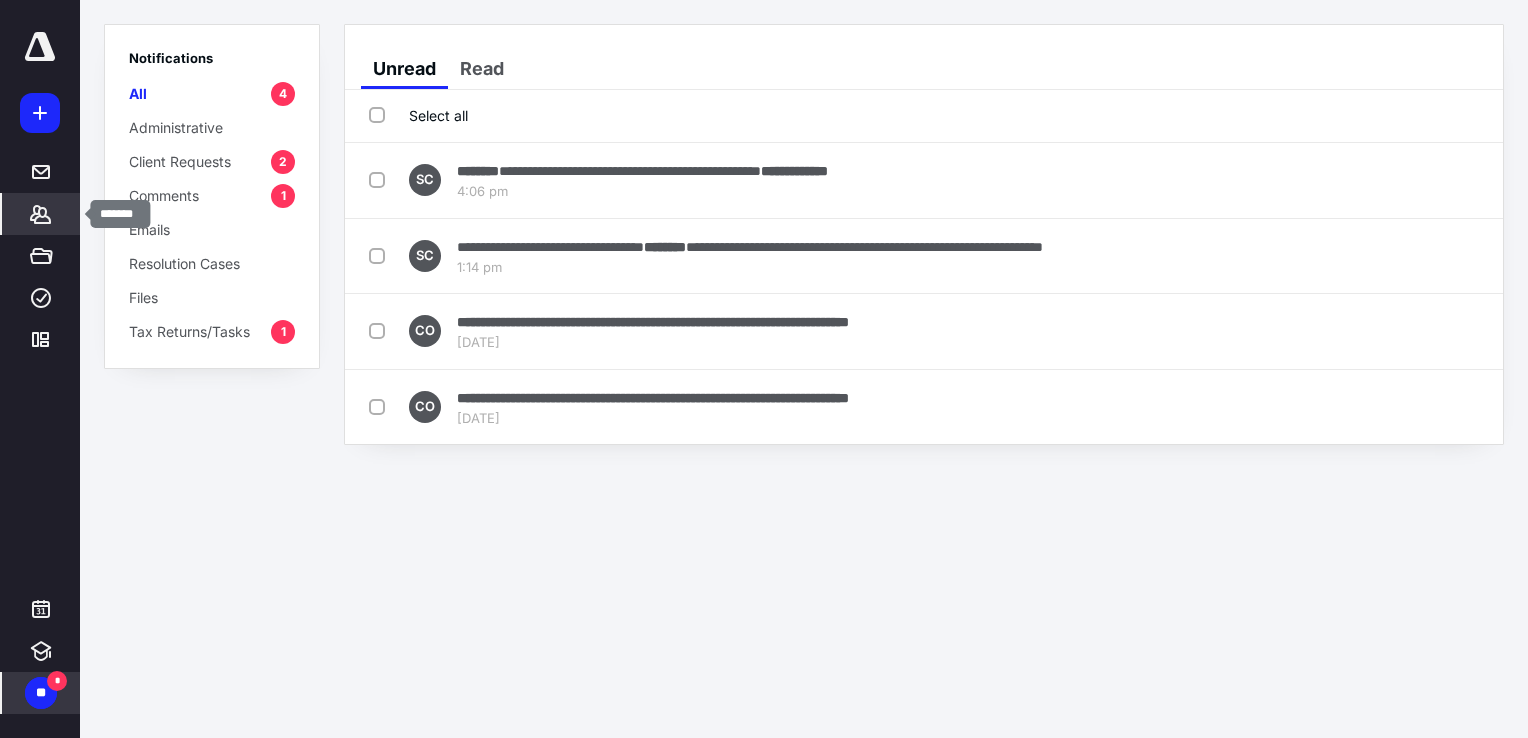 click on "*******" at bounding box center (41, 214) 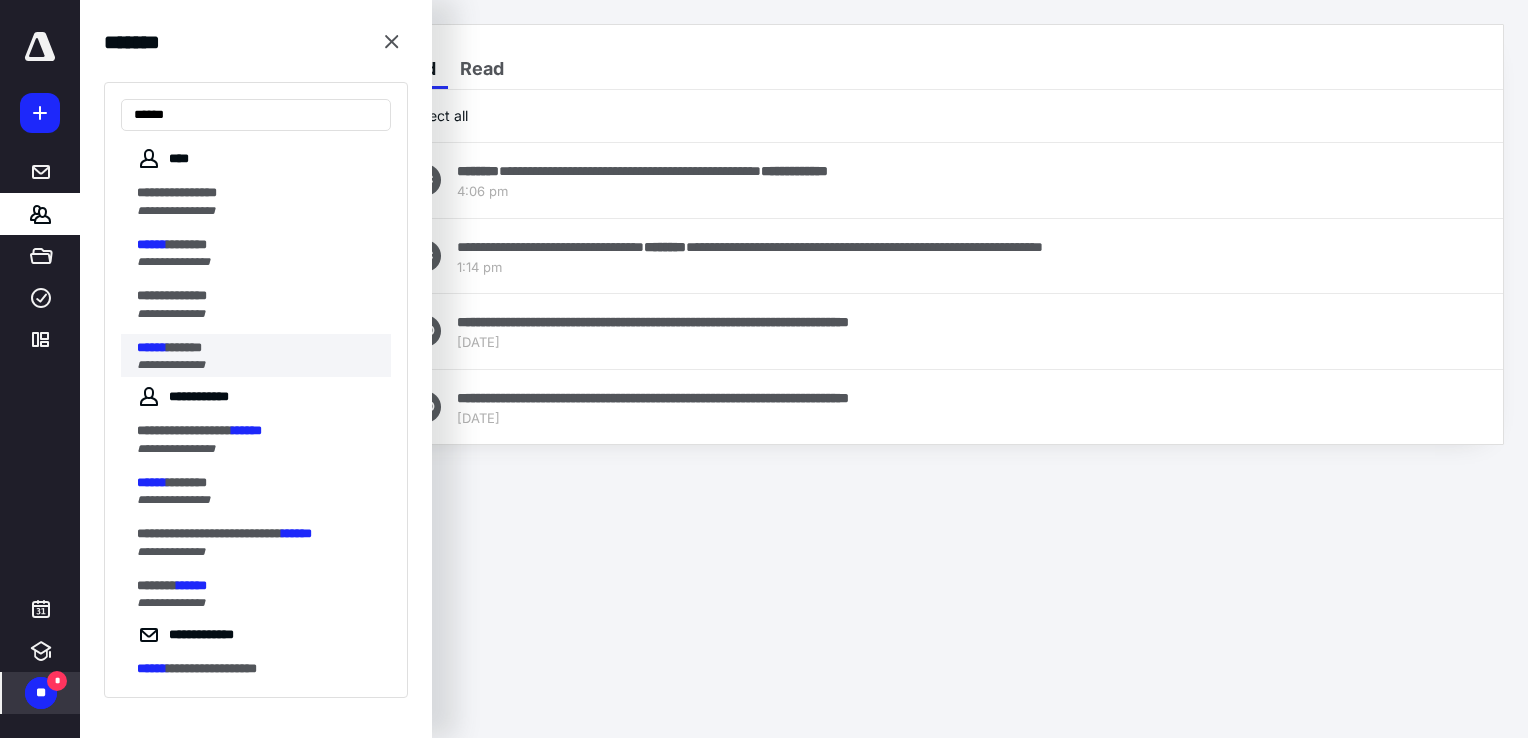 type on "******" 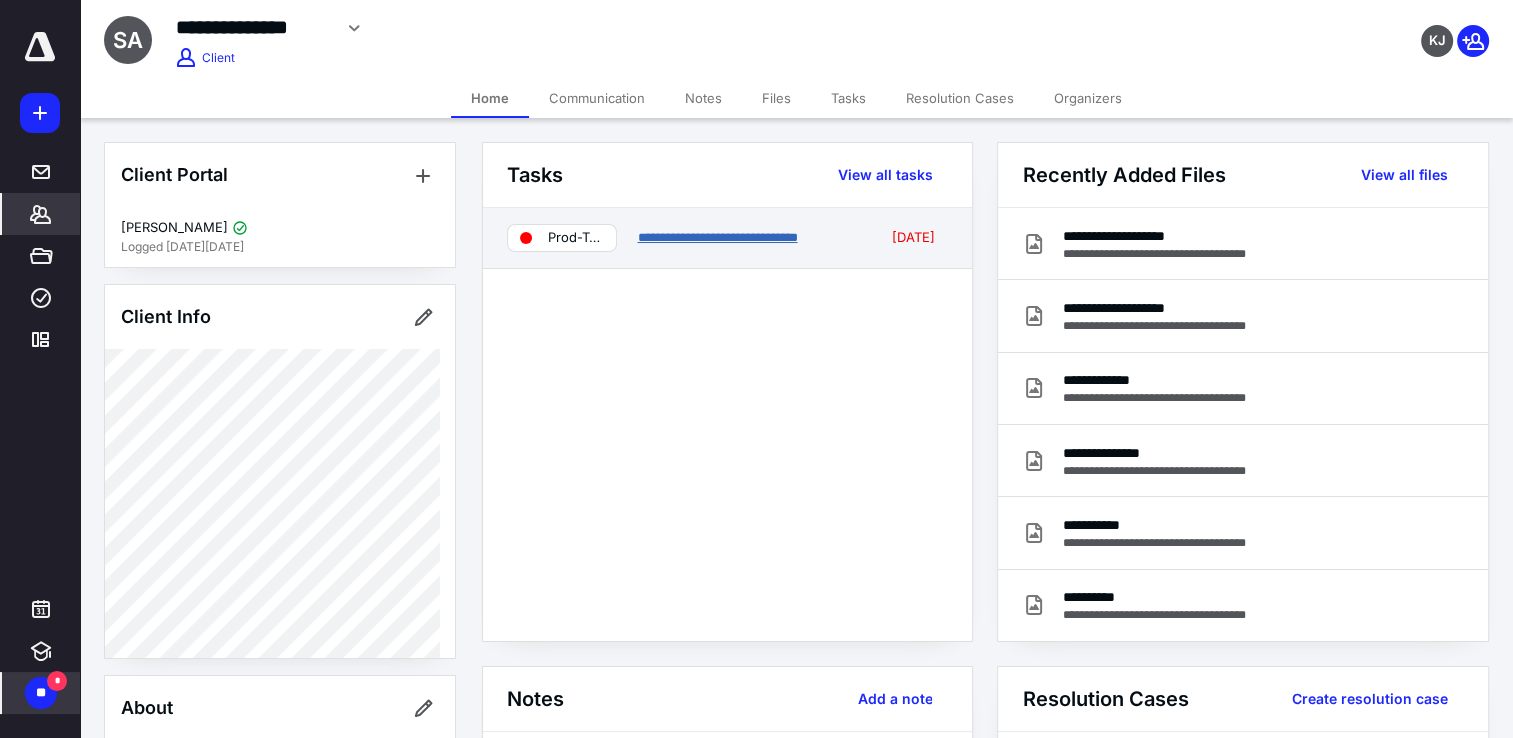 click on "**********" at bounding box center (717, 237) 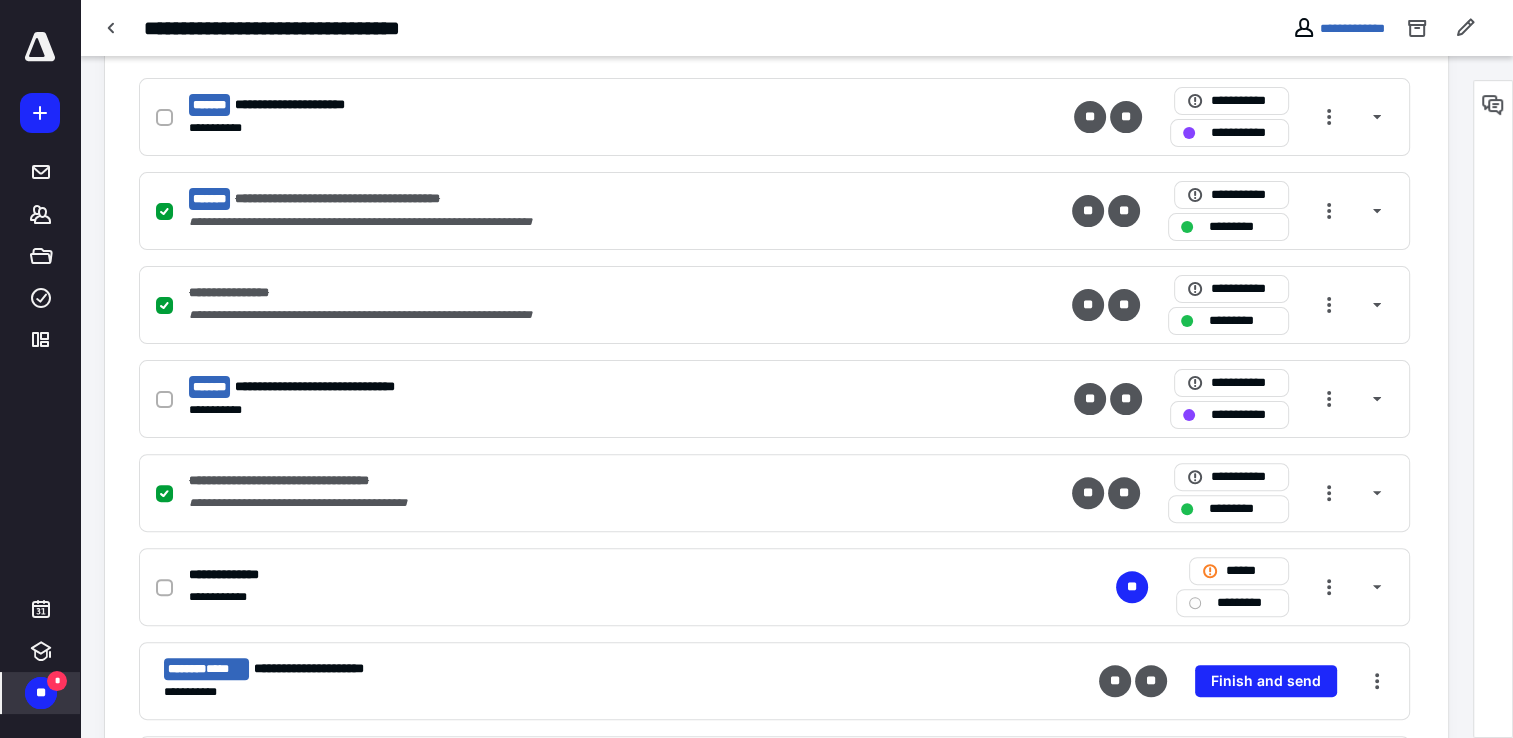 scroll, scrollTop: 504, scrollLeft: 0, axis: vertical 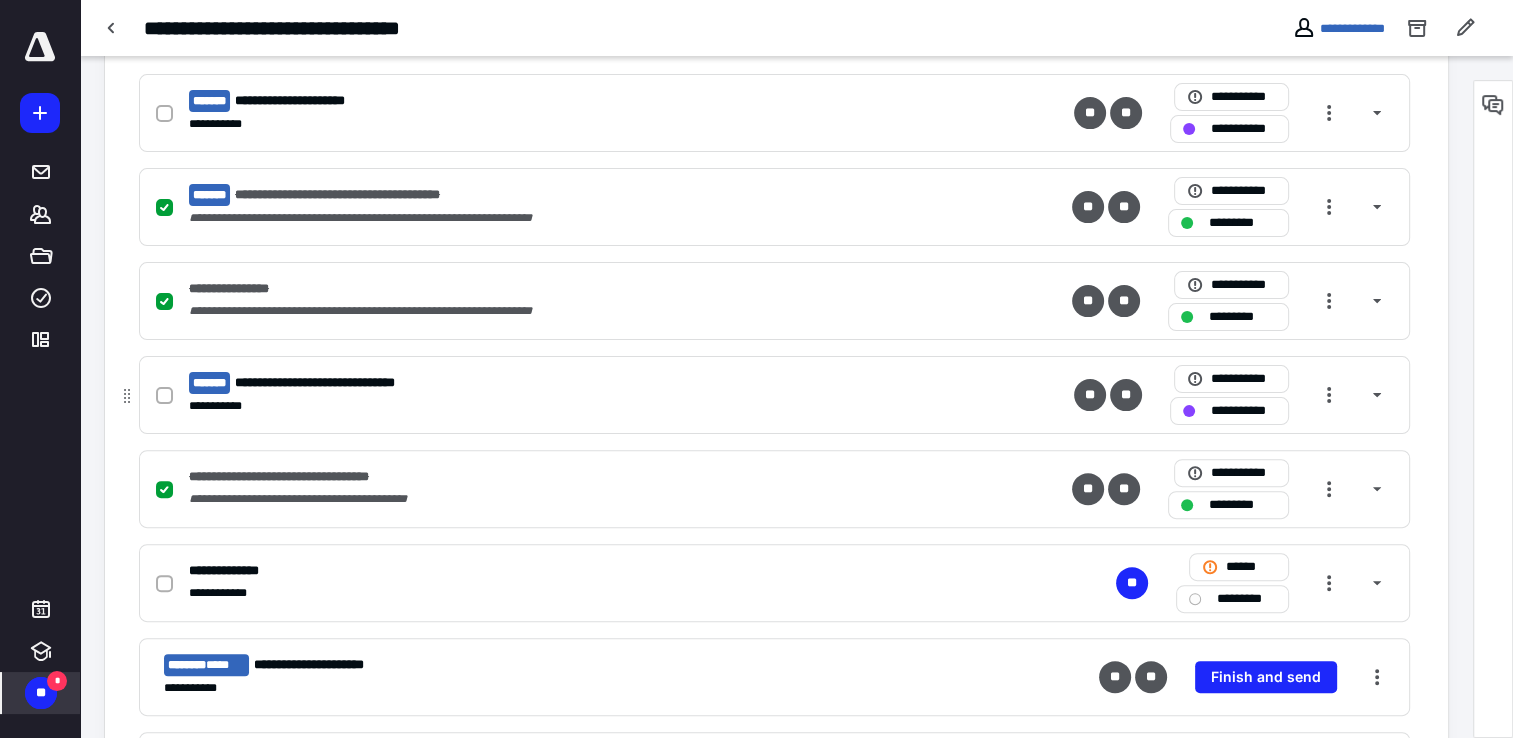 click on "**********" at bounding box center [341, 383] 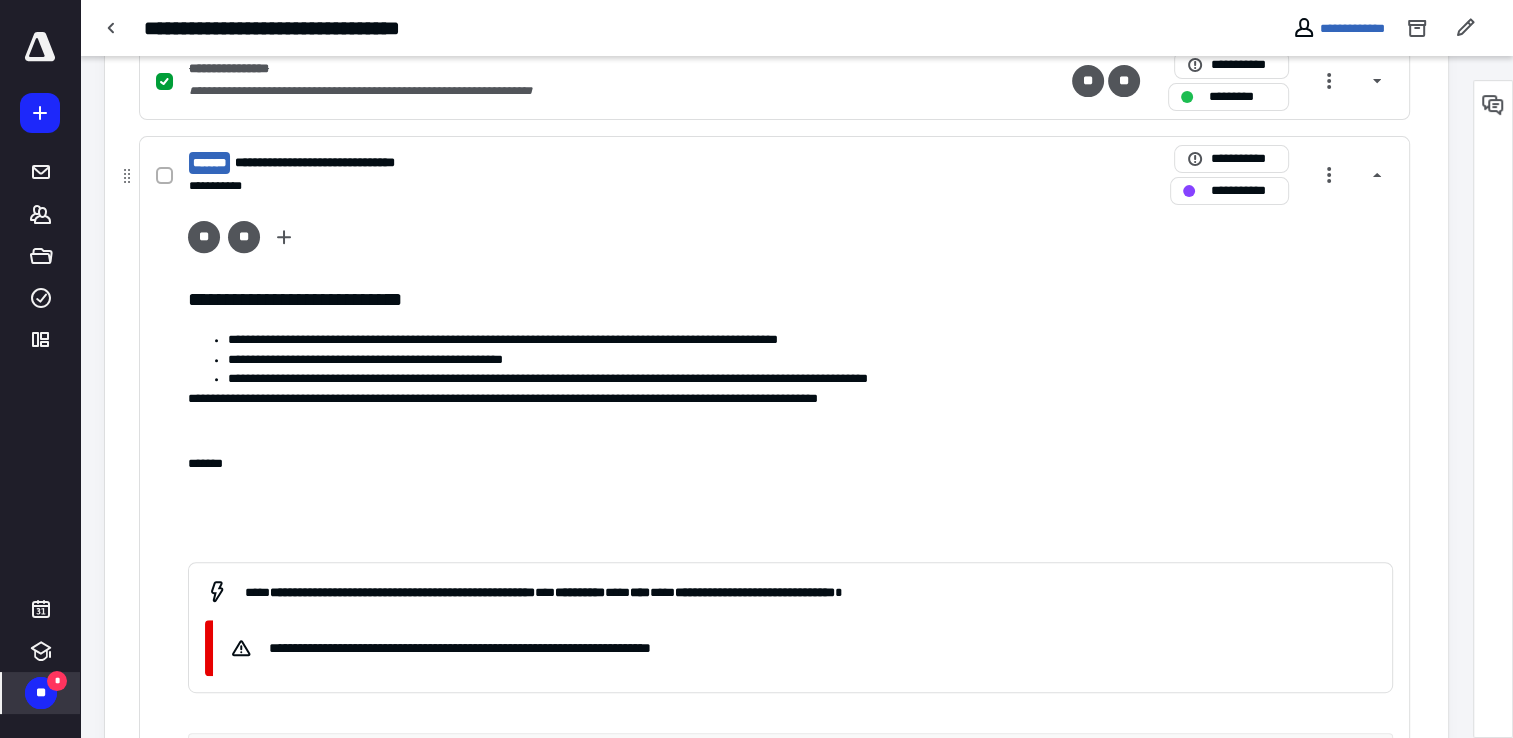 scroll, scrollTop: 730, scrollLeft: 0, axis: vertical 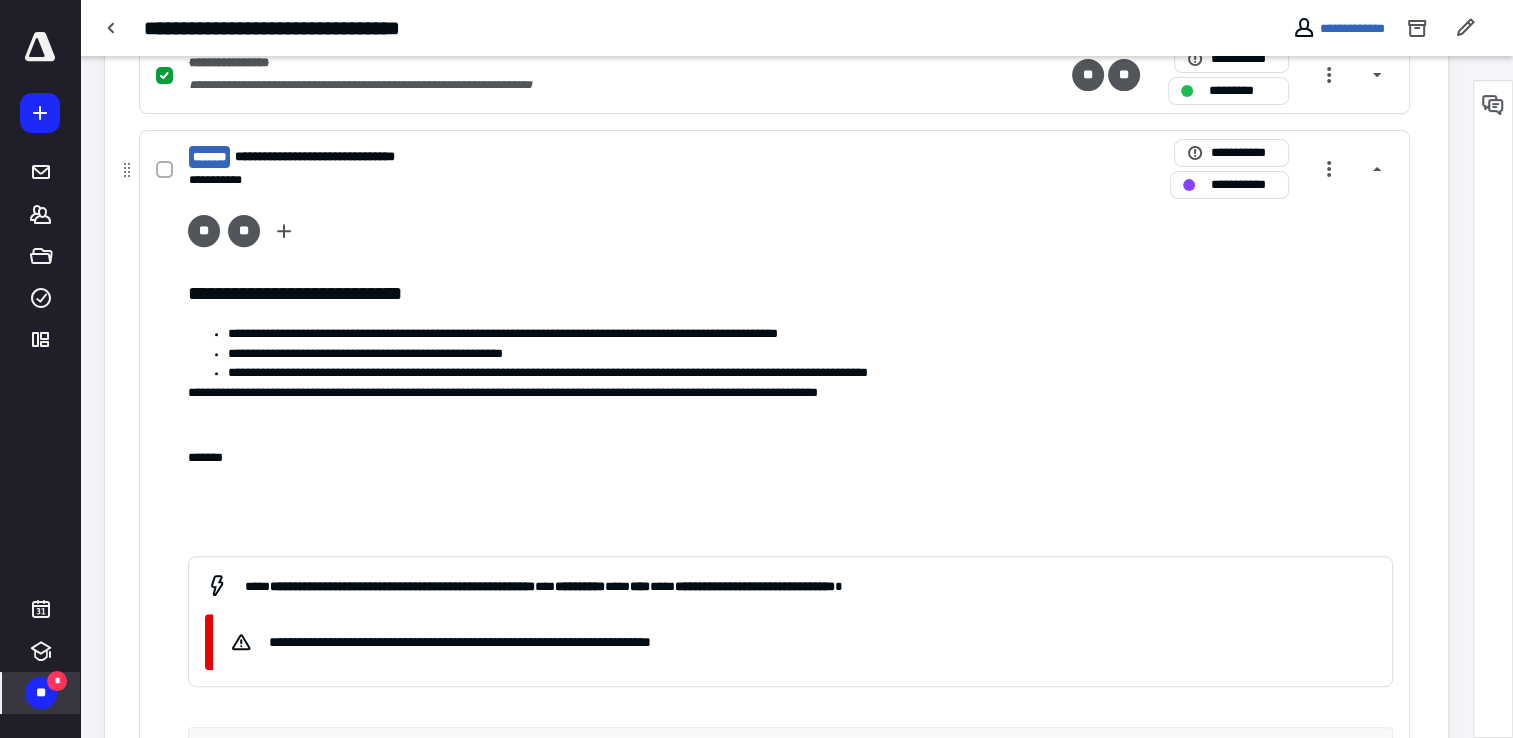 click on "**********" at bounding box center [341, 157] 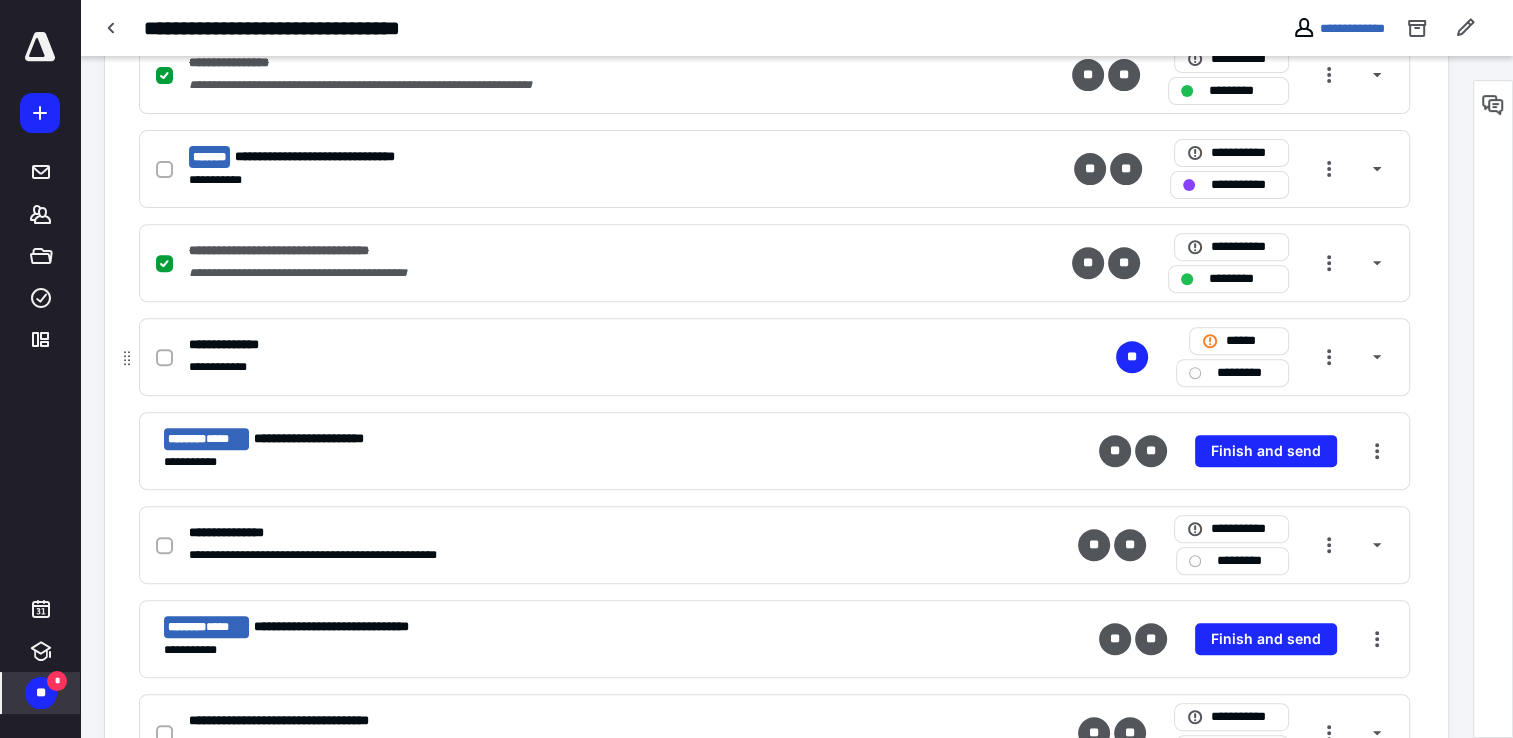 click on "**********" at bounding box center (236, 345) 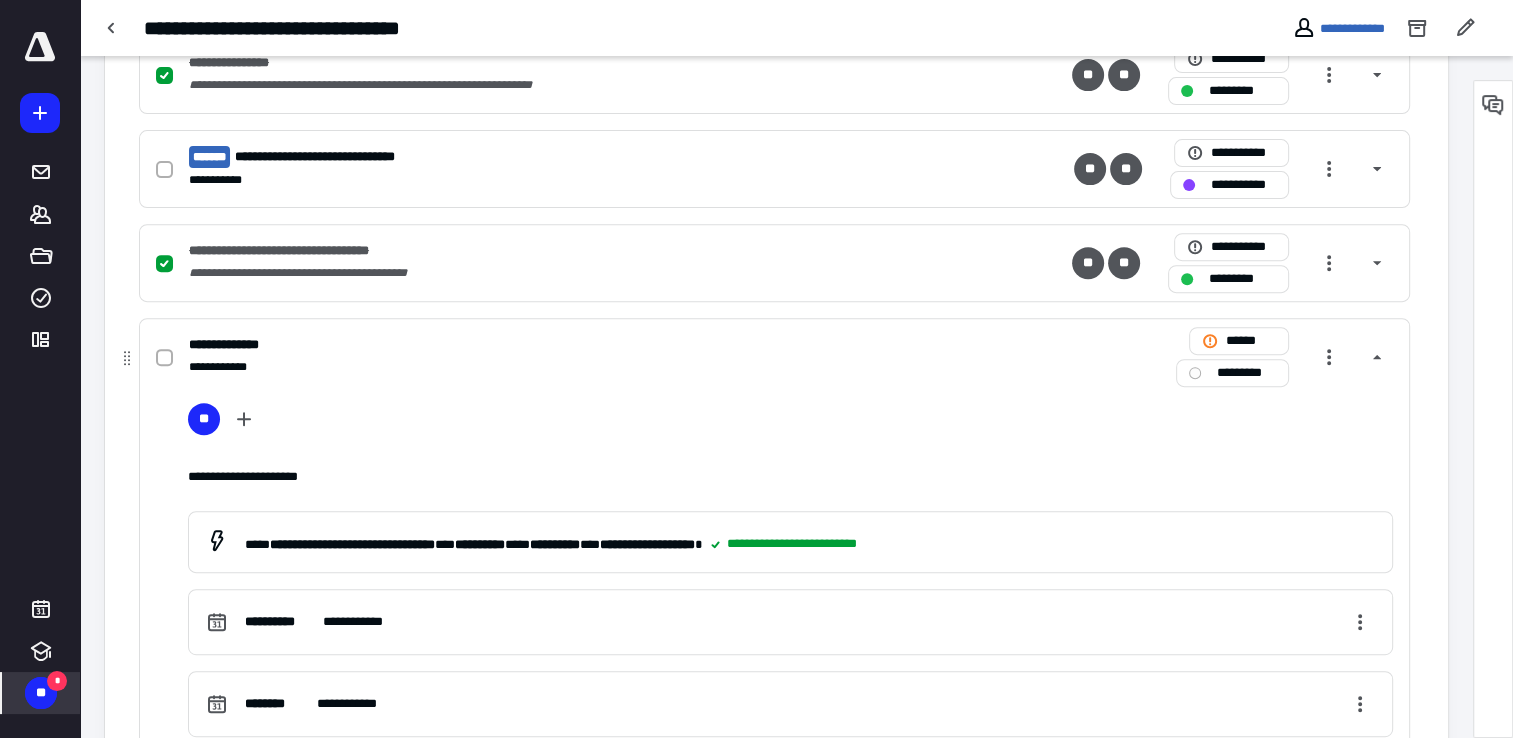 scroll, scrollTop: 763, scrollLeft: 0, axis: vertical 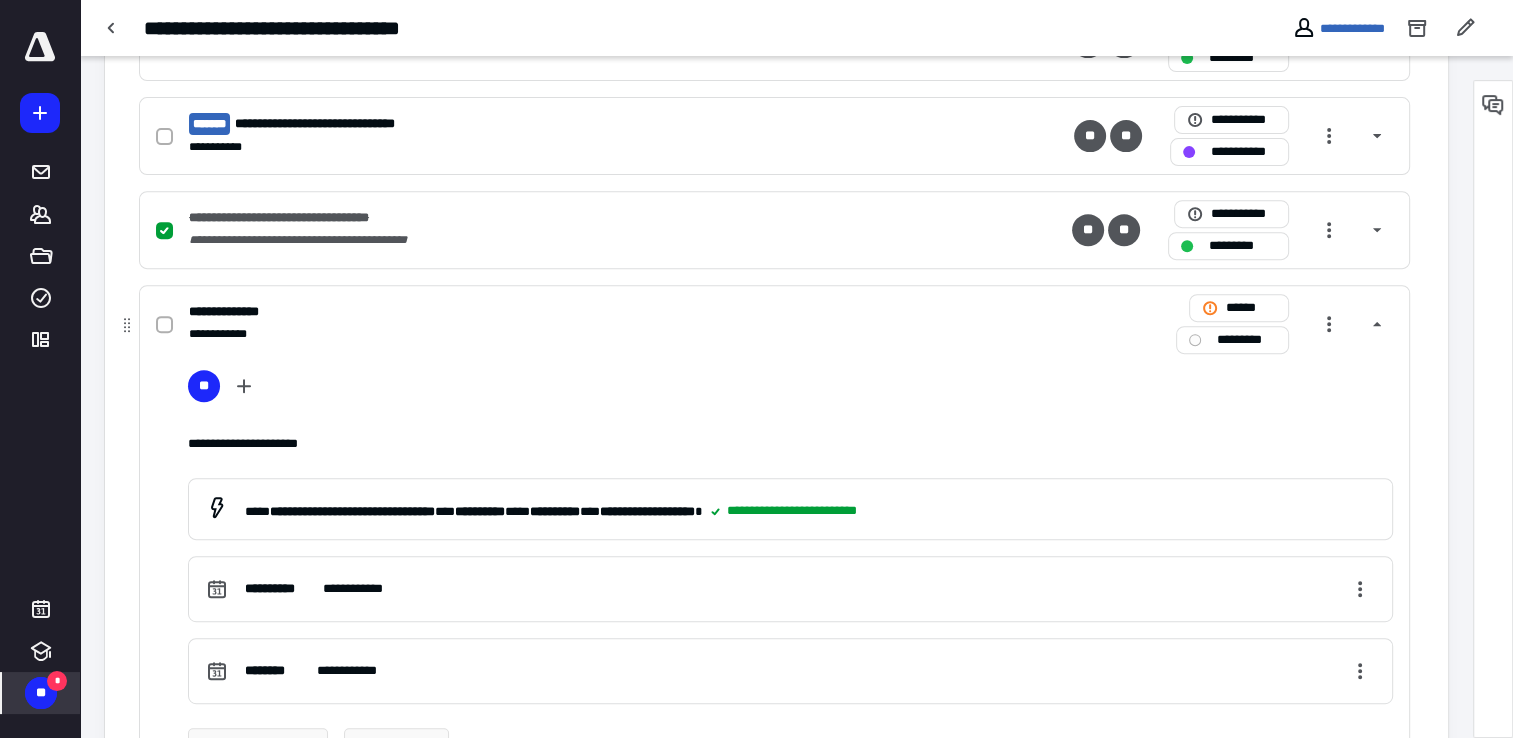 click on "**********" at bounding box center (236, 312) 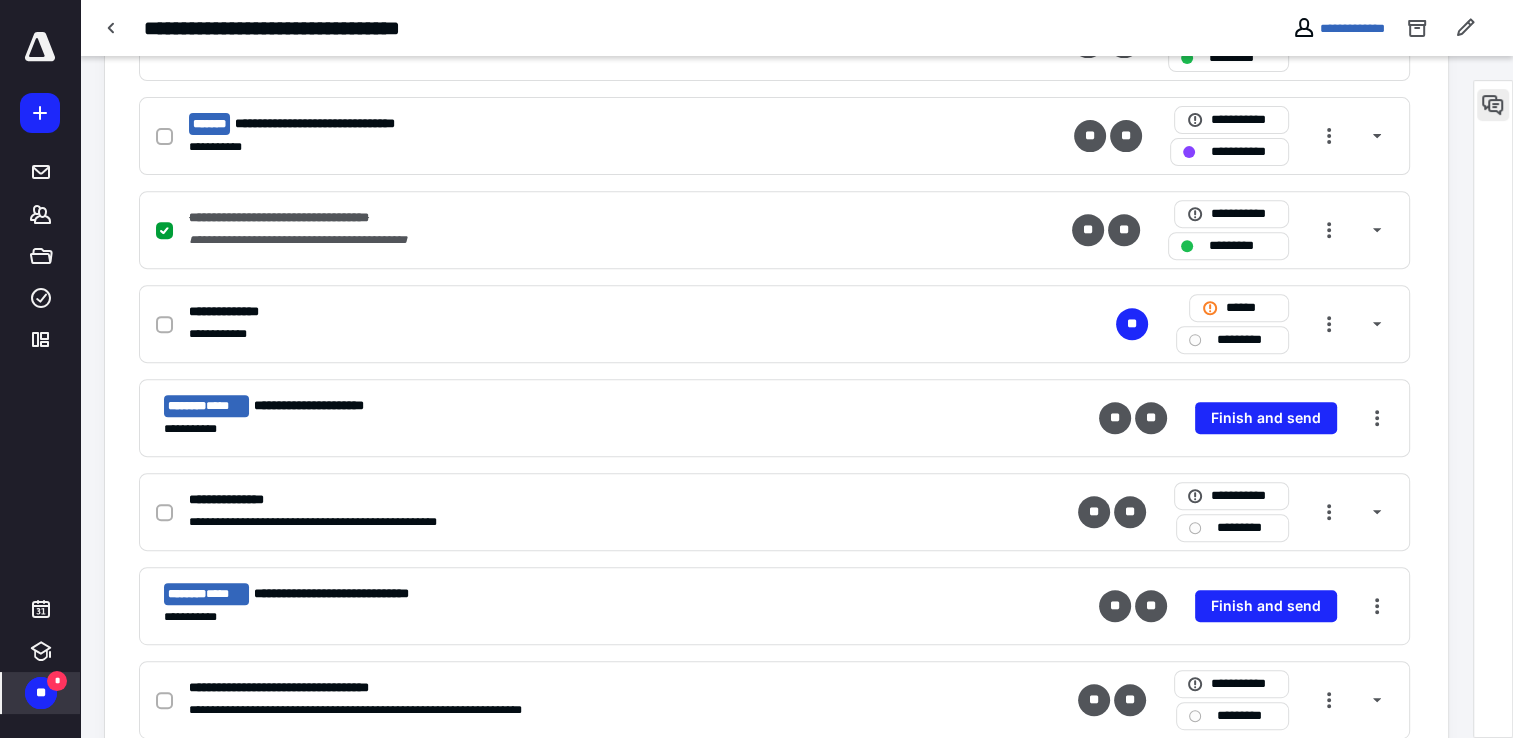 click at bounding box center (1493, 105) 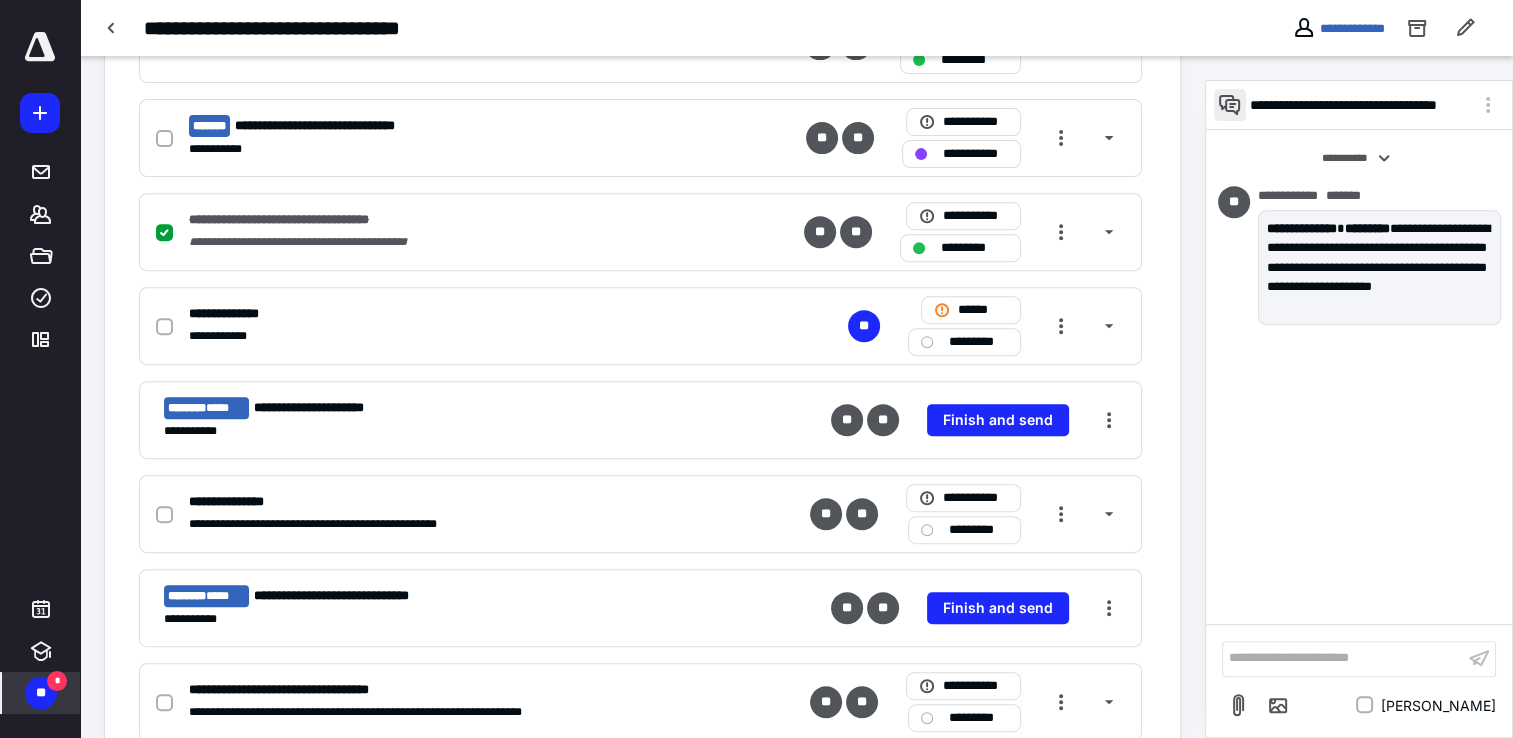 click at bounding box center [1230, 105] 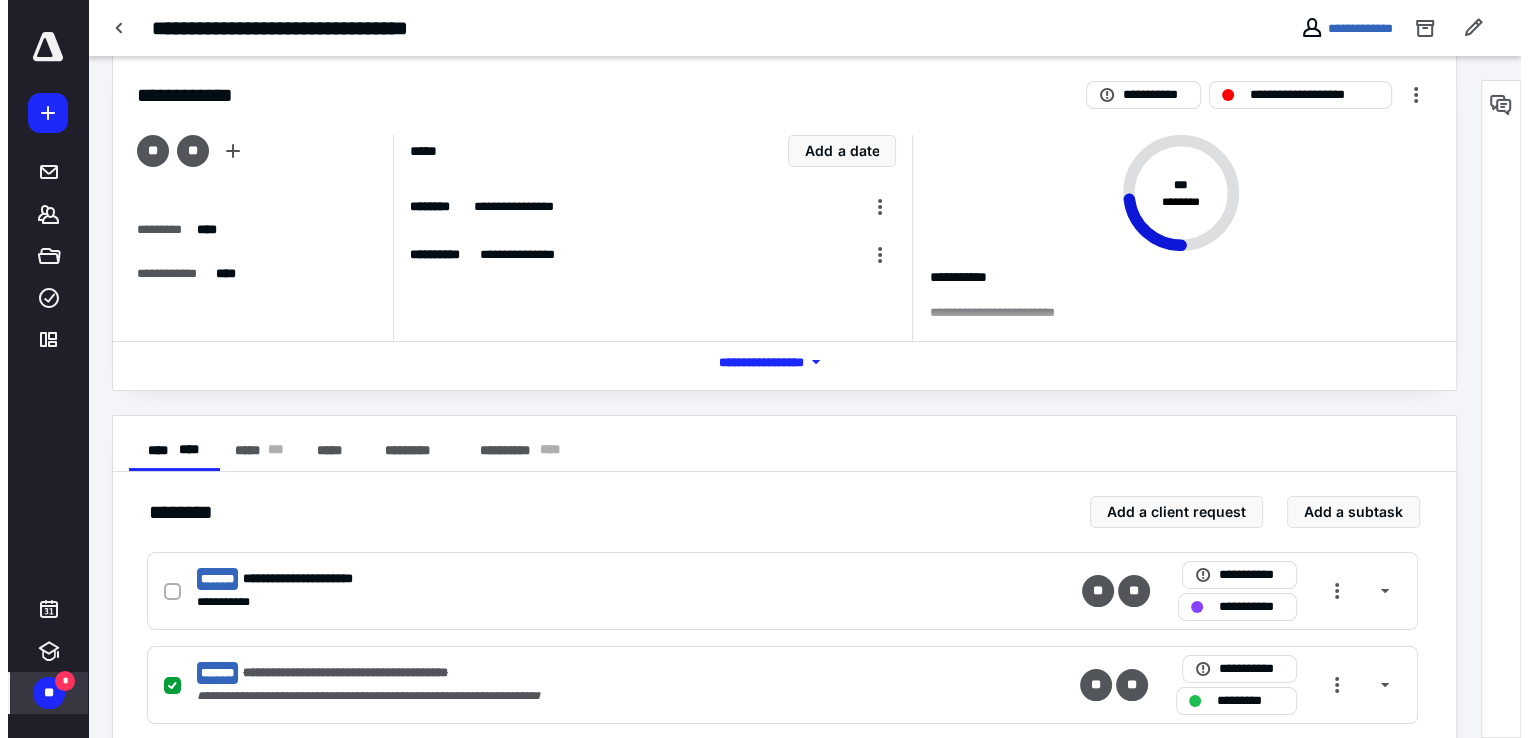 scroll, scrollTop: 0, scrollLeft: 0, axis: both 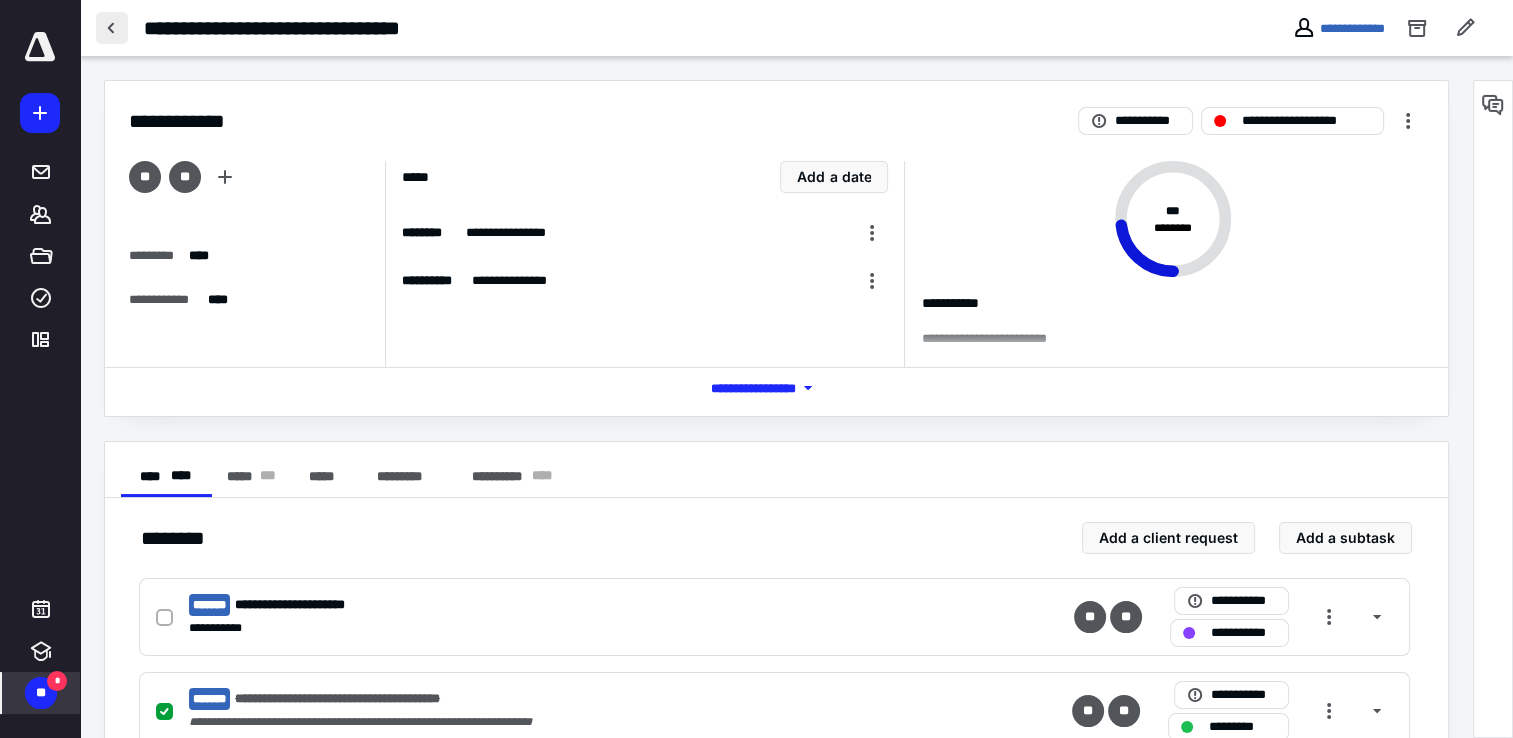 click at bounding box center (112, 28) 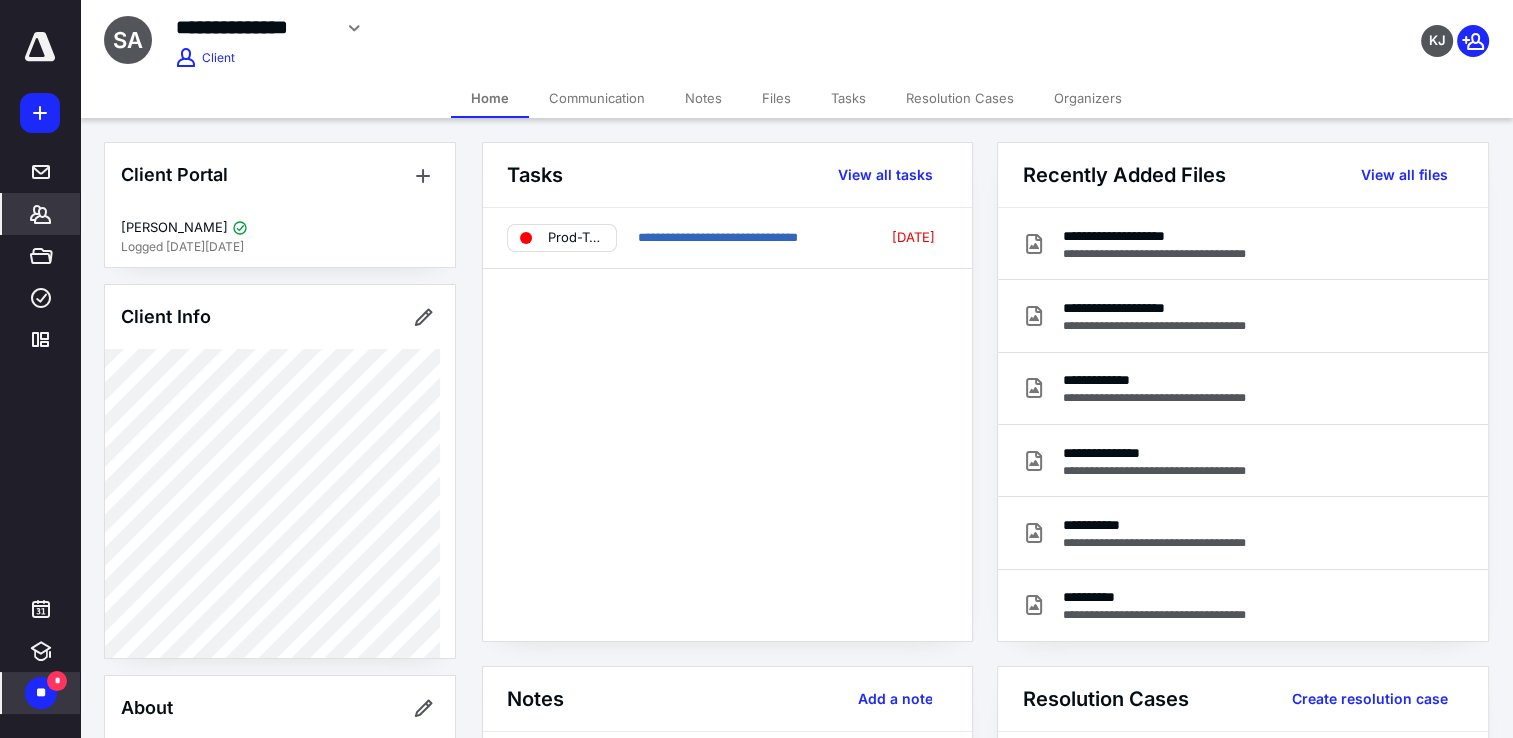 click on "Files" at bounding box center (776, 98) 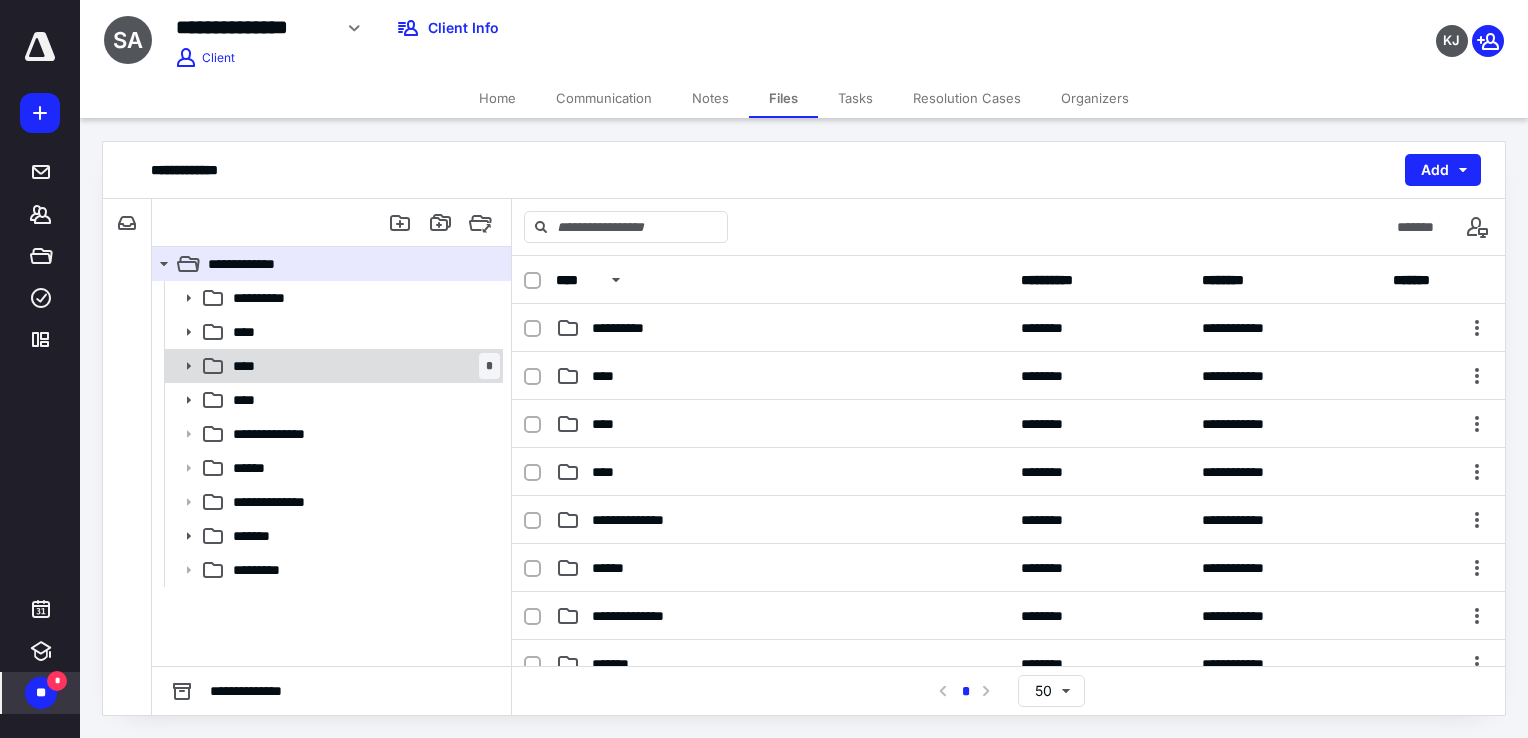 click 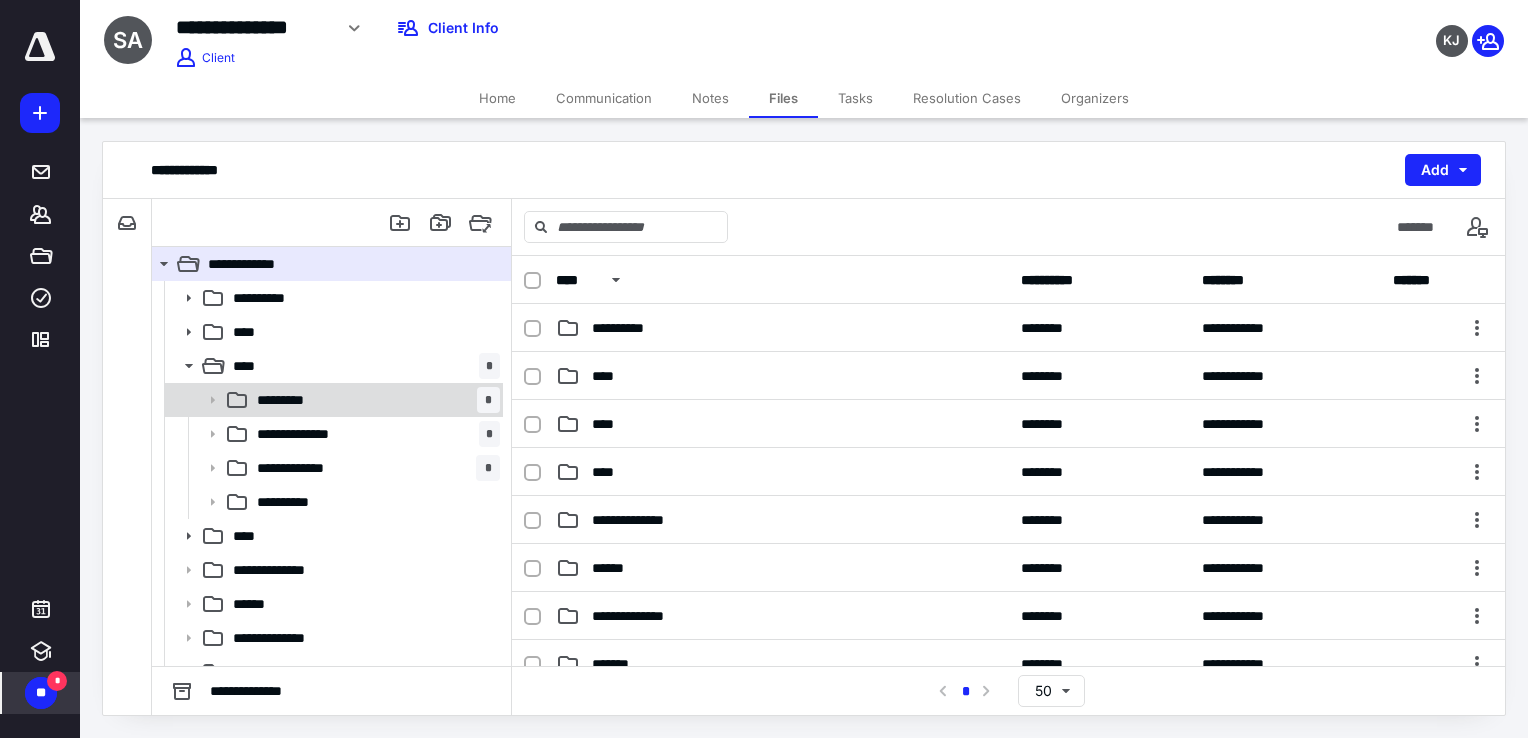 click 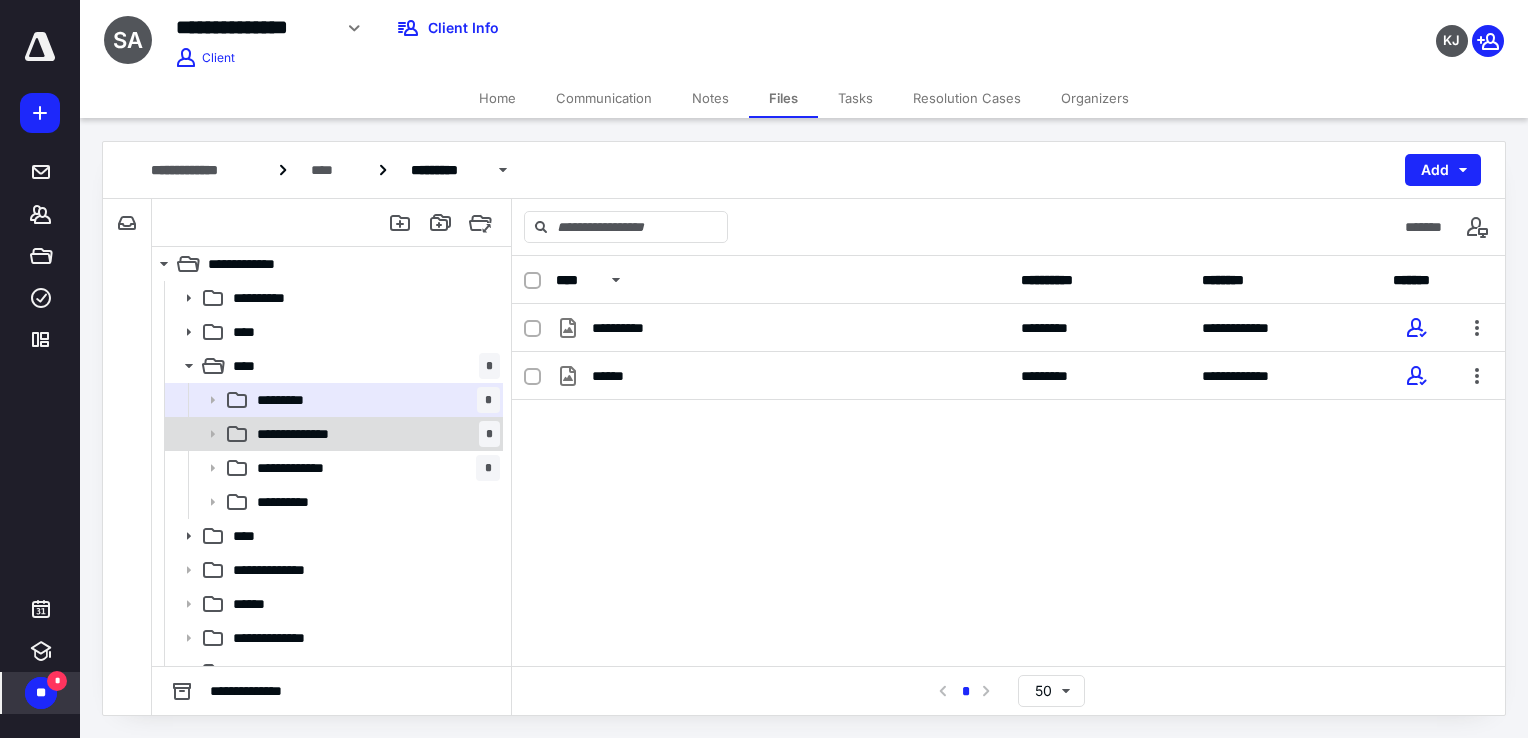 click 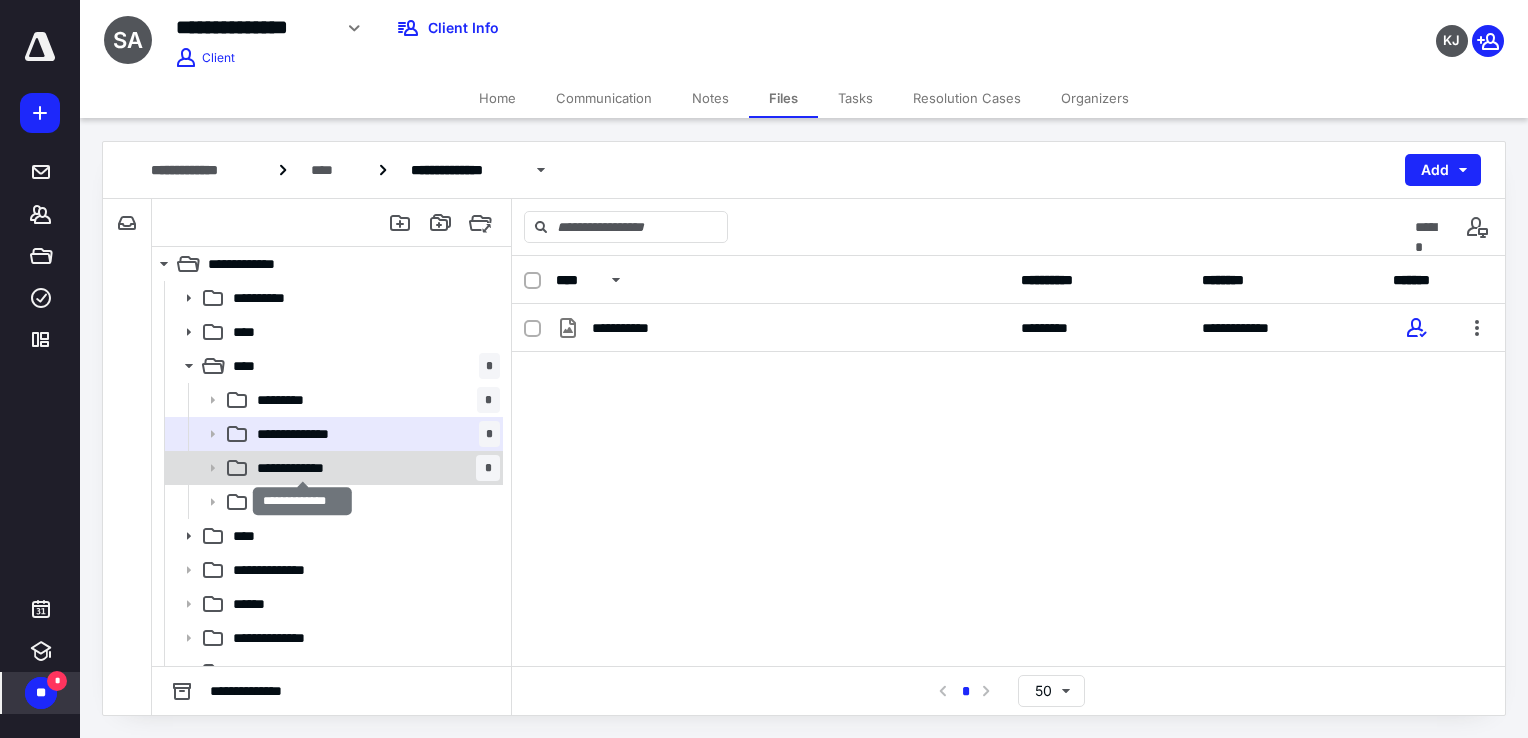 click on "**********" at bounding box center (302, 468) 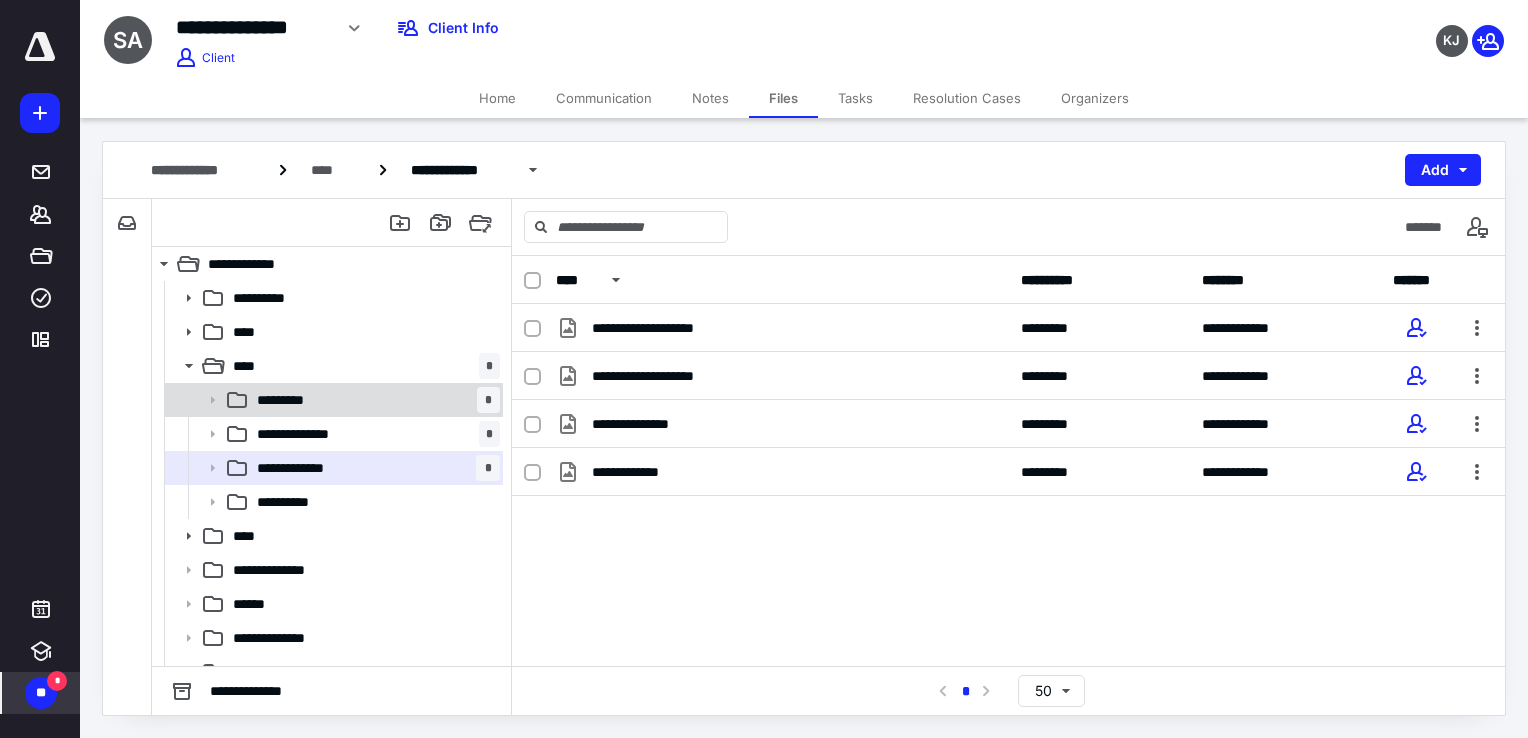 click on "********* *" at bounding box center [374, 400] 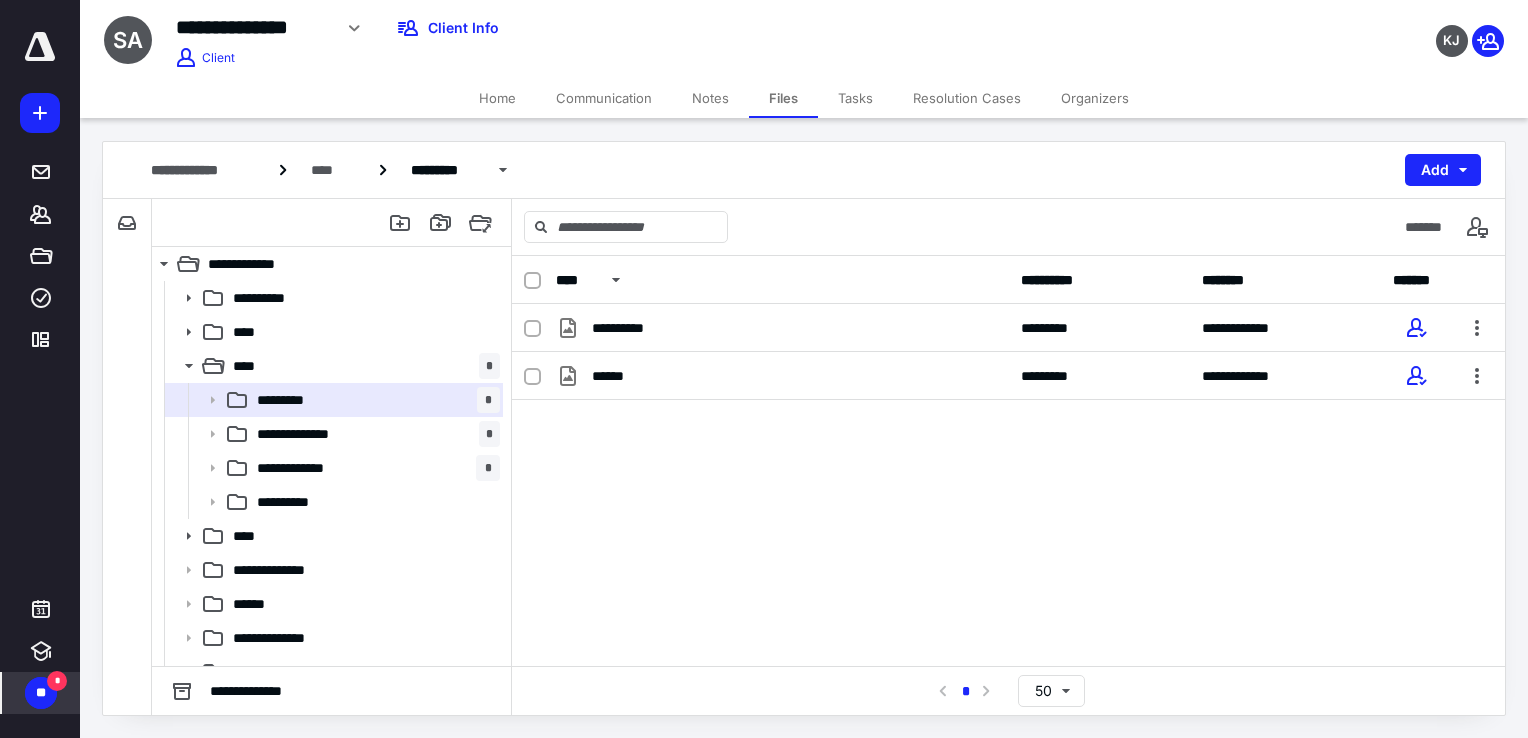 click on "Organizers" at bounding box center [1095, 98] 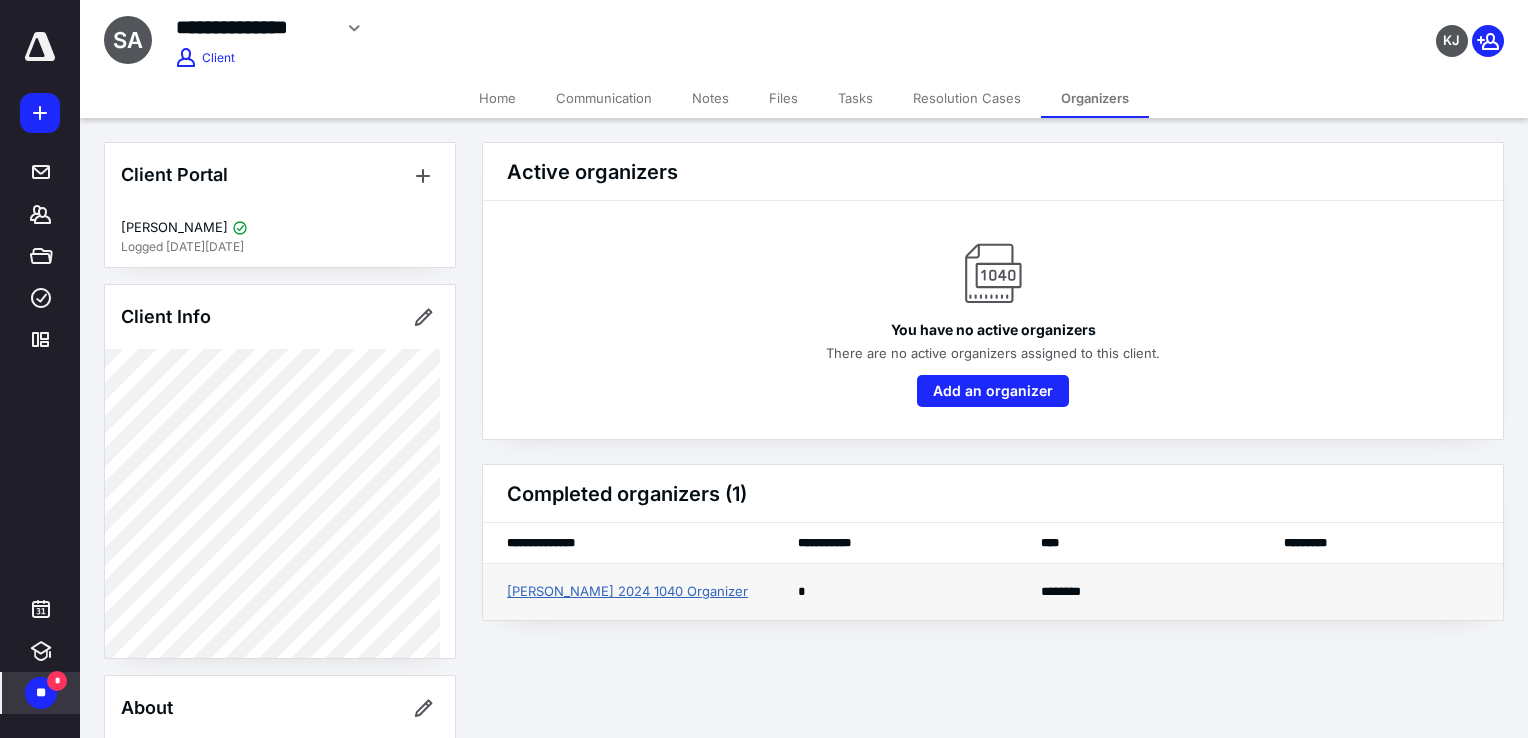 click on "Ashley Schwen 2024 1040 Organizer" at bounding box center (627, 592) 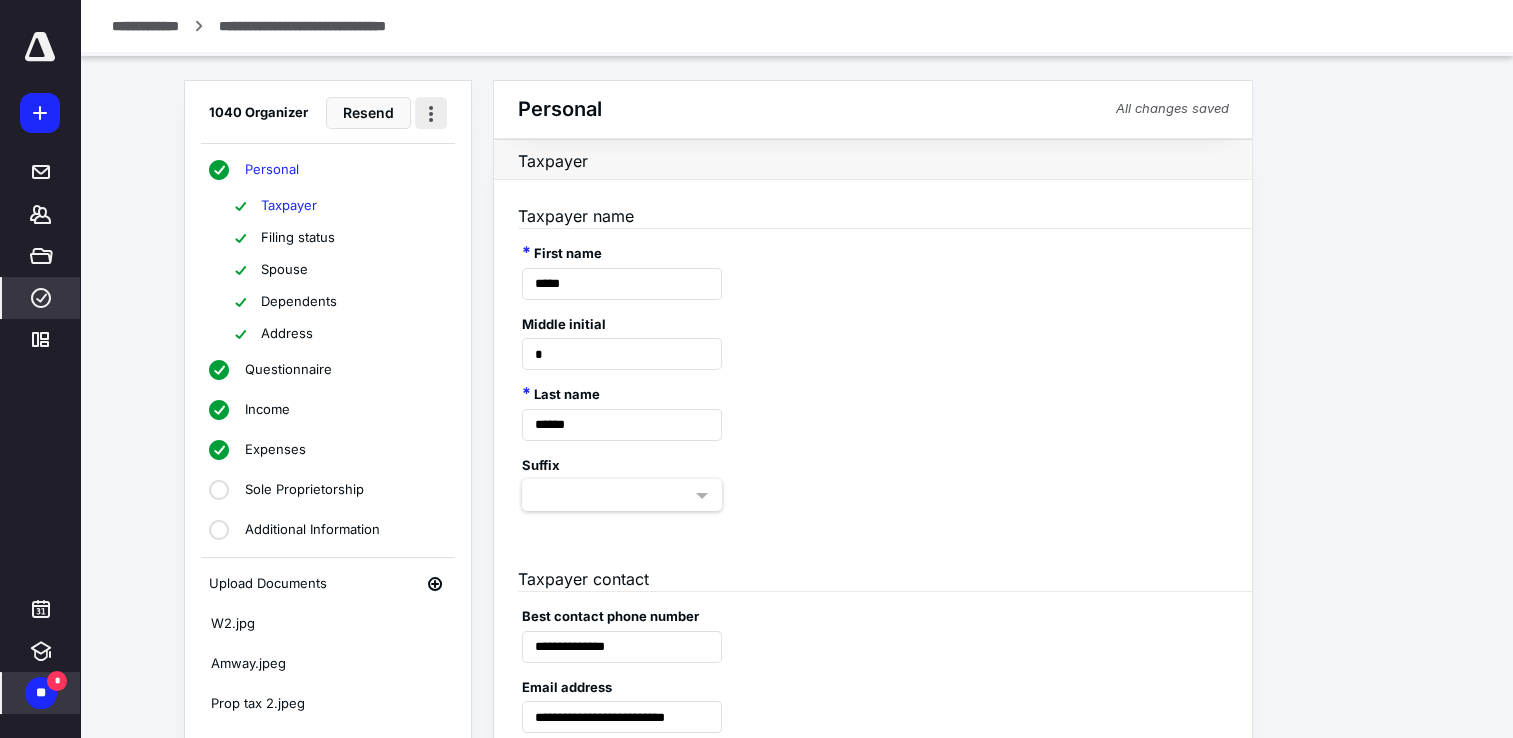 click at bounding box center [431, 113] 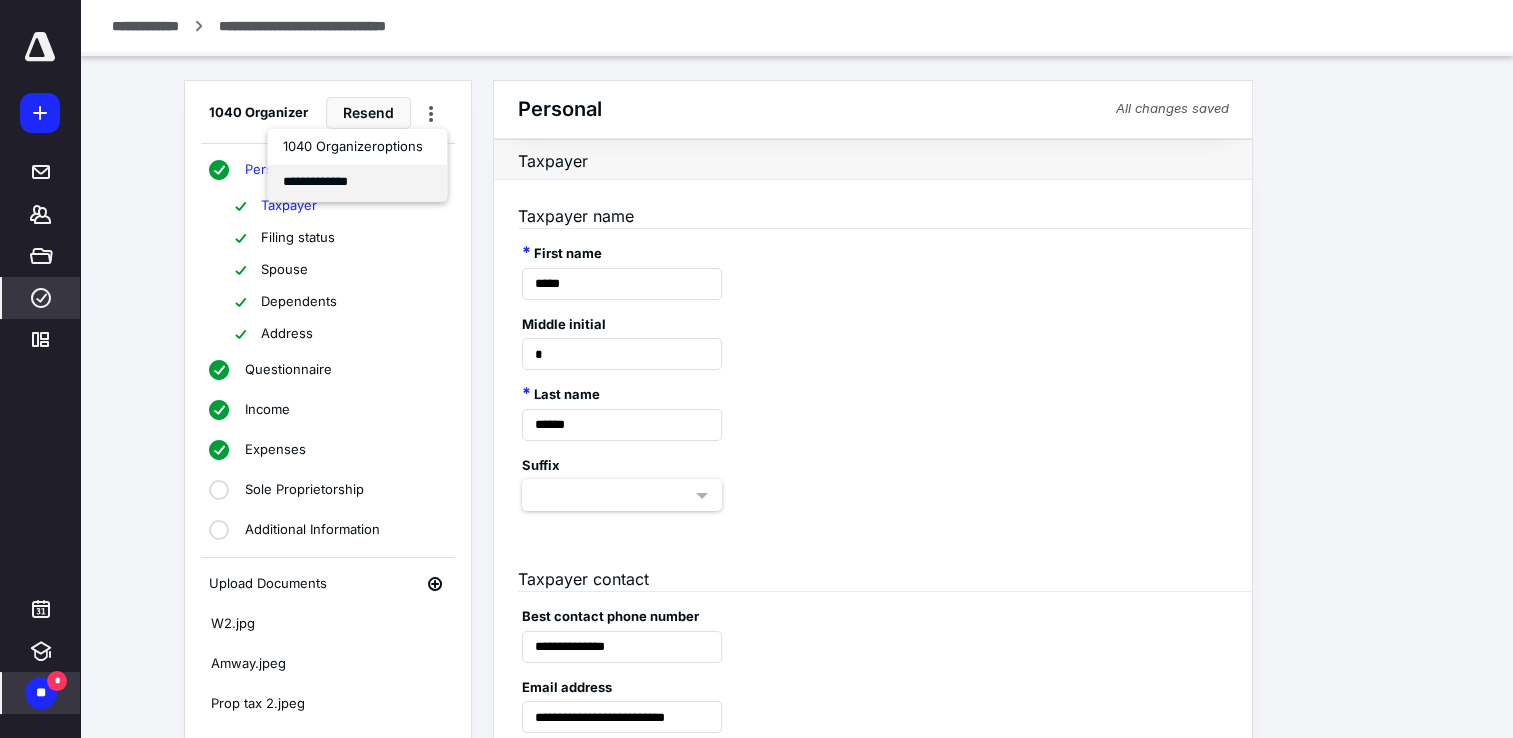 click on "**********" at bounding box center [357, 182] 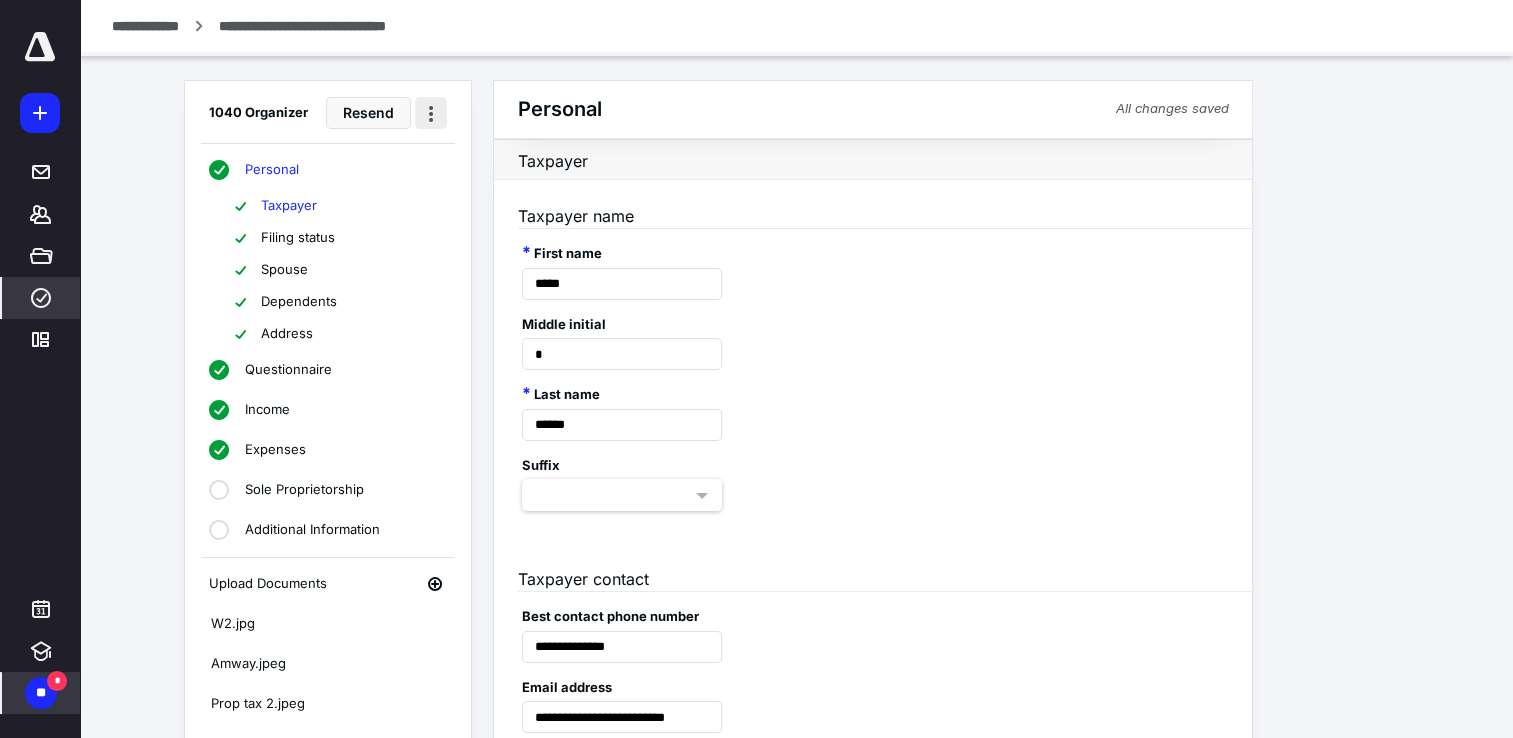 click at bounding box center (431, 113) 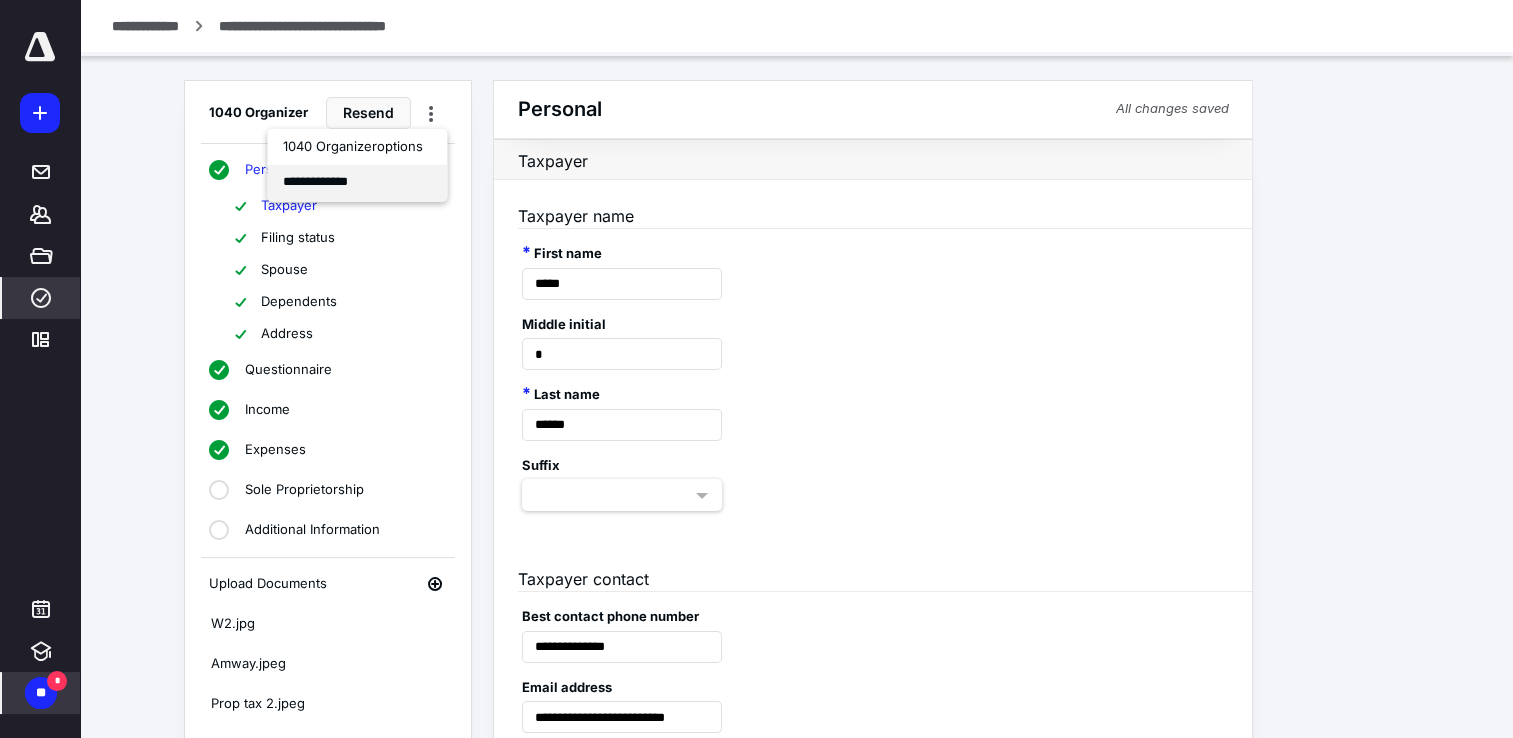 click on "**********" at bounding box center [357, 182] 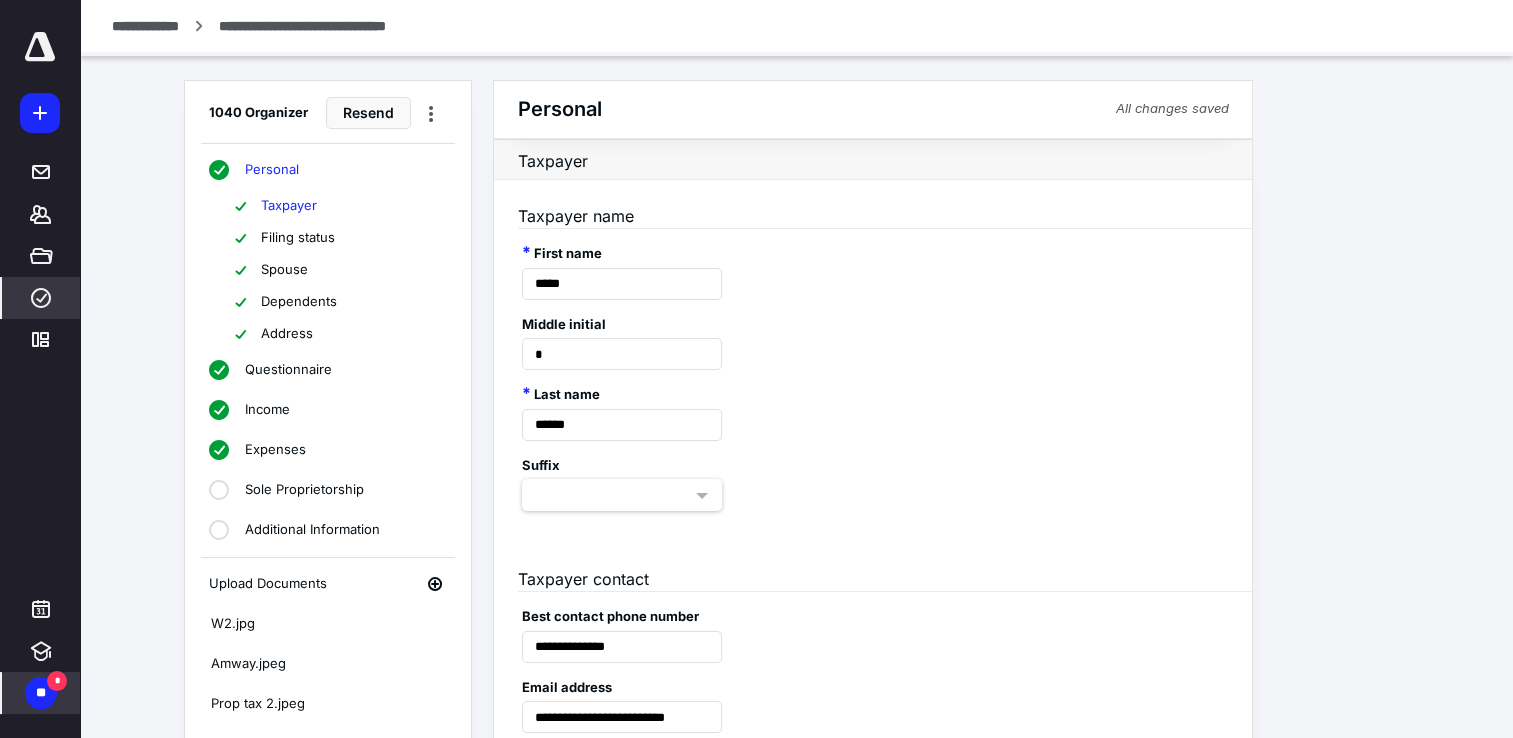click on "Personal All changes saved" at bounding box center [873, 109] 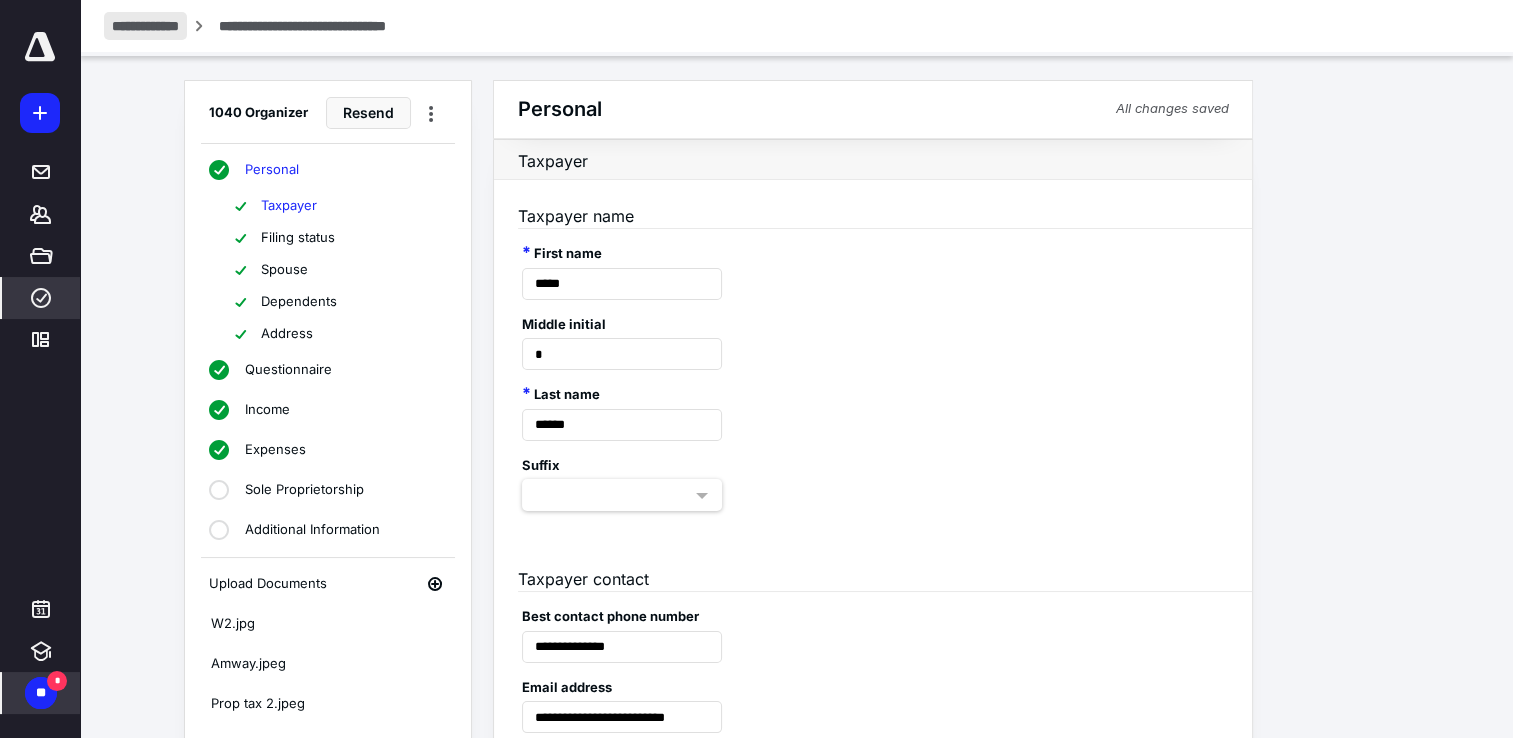 click on "**********" at bounding box center (145, 26) 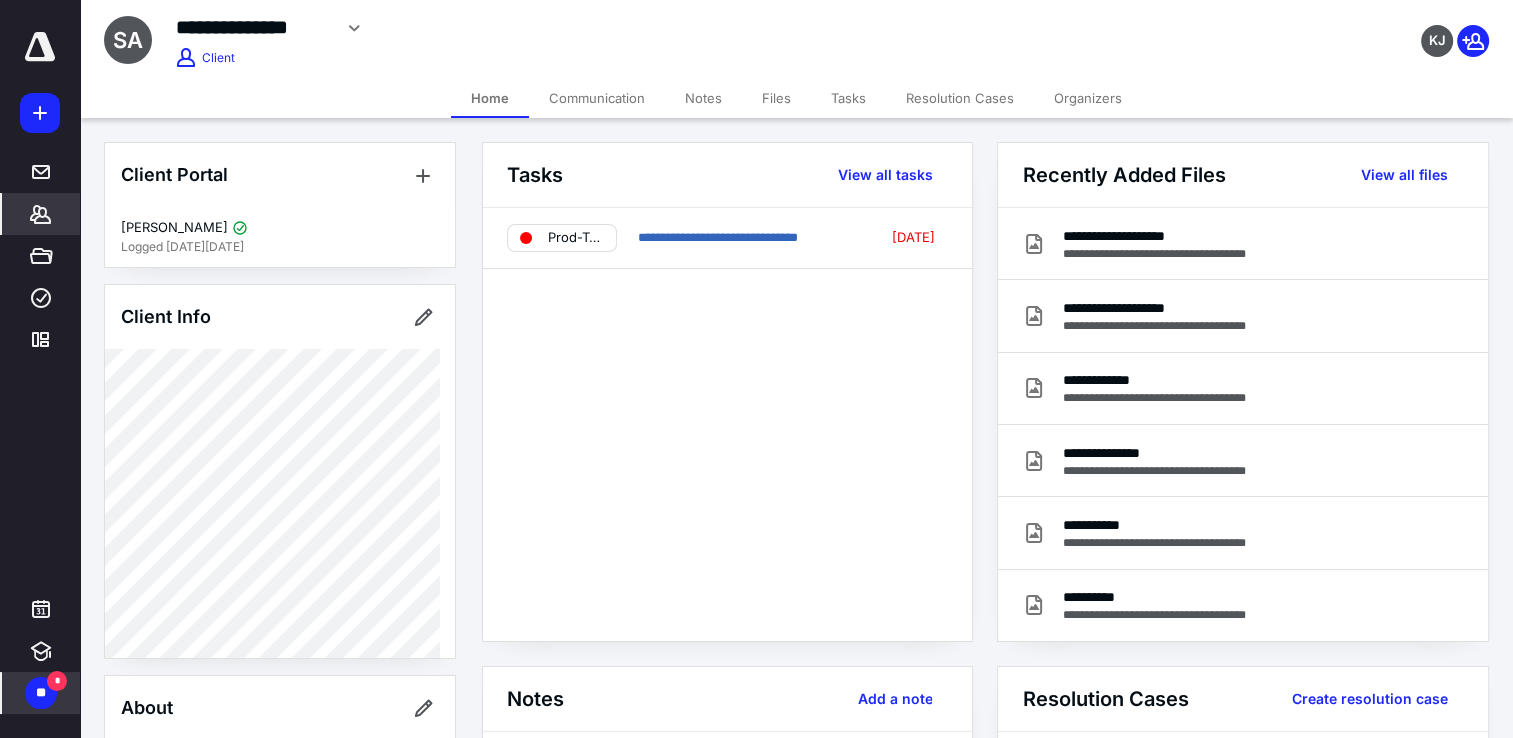 click on "Files" at bounding box center [776, 98] 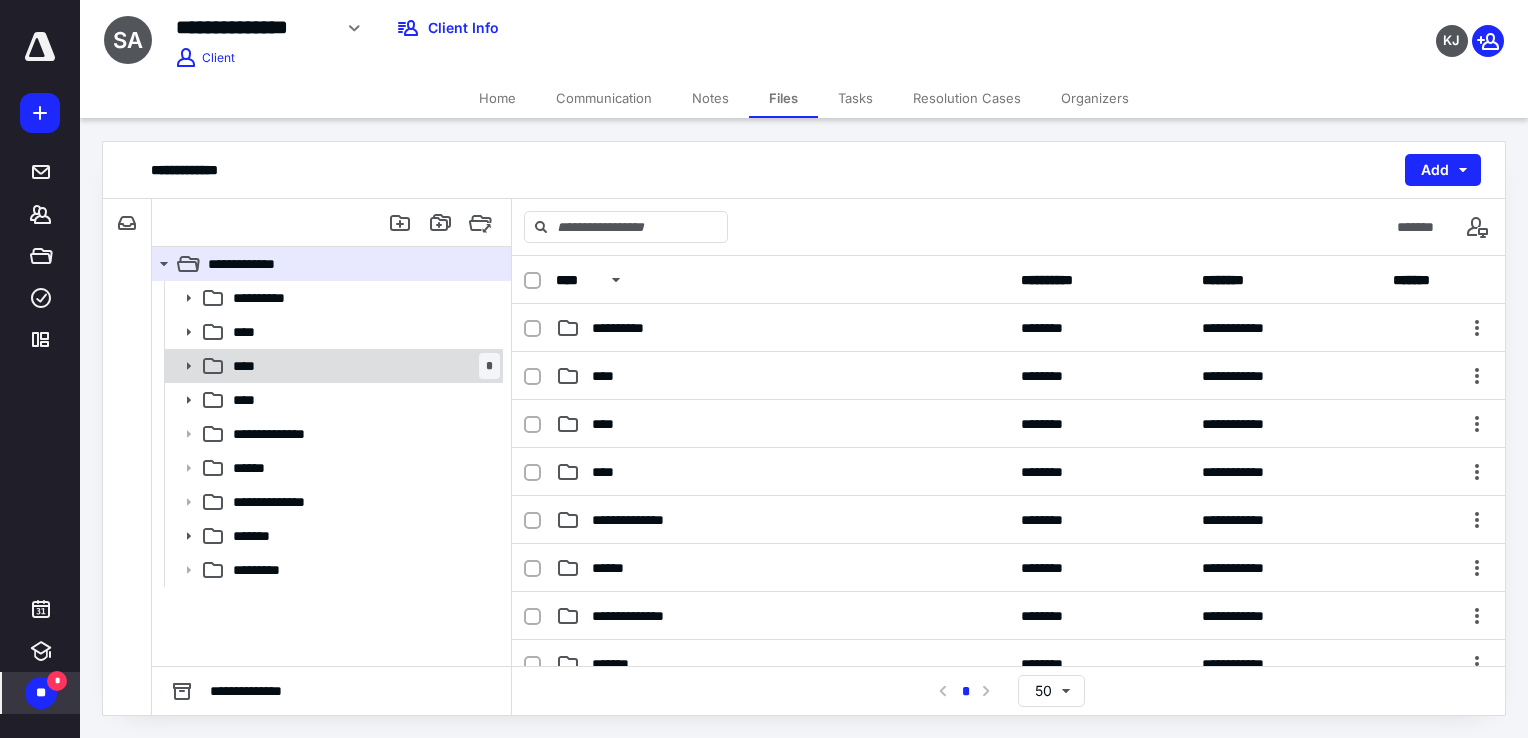 click 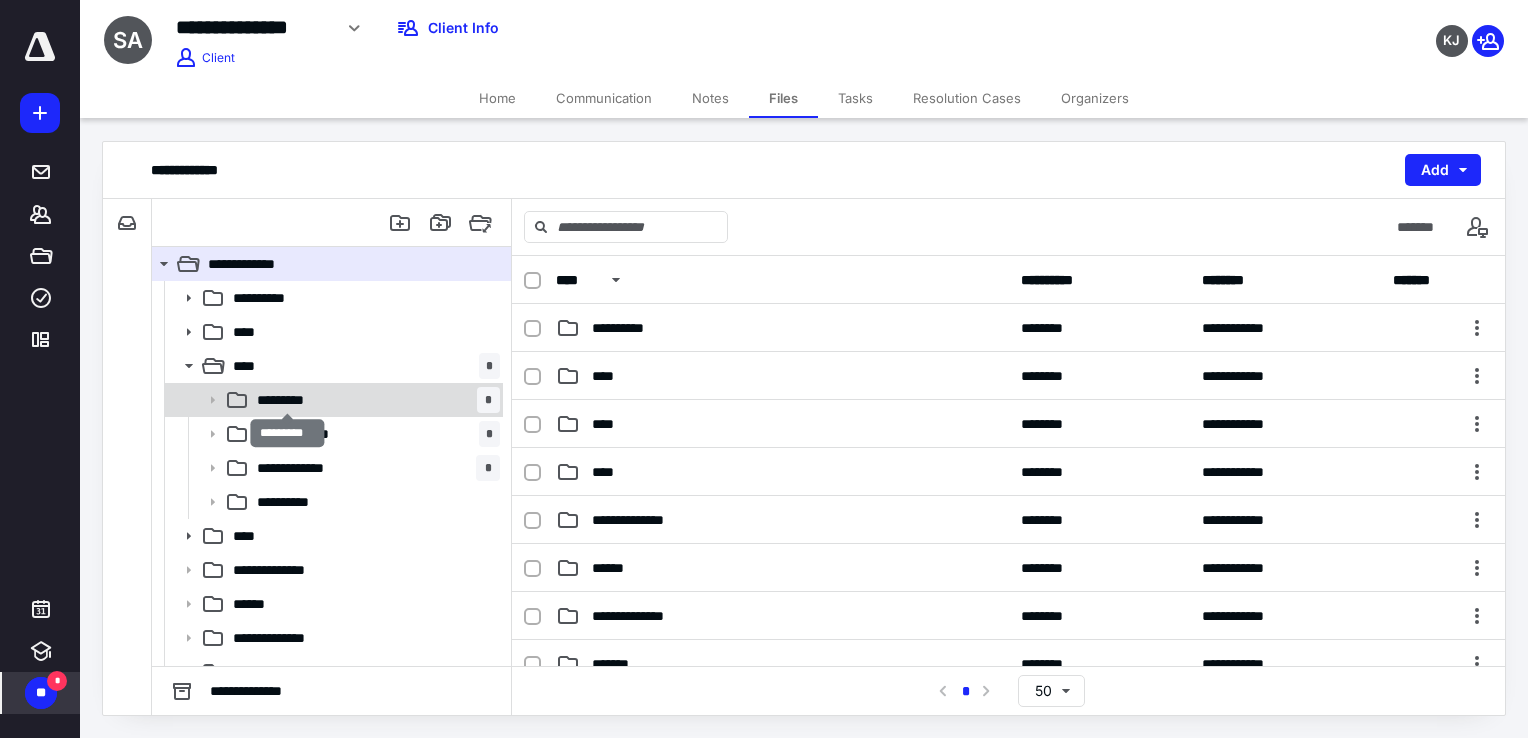 click on "*********" at bounding box center [288, 400] 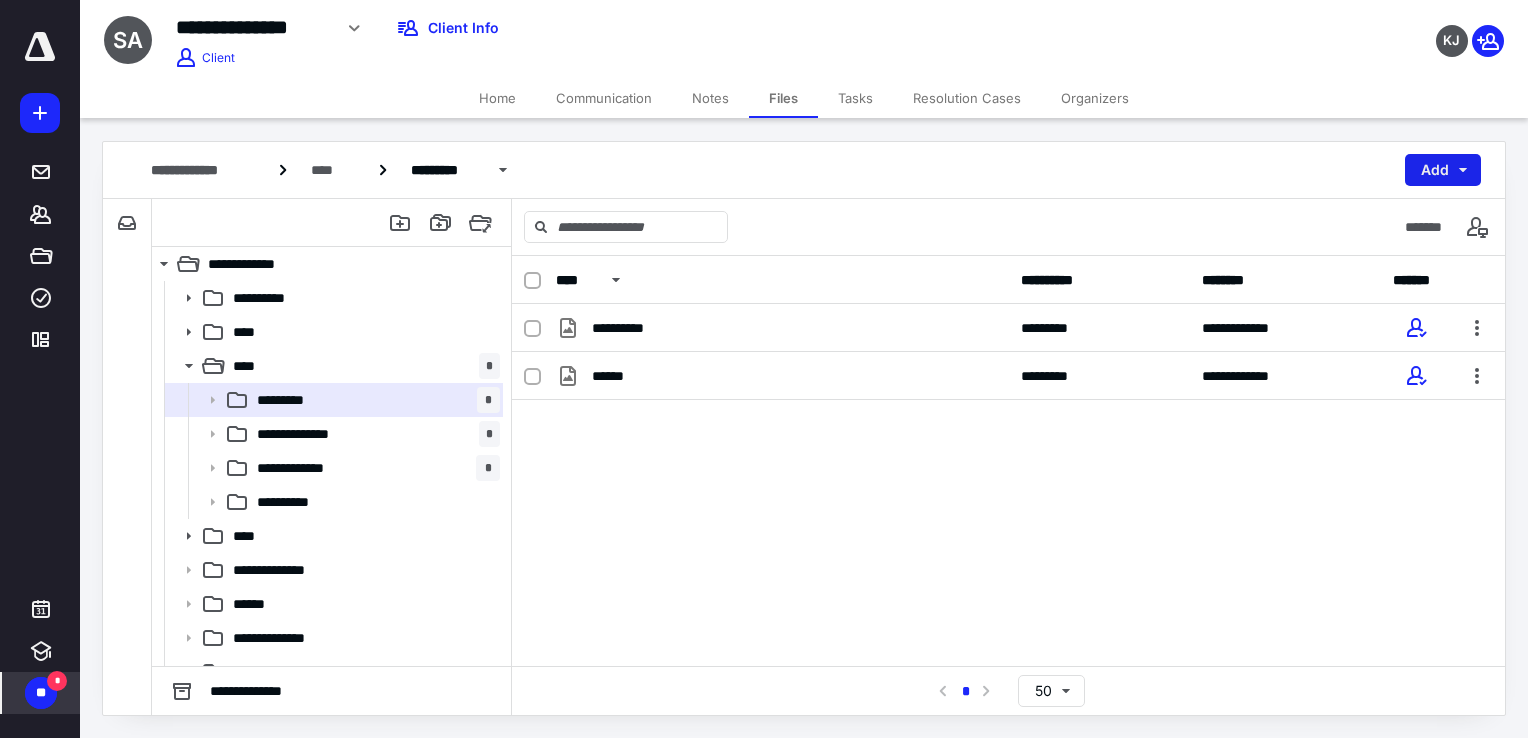 click on "Add" at bounding box center [1443, 170] 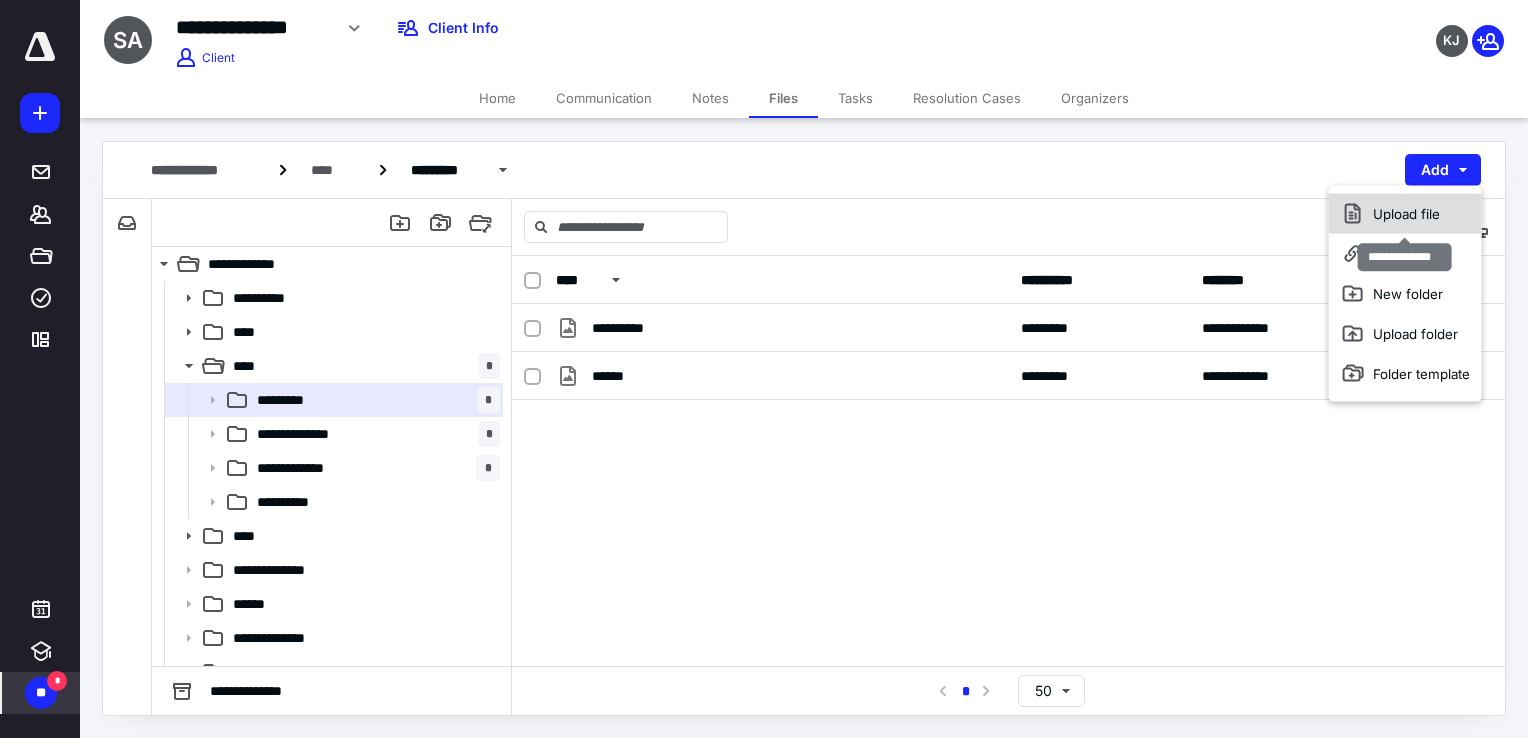 click on "Upload file" at bounding box center [1405, 214] 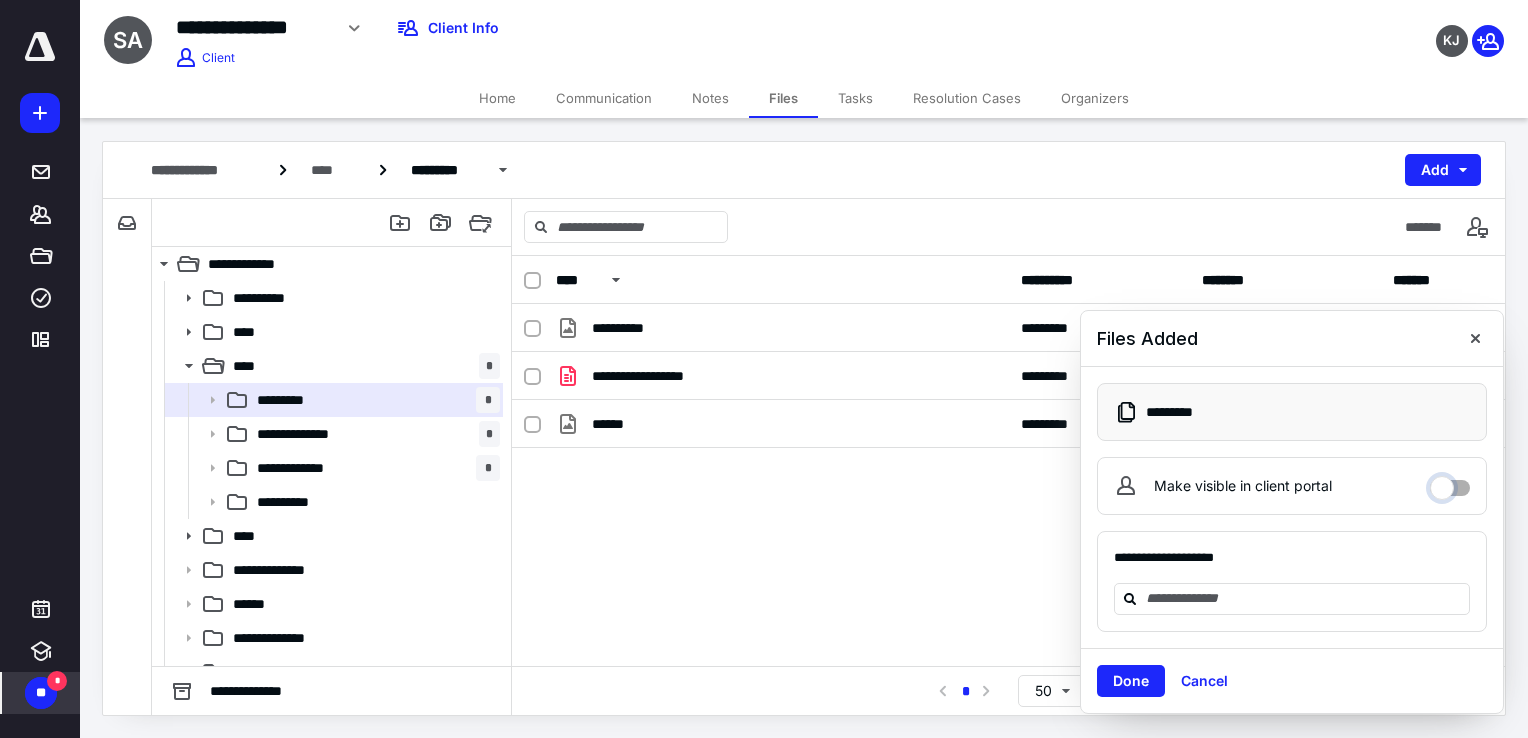 click on "Make visible in client portal" at bounding box center [1450, 483] 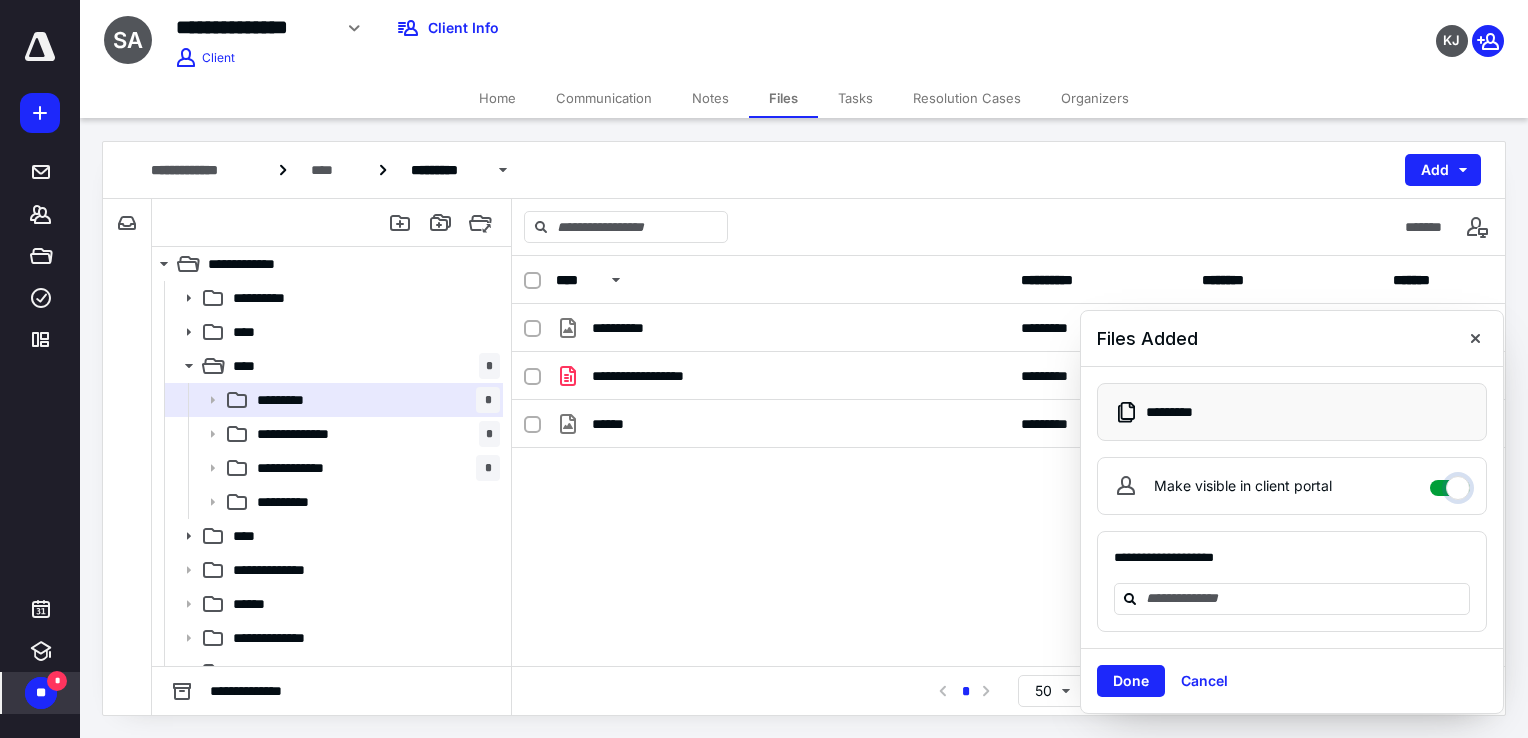 checkbox on "****" 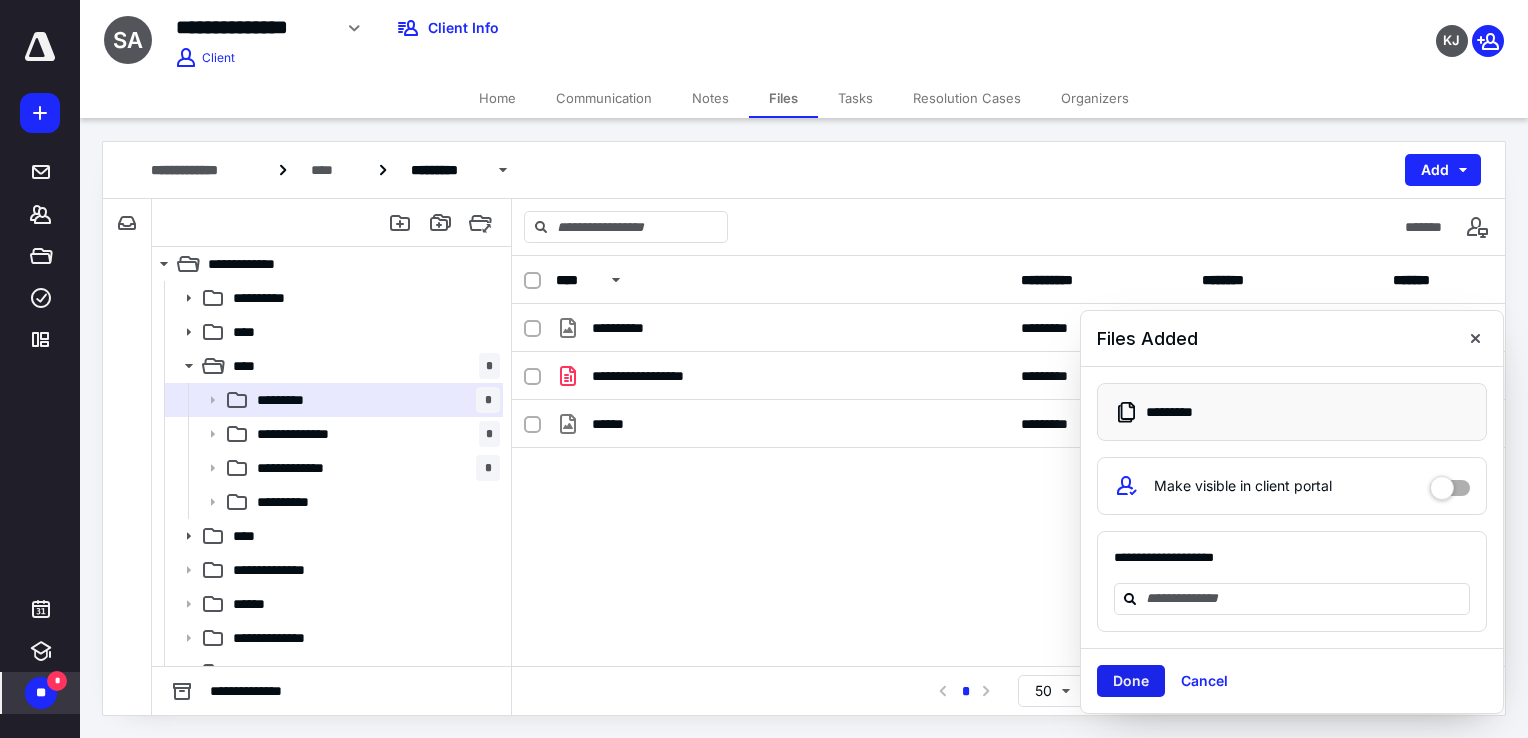 click on "Done" at bounding box center [1131, 681] 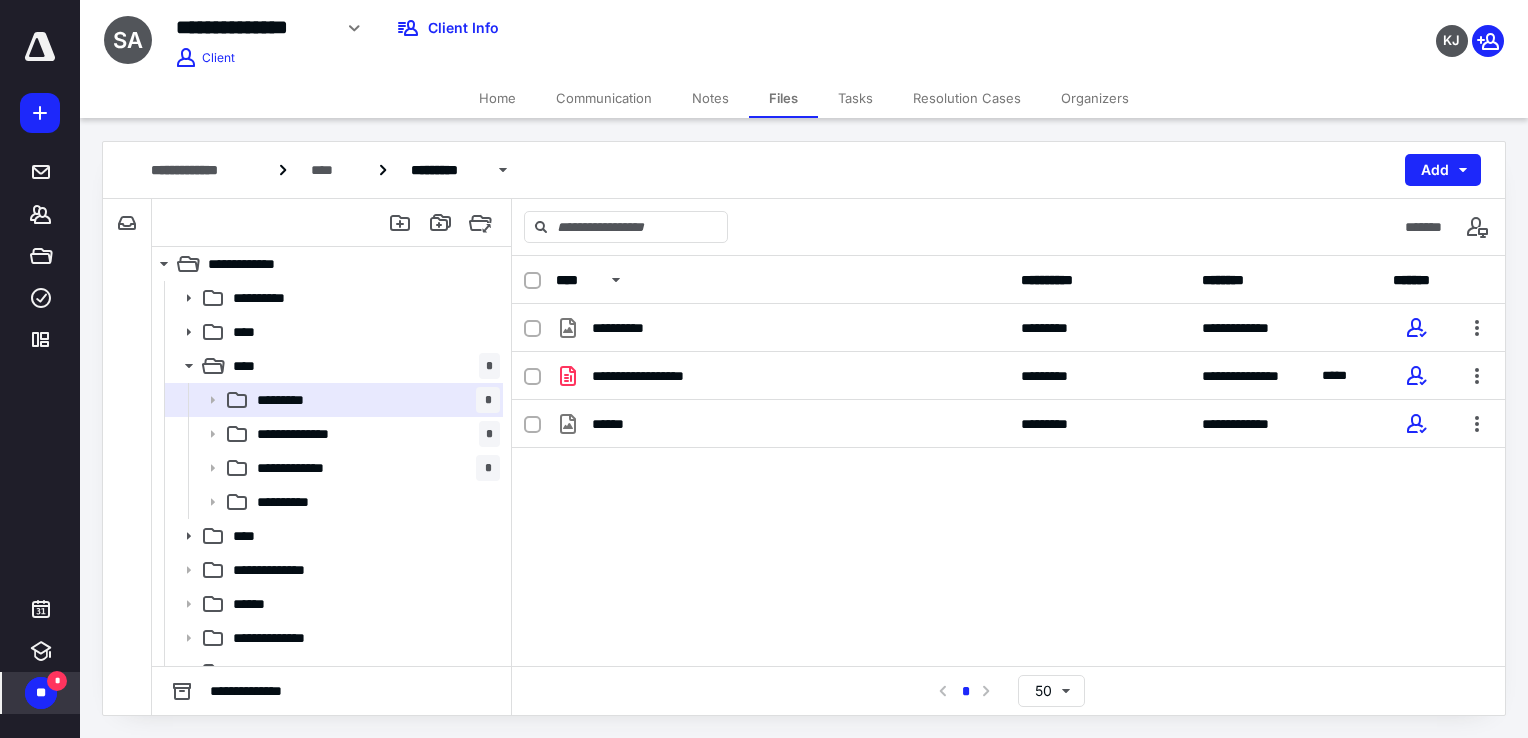 click on "**********" at bounding box center [1008, 454] 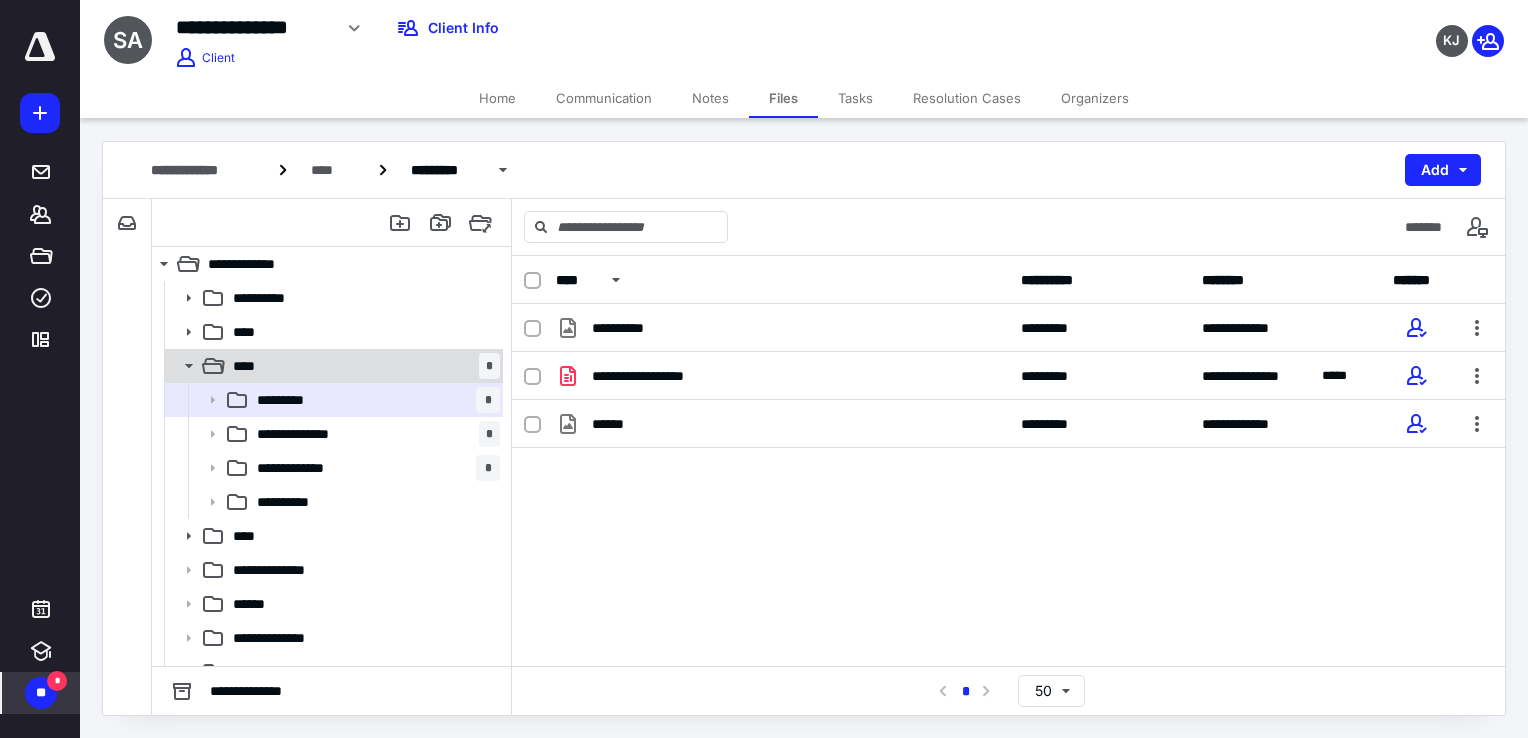 click 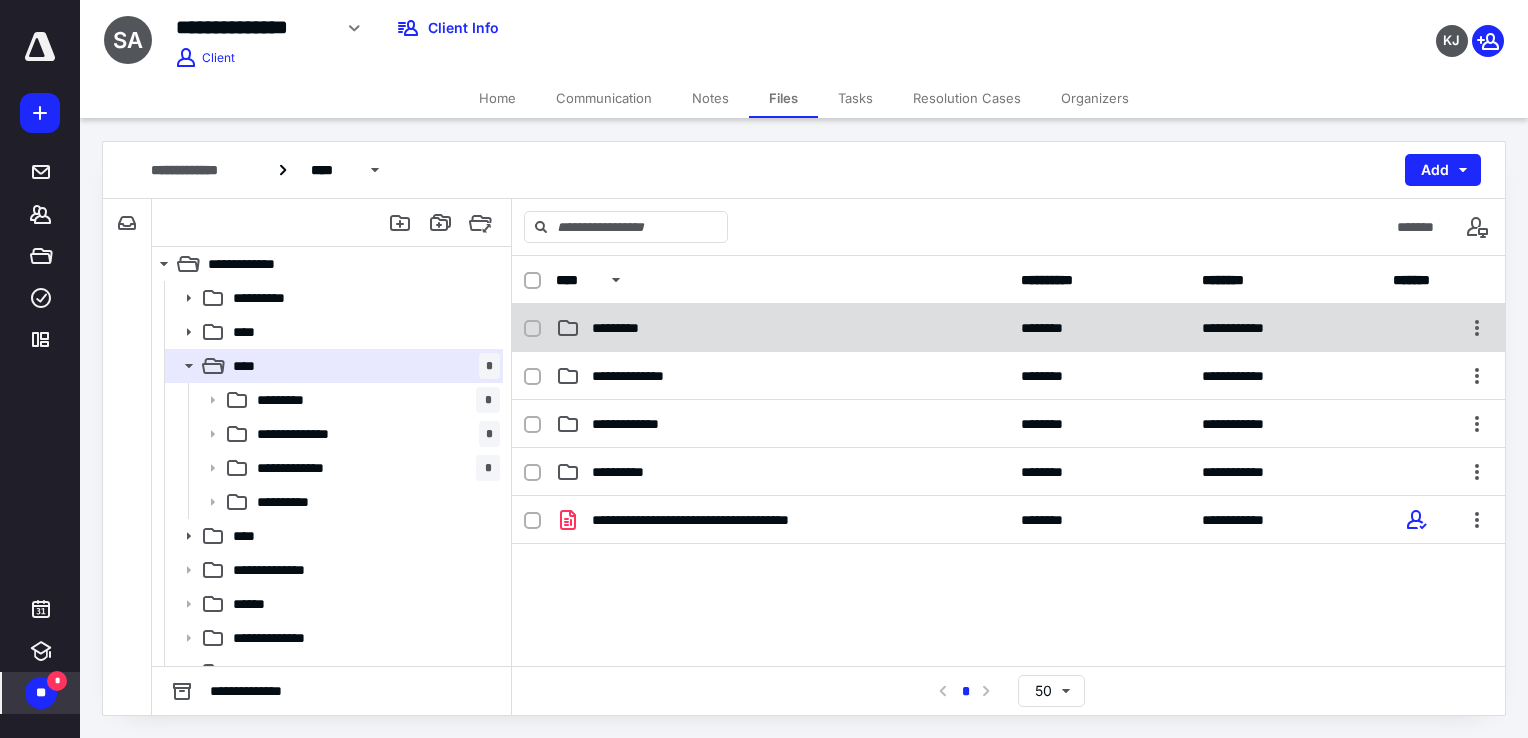 click at bounding box center [532, 329] 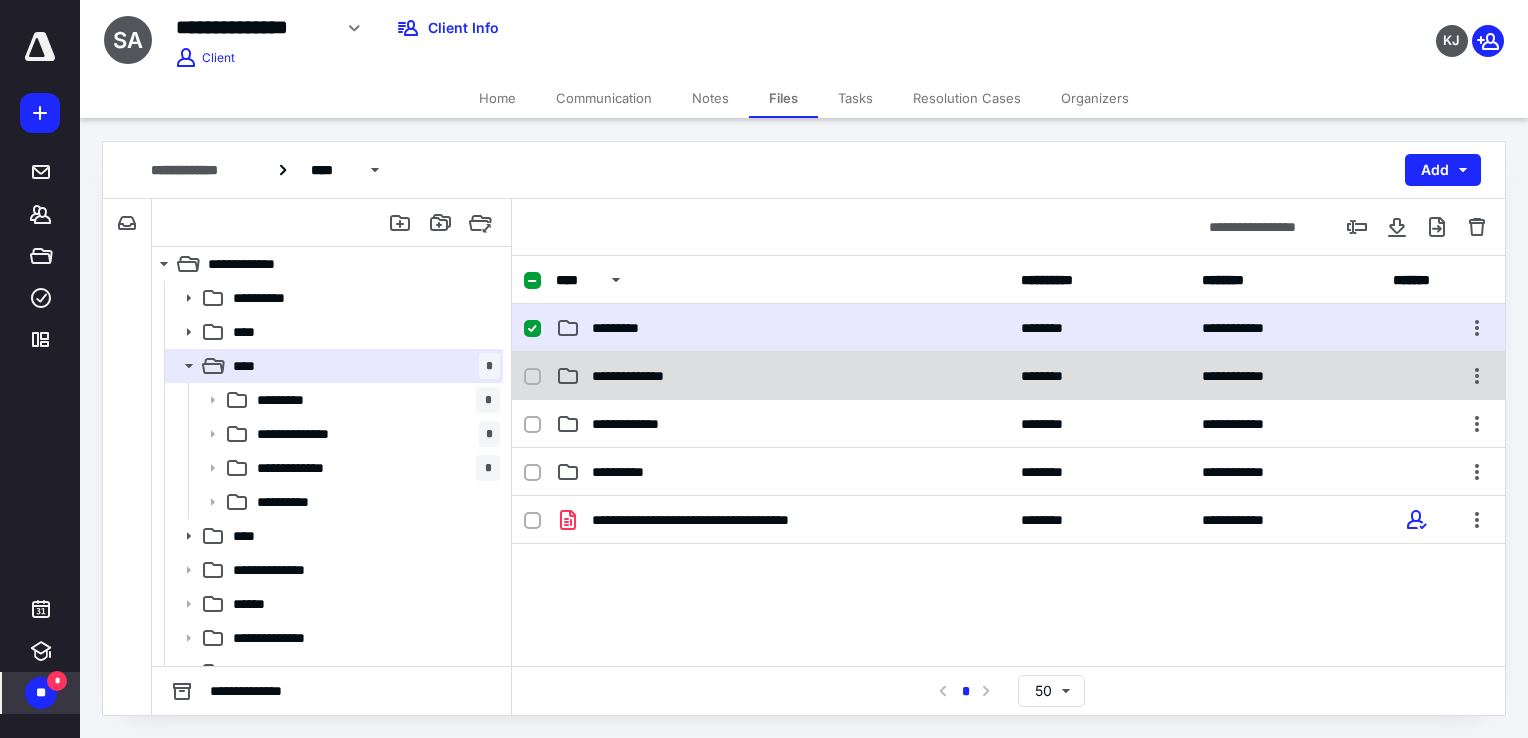 click 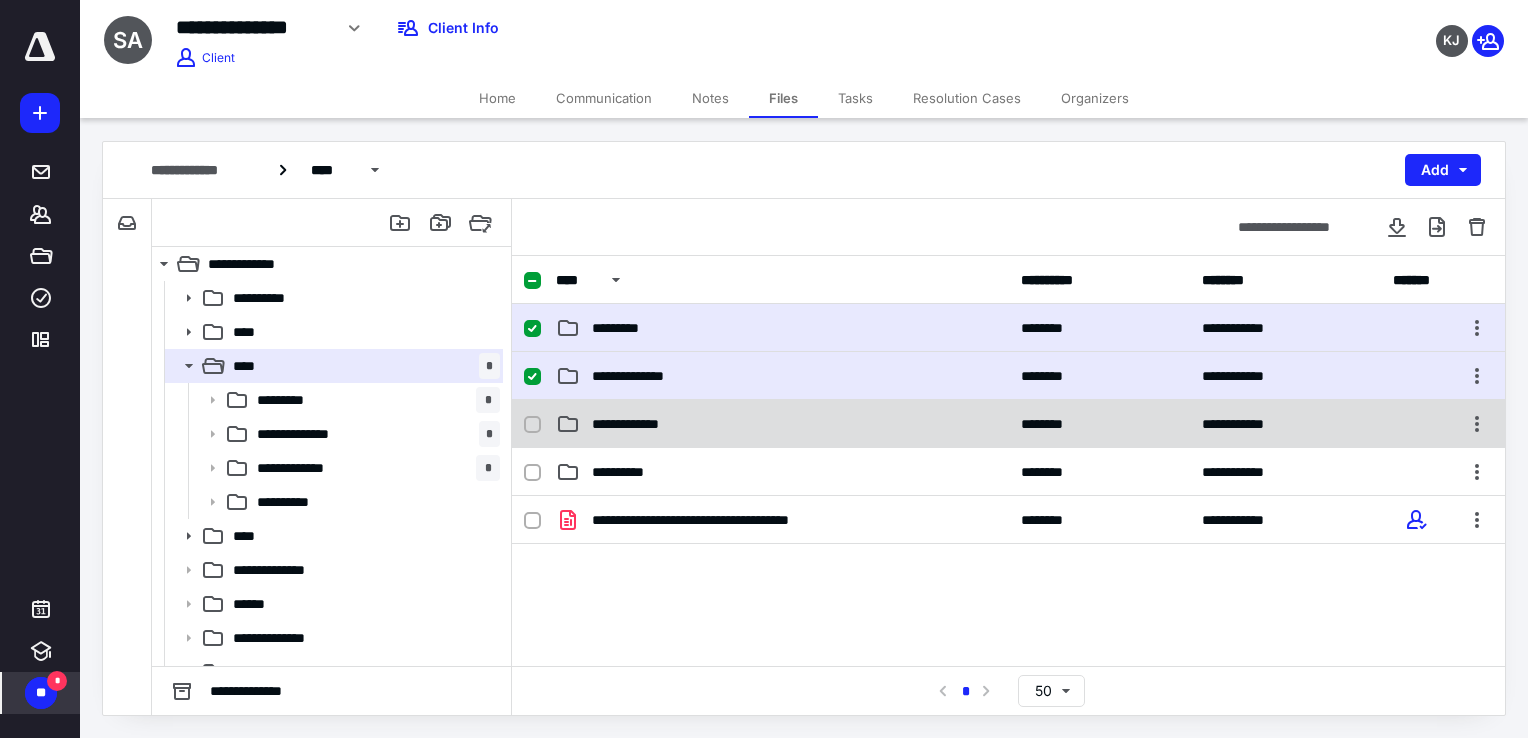 click 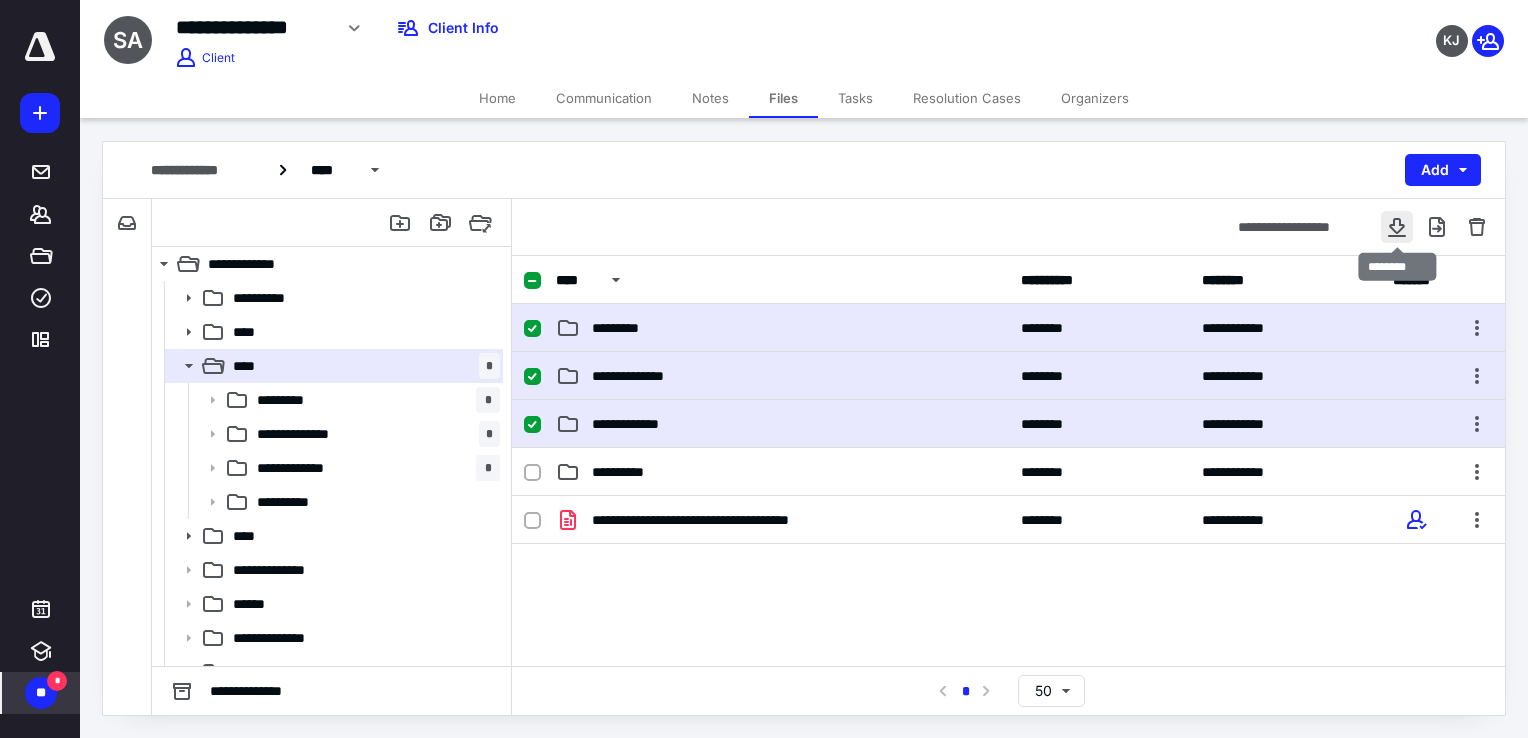 click at bounding box center (1397, 227) 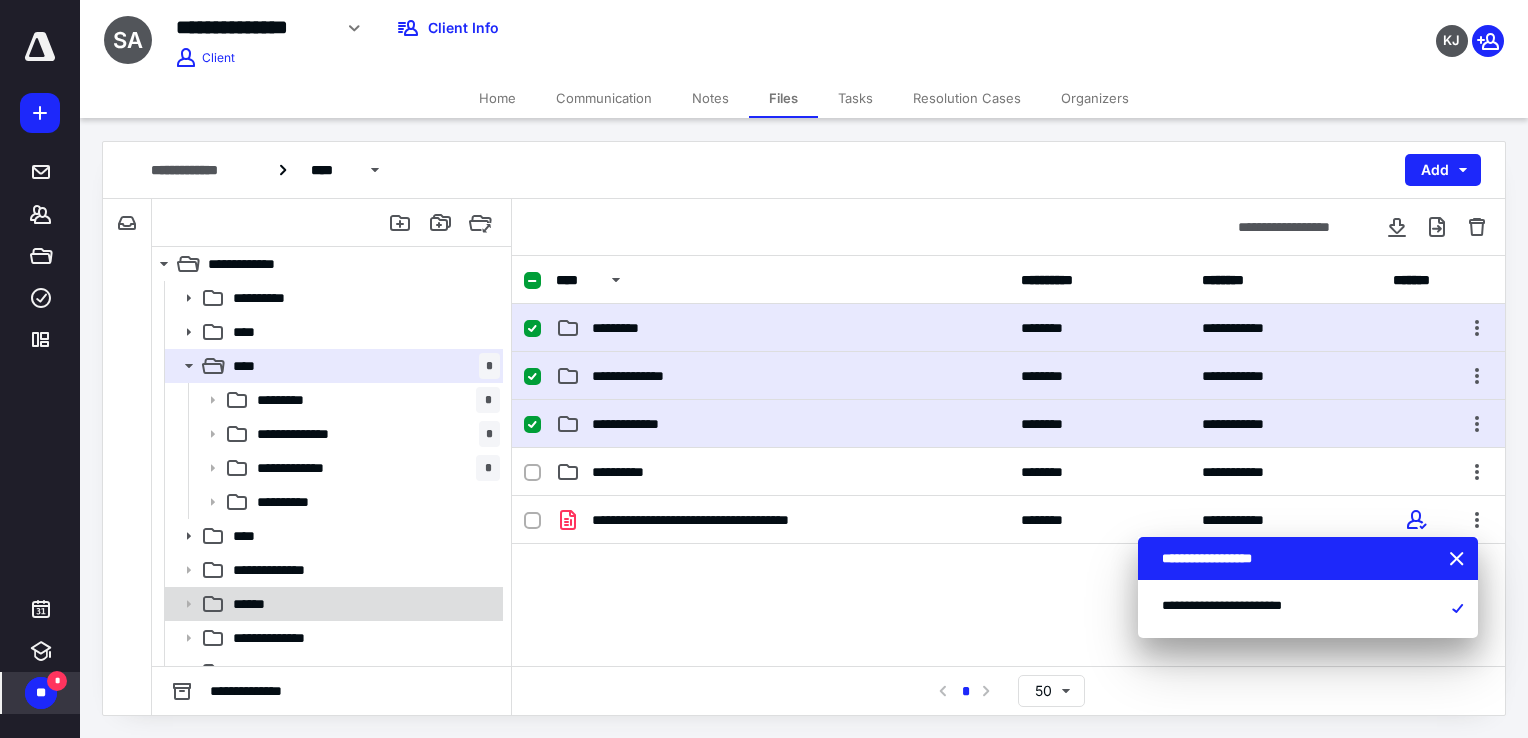 scroll, scrollTop: 55, scrollLeft: 0, axis: vertical 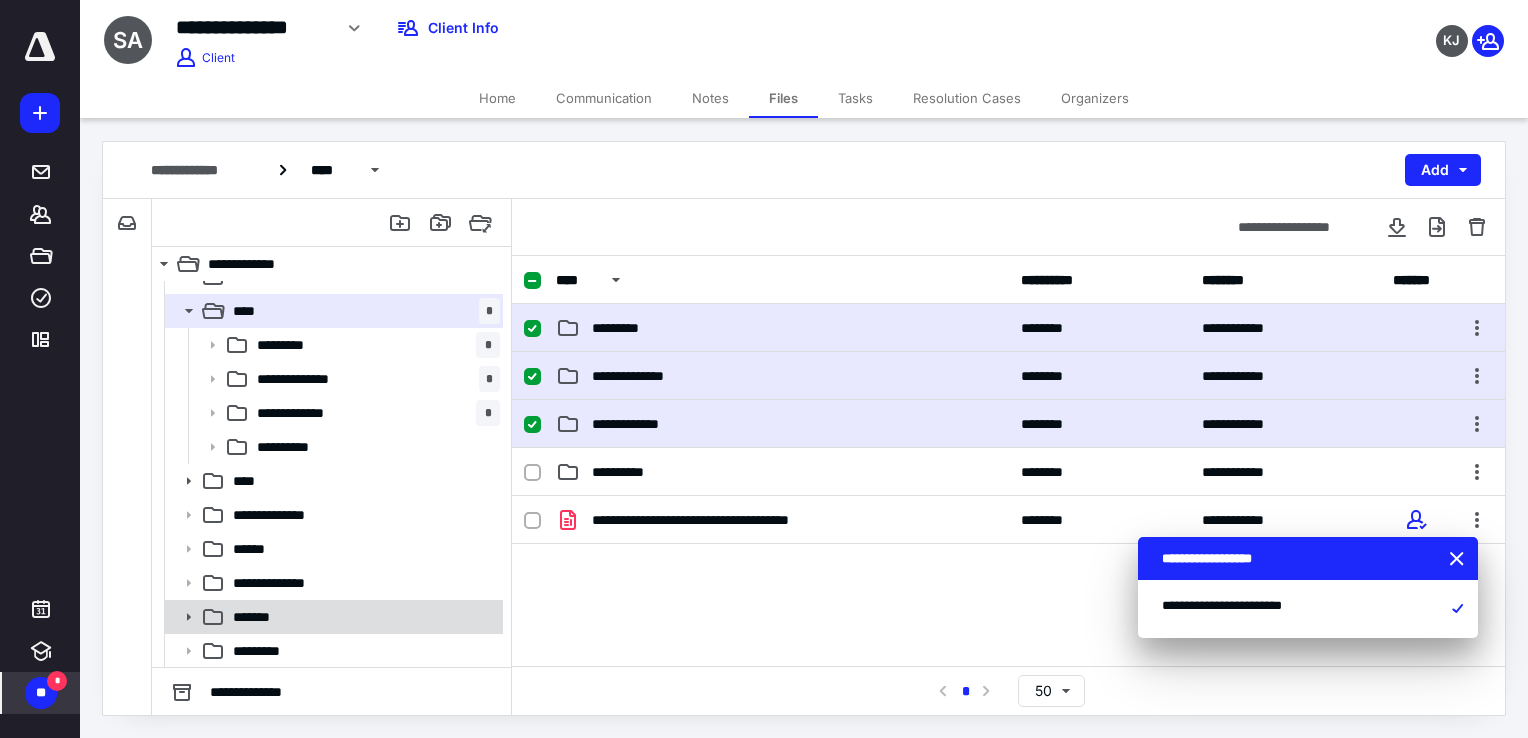 click 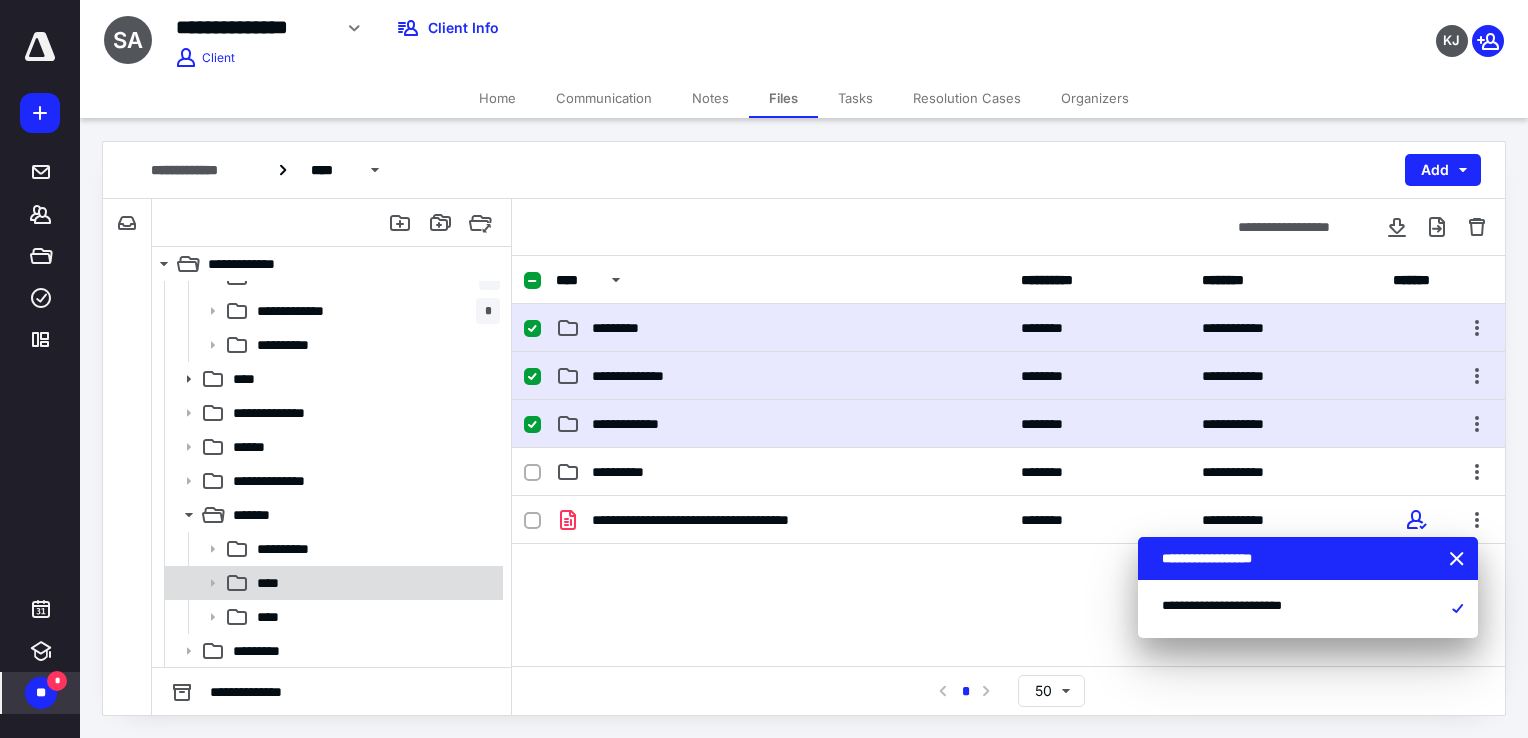 scroll, scrollTop: 156, scrollLeft: 0, axis: vertical 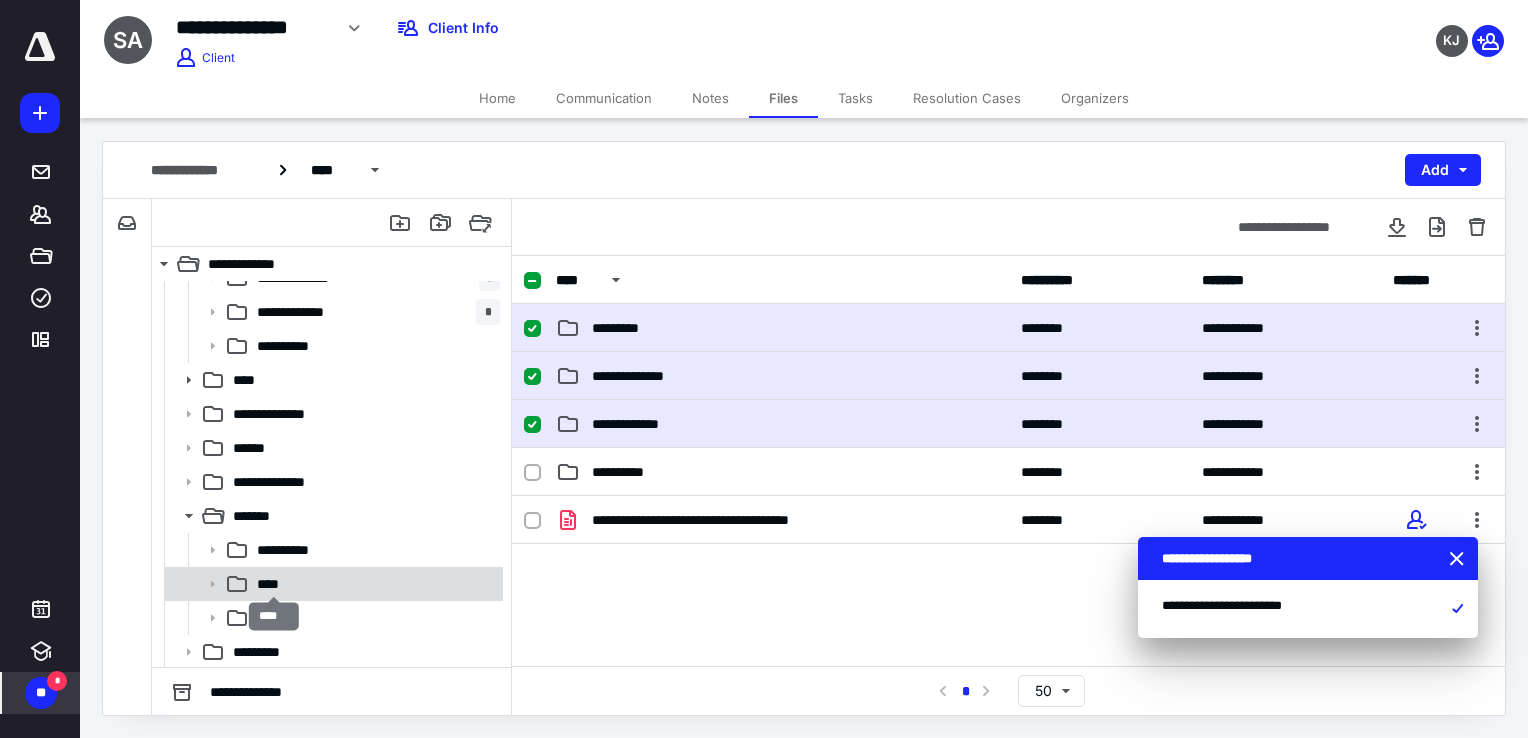click on "****" at bounding box center [274, 584] 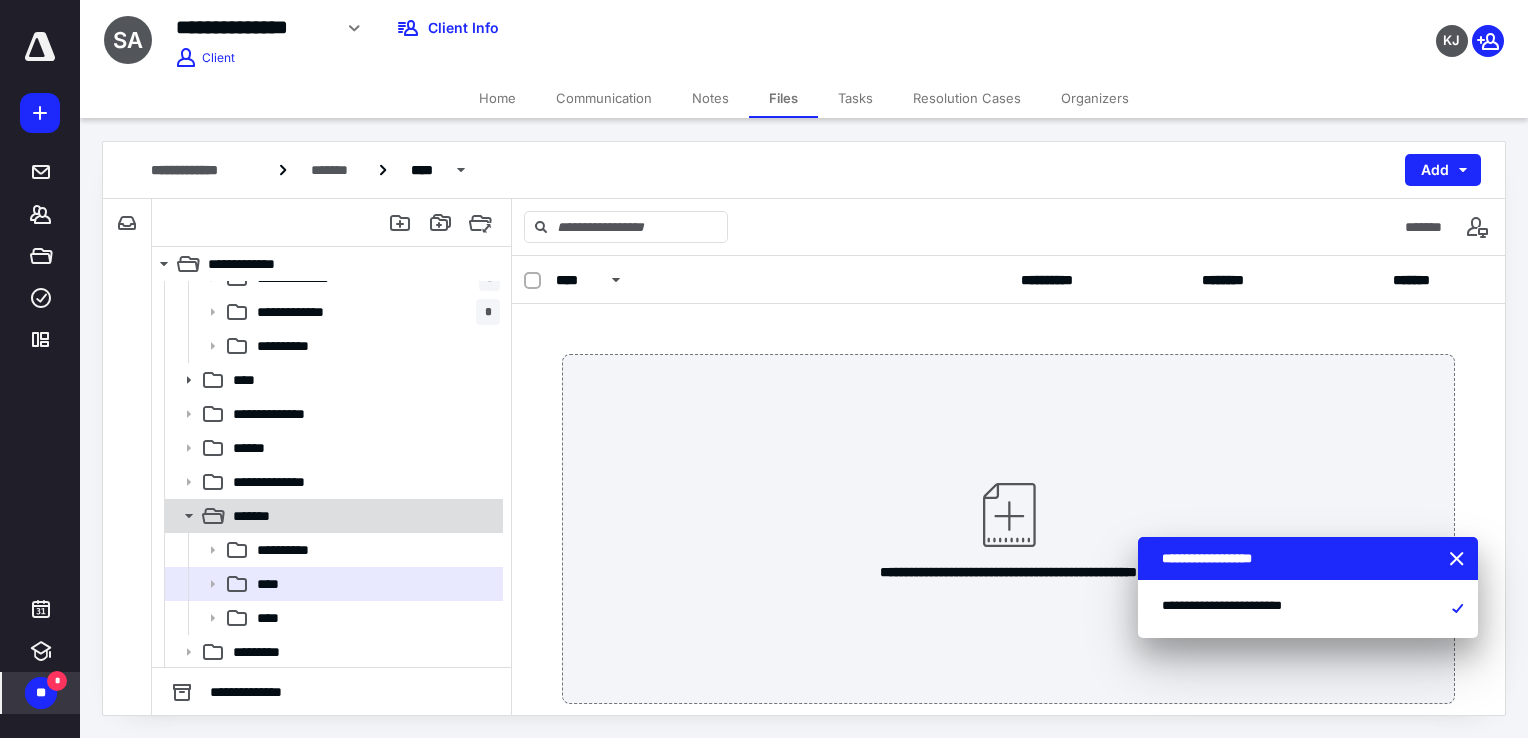 click on "*******" at bounding box center [332, 516] 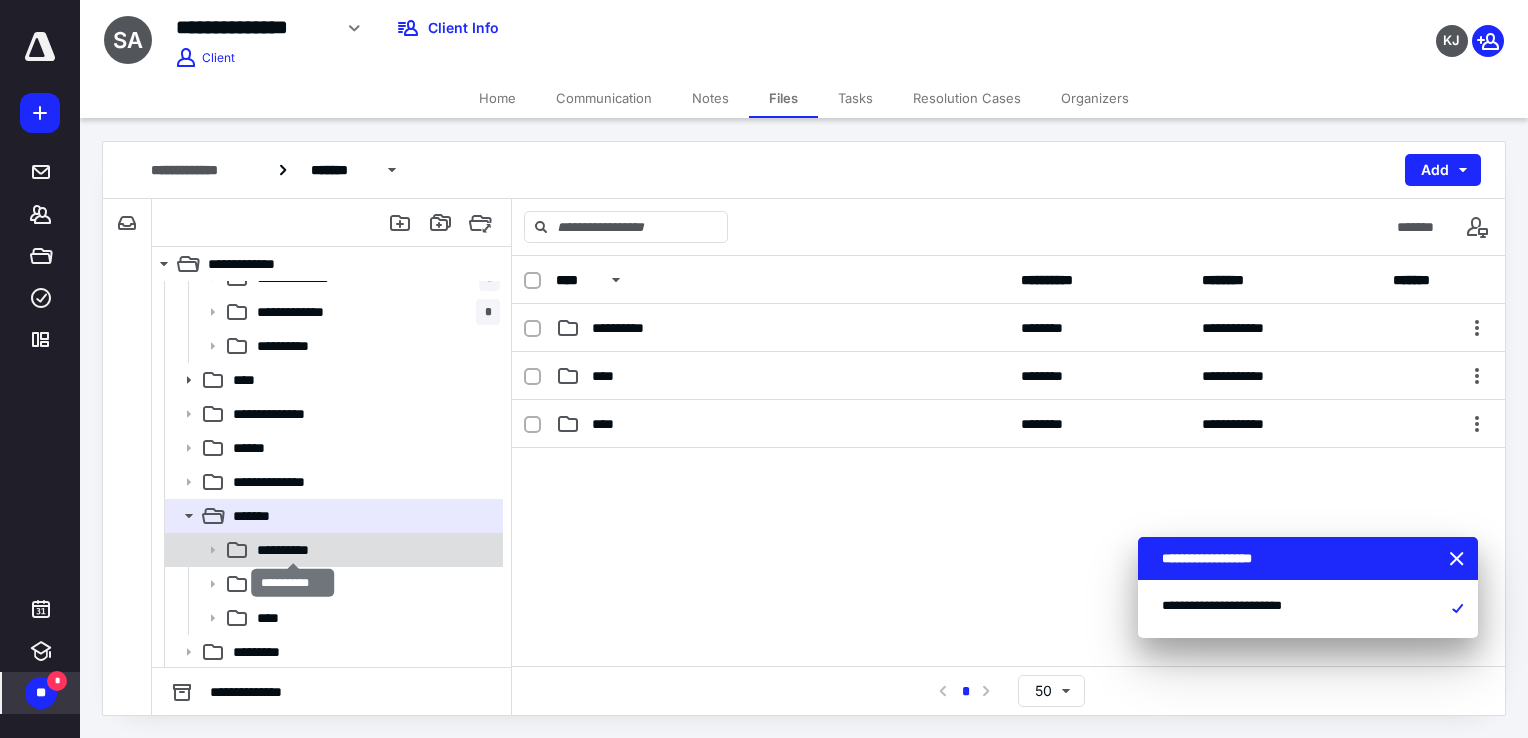 click on "**********" at bounding box center (293, 550) 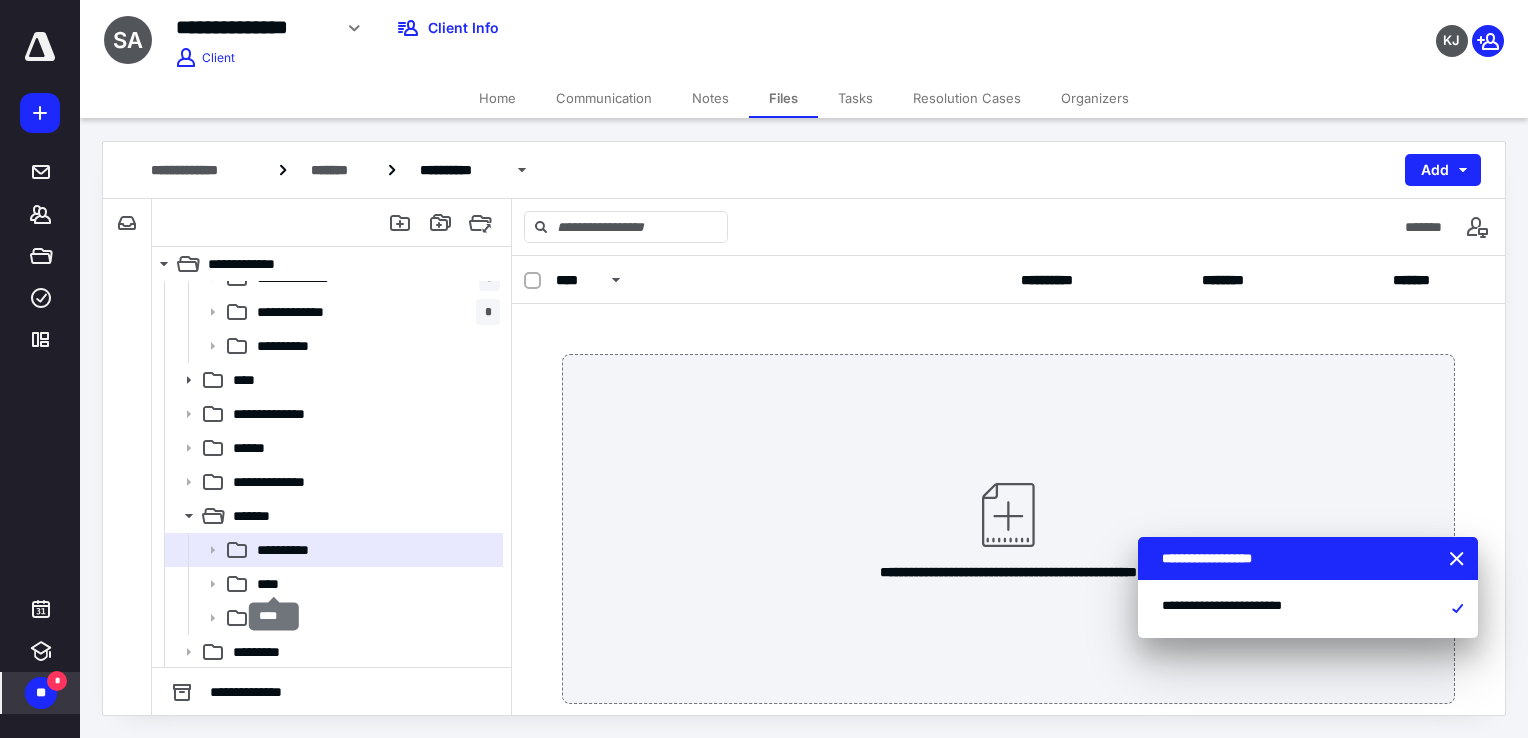click on "****" at bounding box center (274, 584) 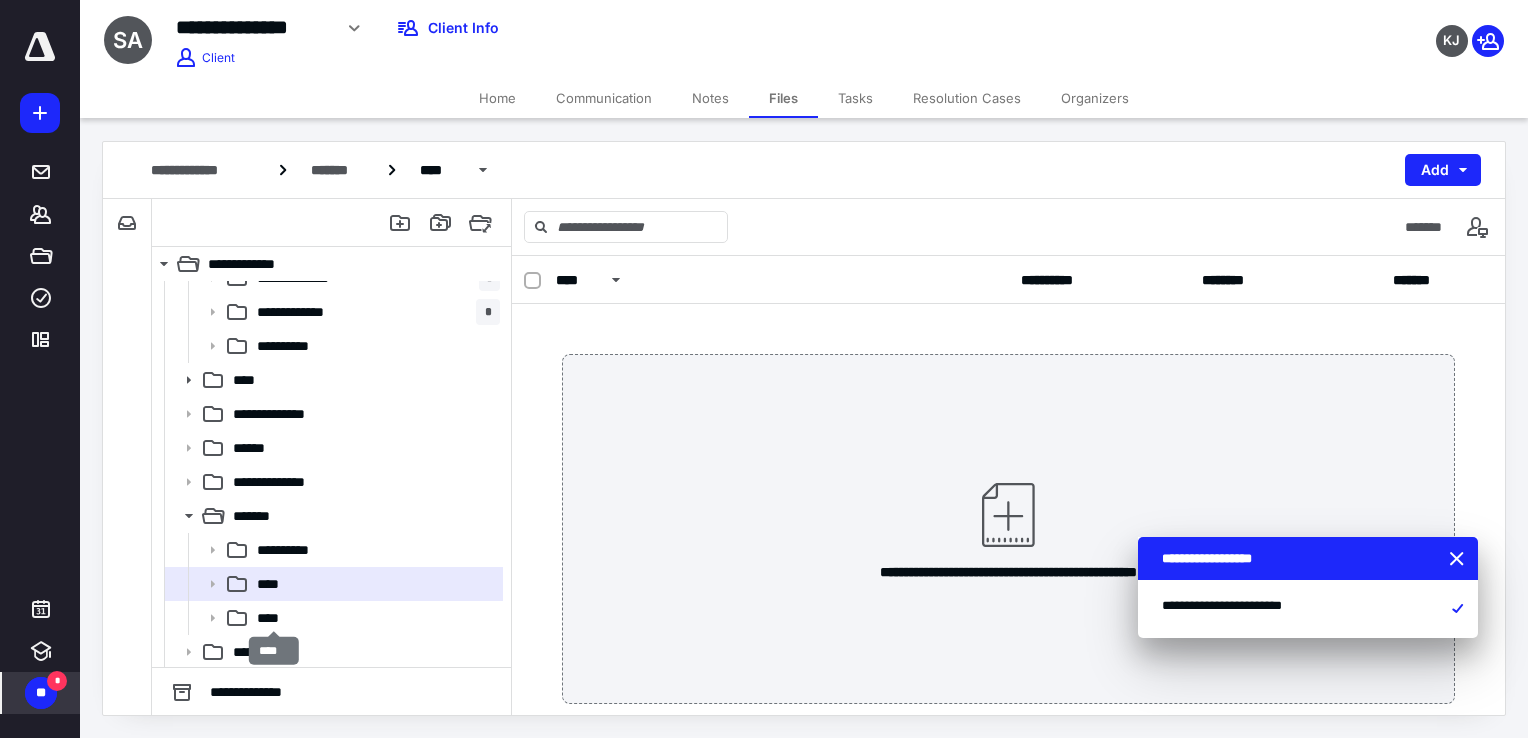 click on "****" at bounding box center (274, 618) 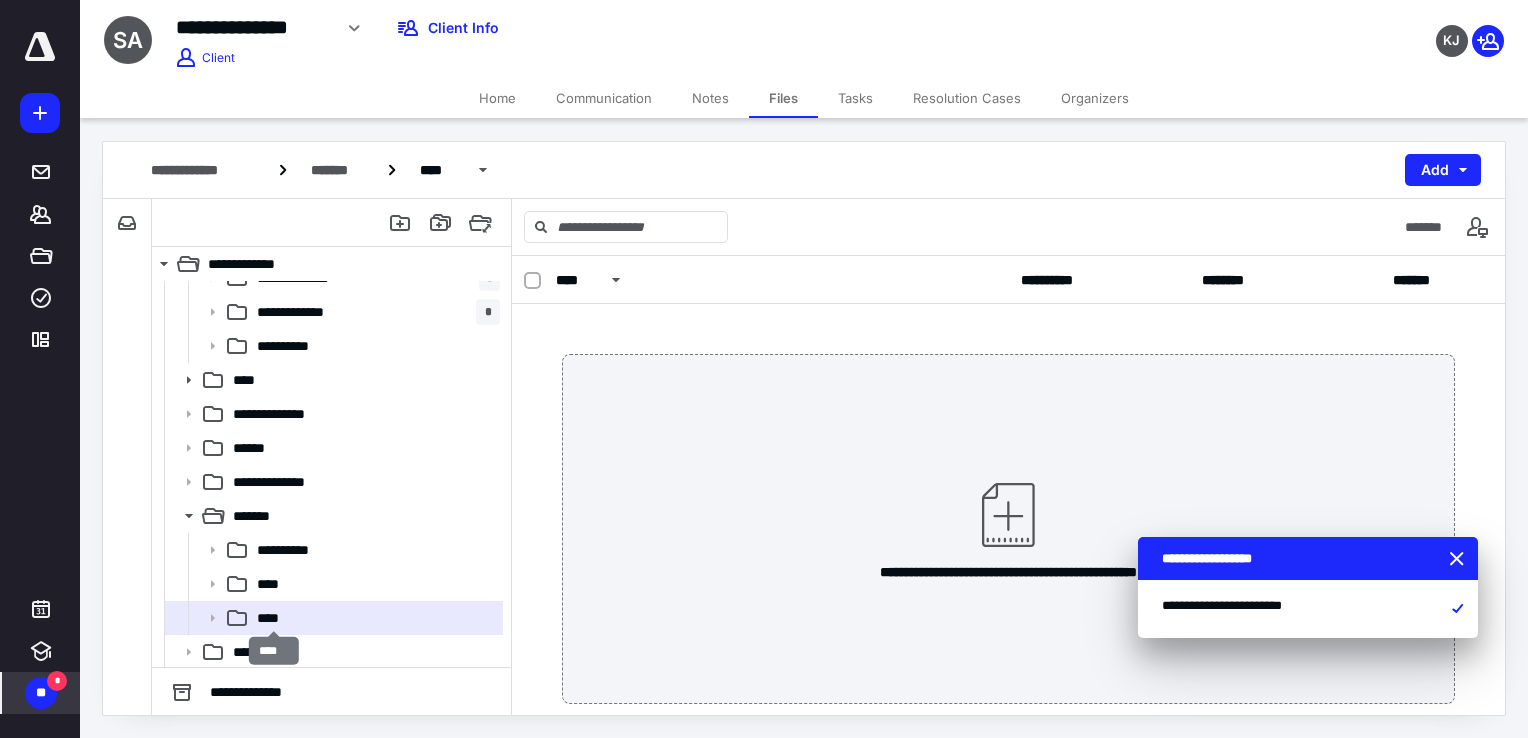 scroll, scrollTop: 0, scrollLeft: 0, axis: both 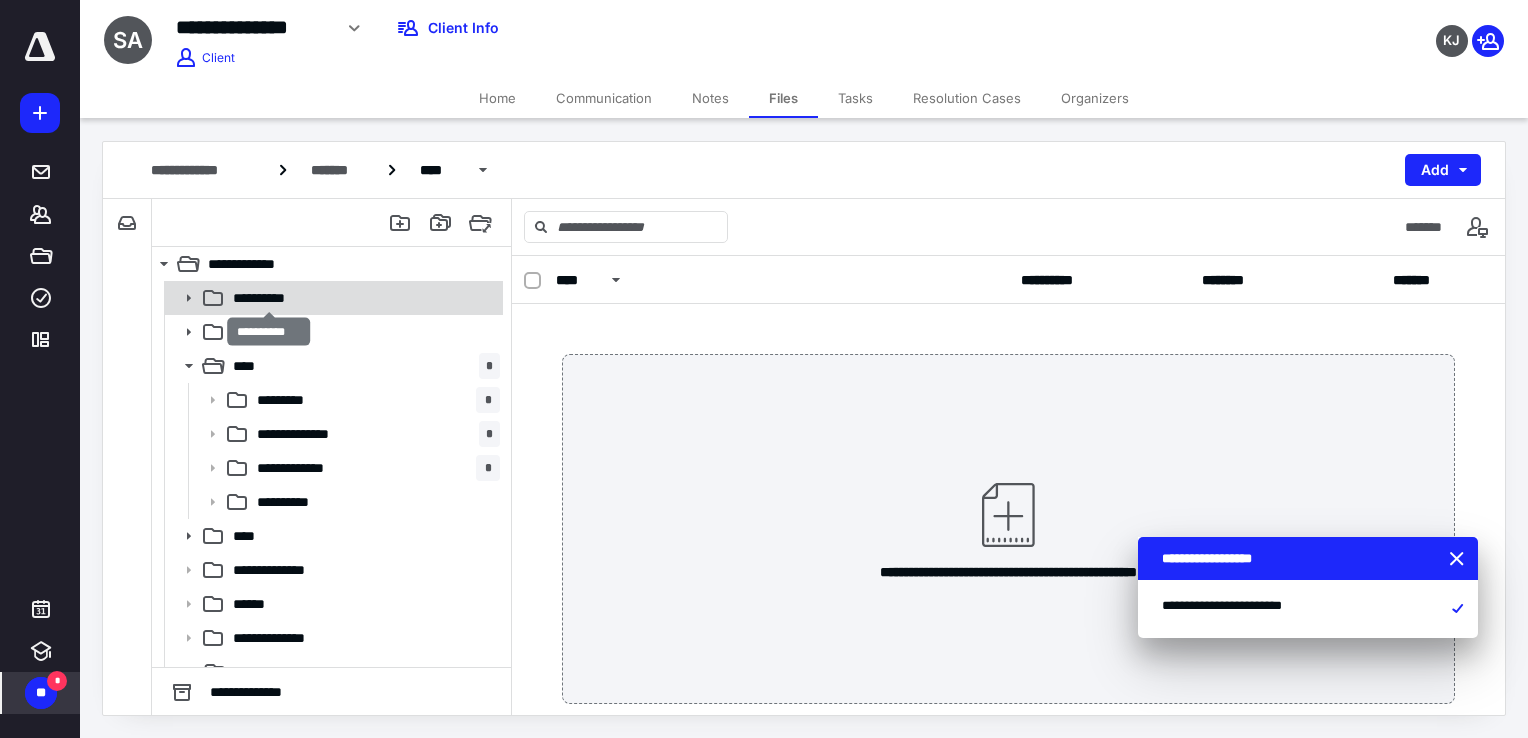click on "**********" at bounding box center (269, 298) 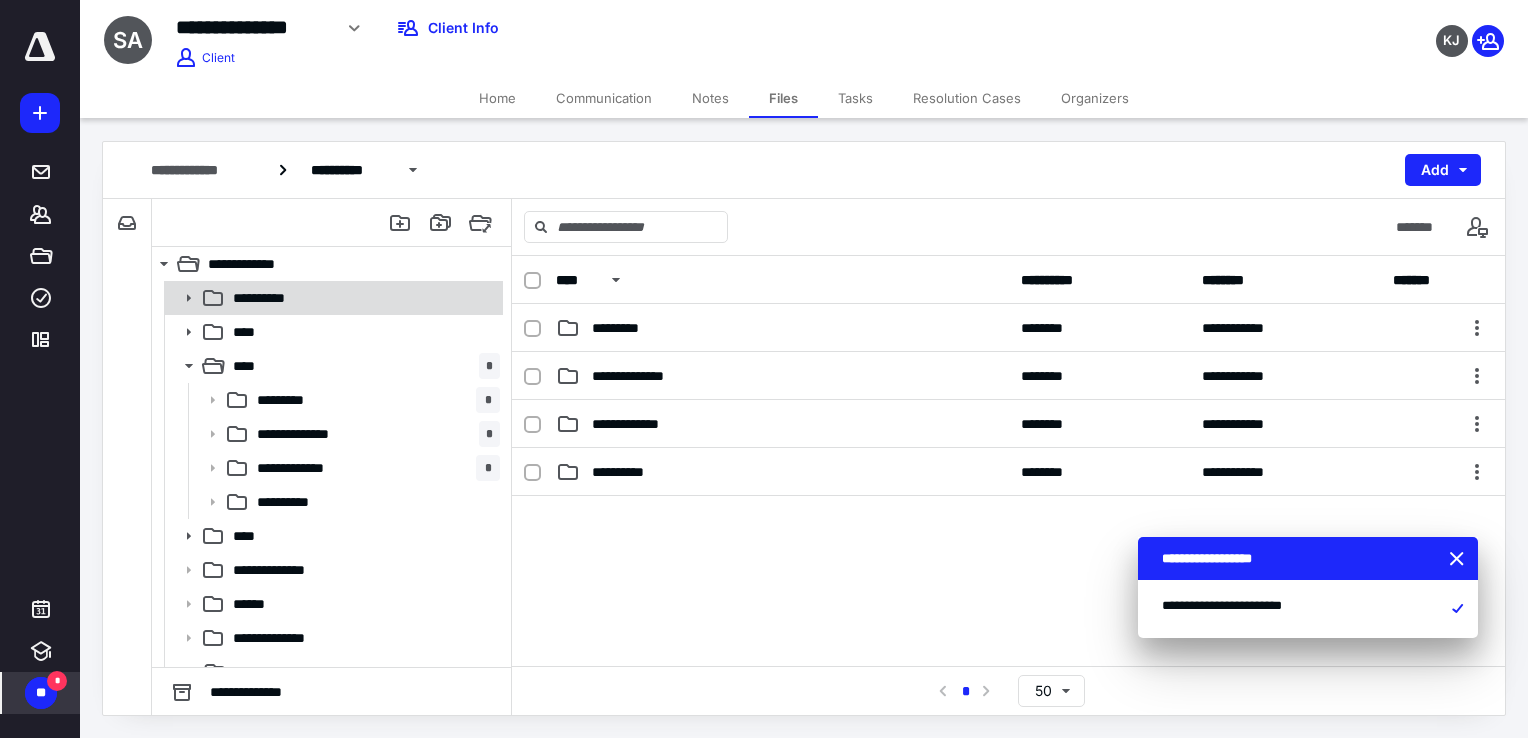 click 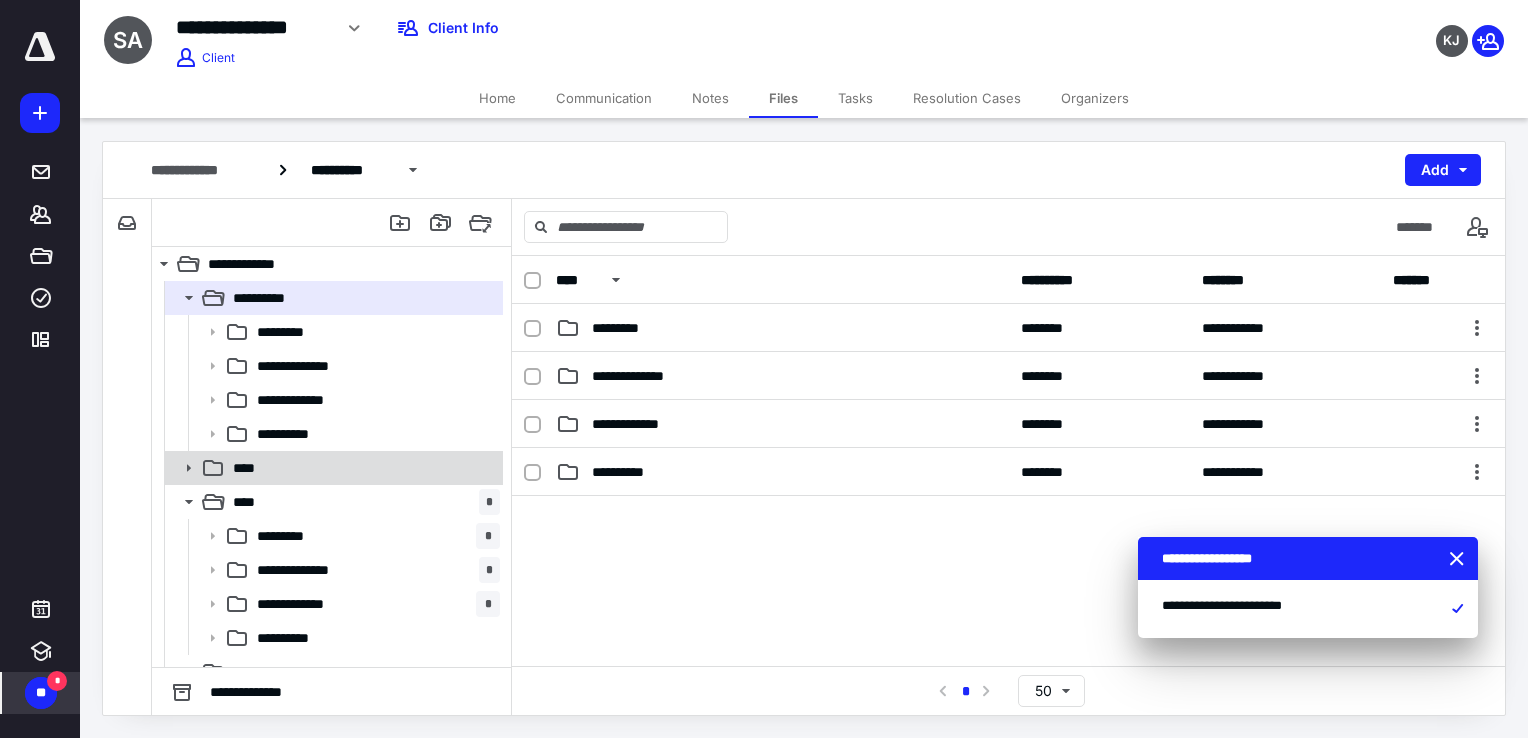 click 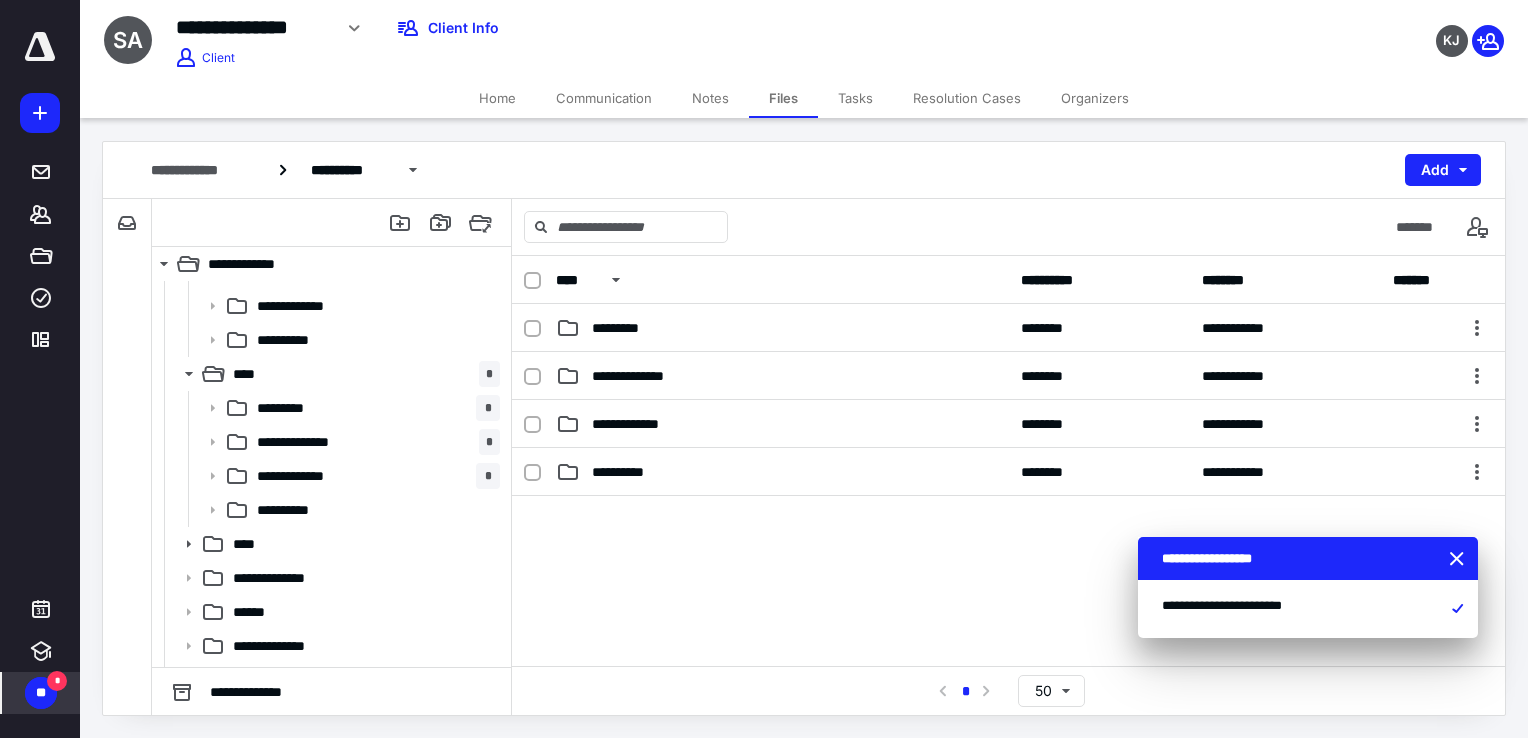 scroll, scrollTop: 429, scrollLeft: 0, axis: vertical 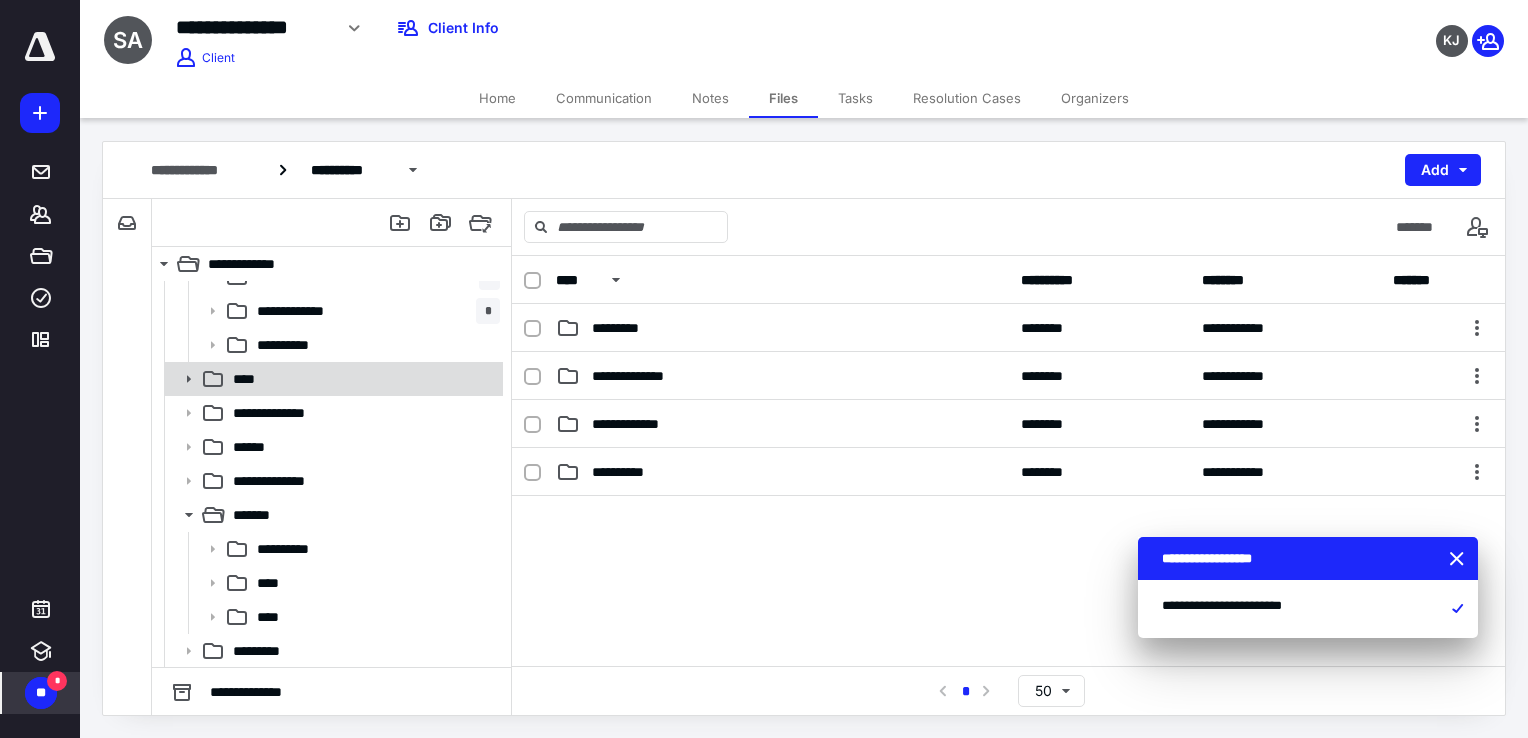 click 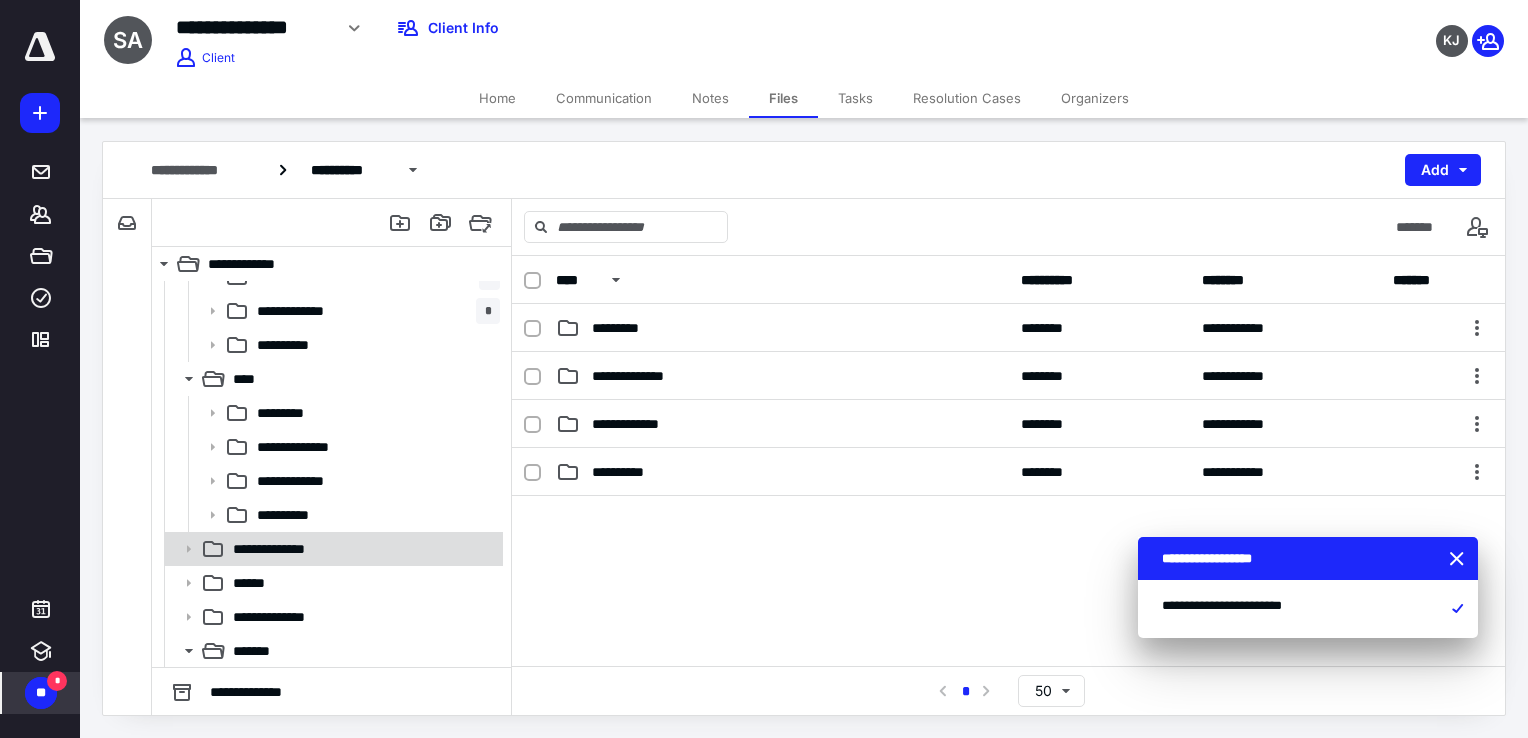 click 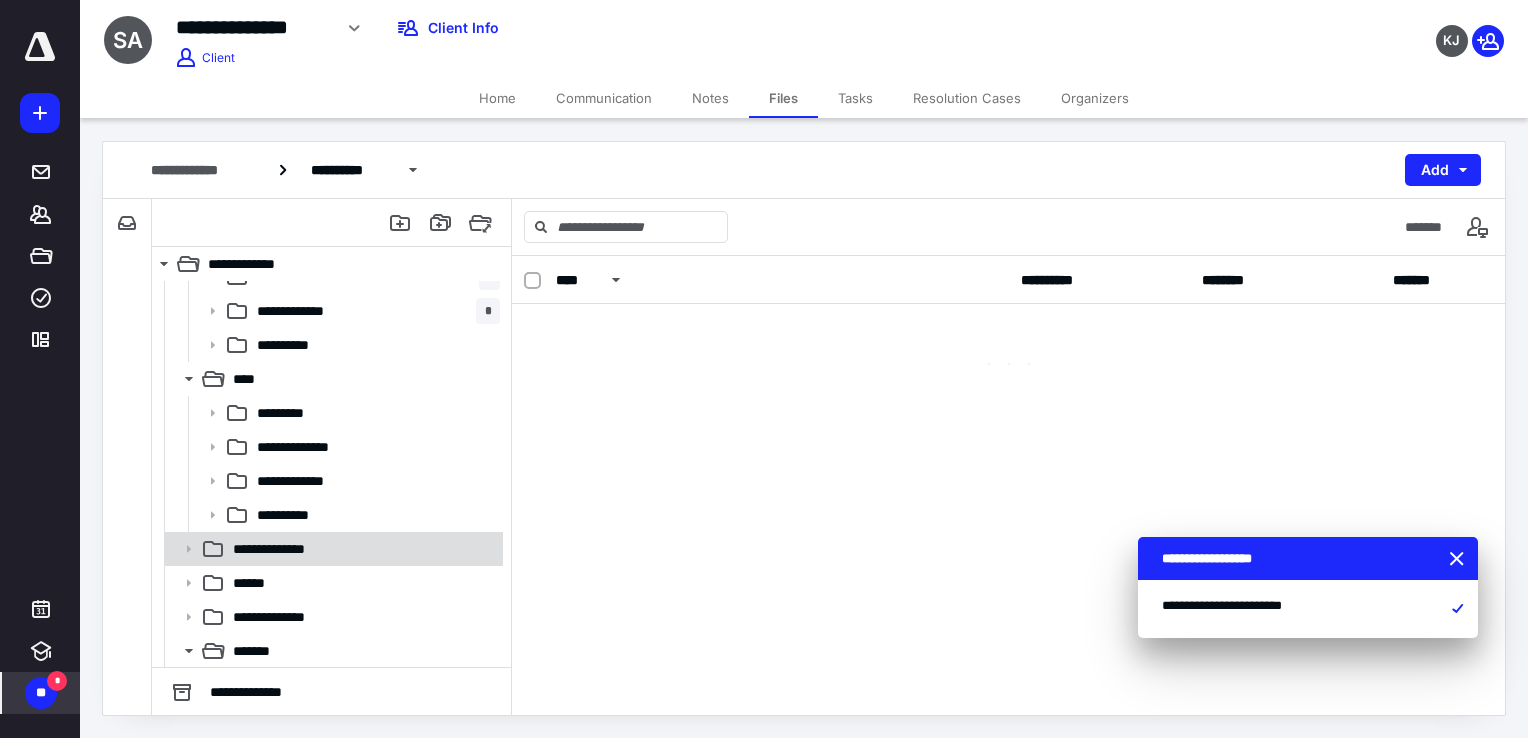 scroll, scrollTop: 552, scrollLeft: 0, axis: vertical 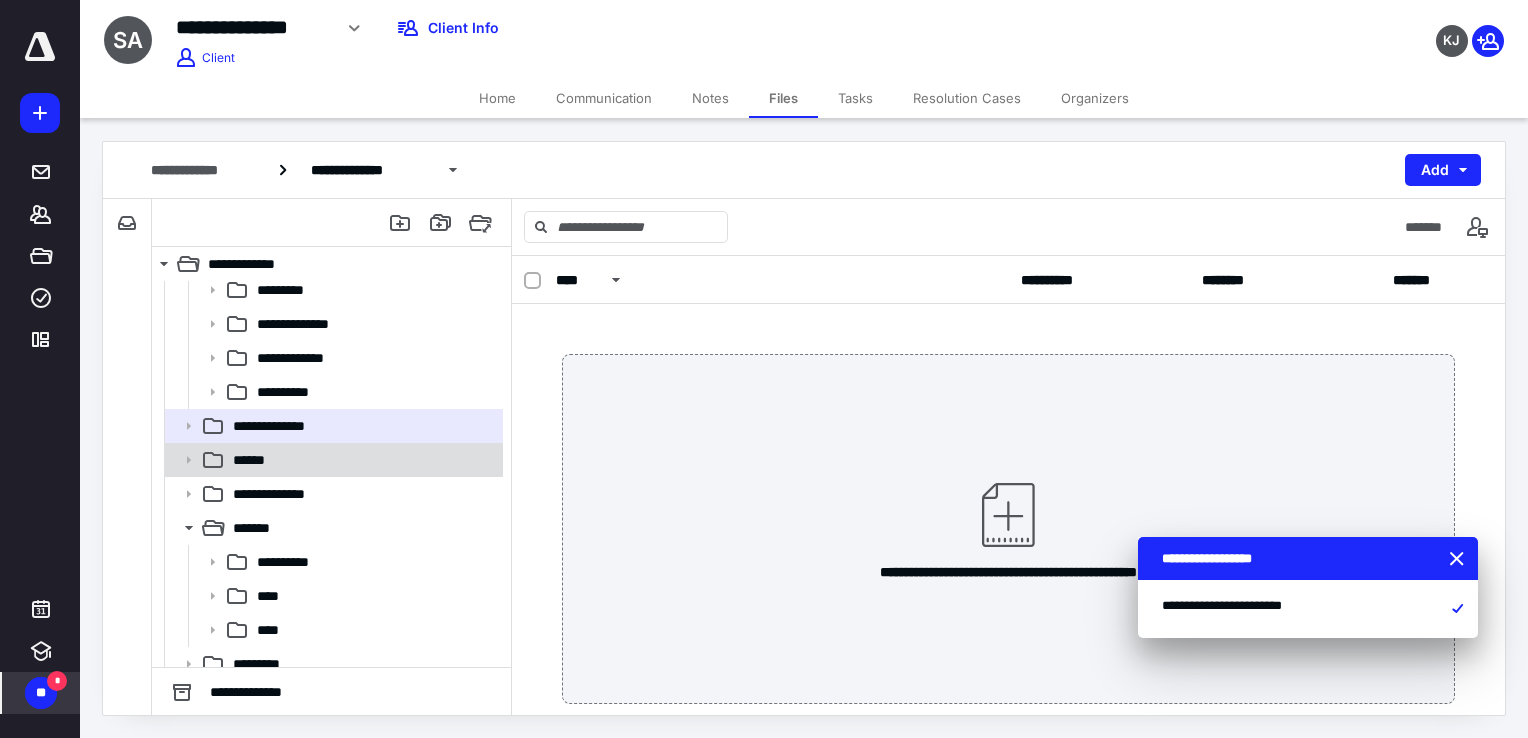 click 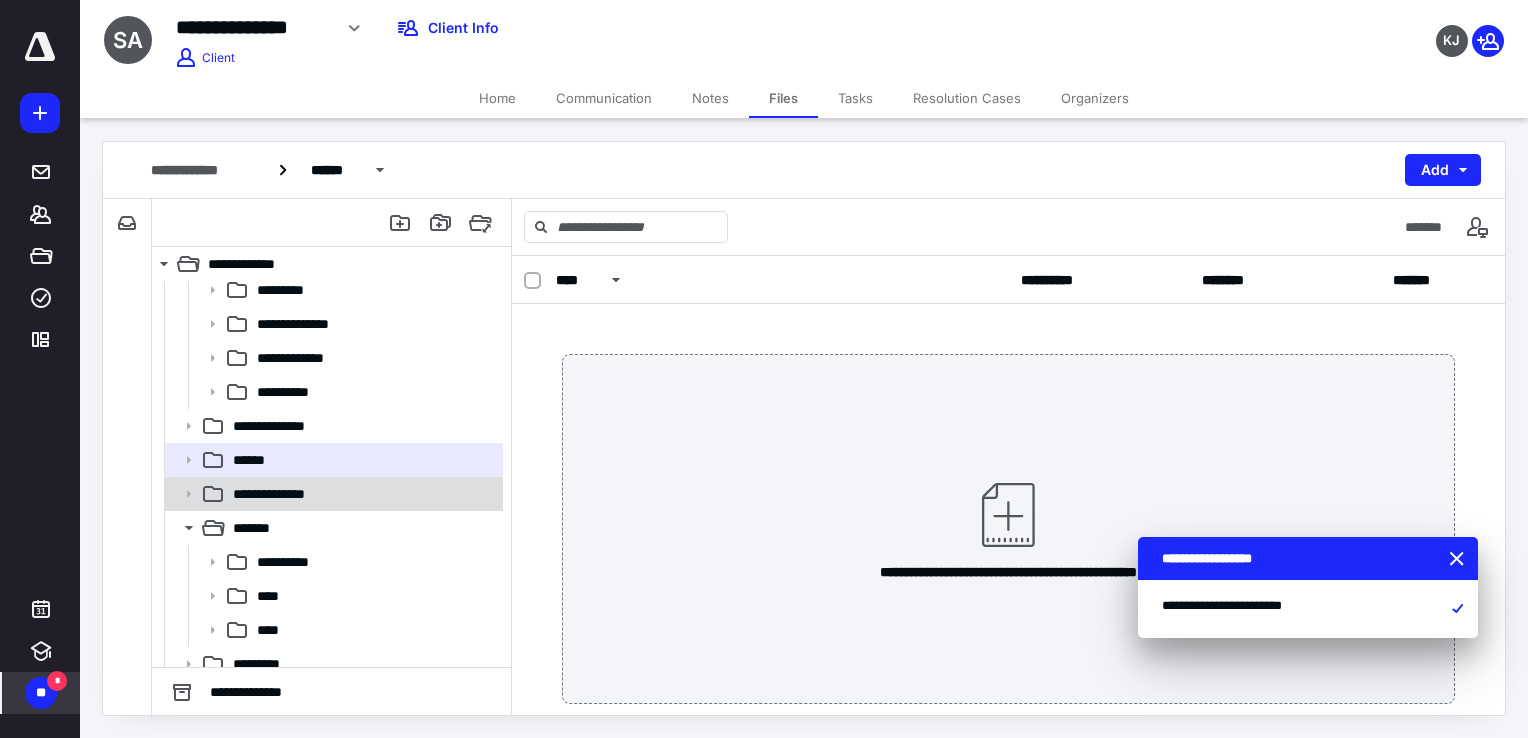 click 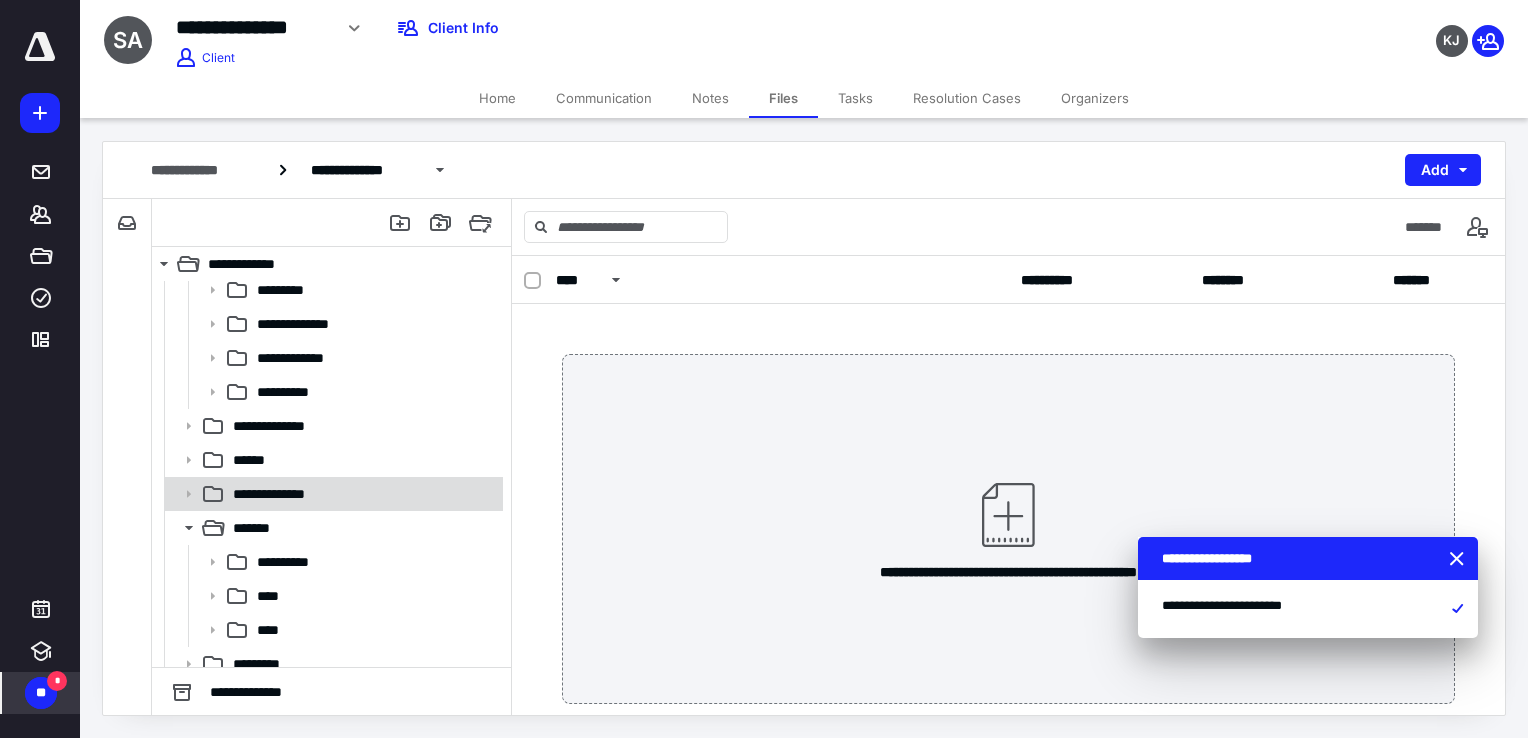 scroll, scrollTop: 565, scrollLeft: 0, axis: vertical 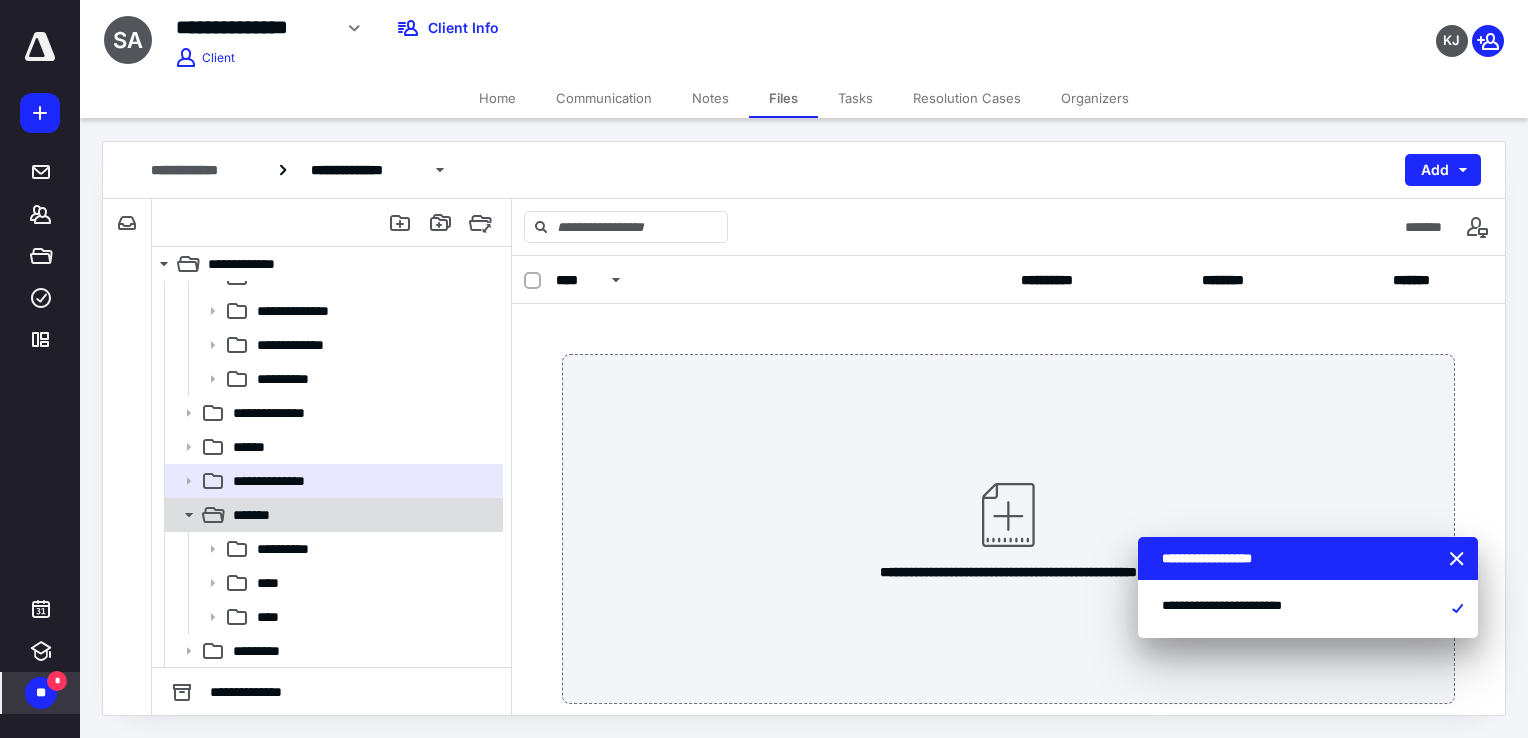 click 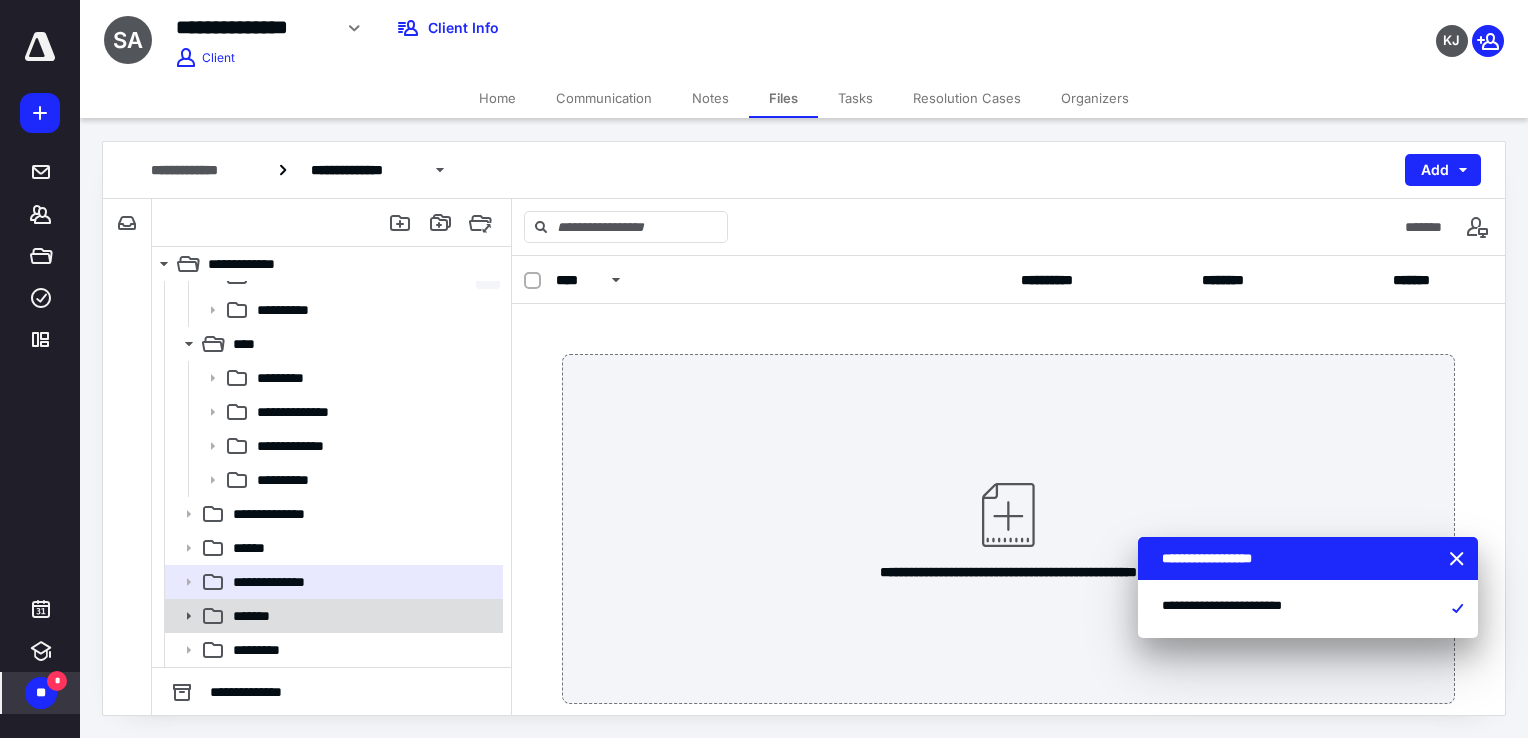 scroll, scrollTop: 463, scrollLeft: 0, axis: vertical 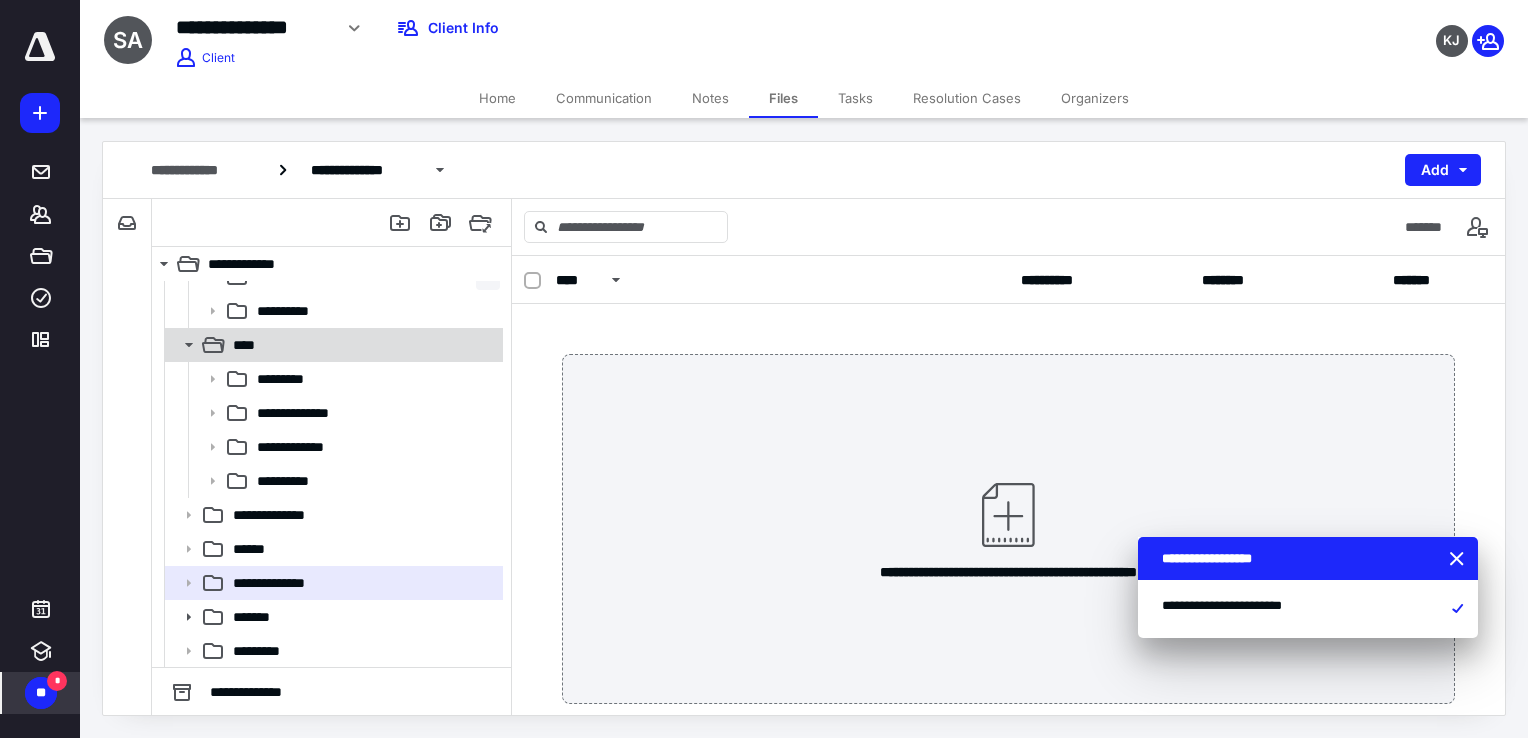 click 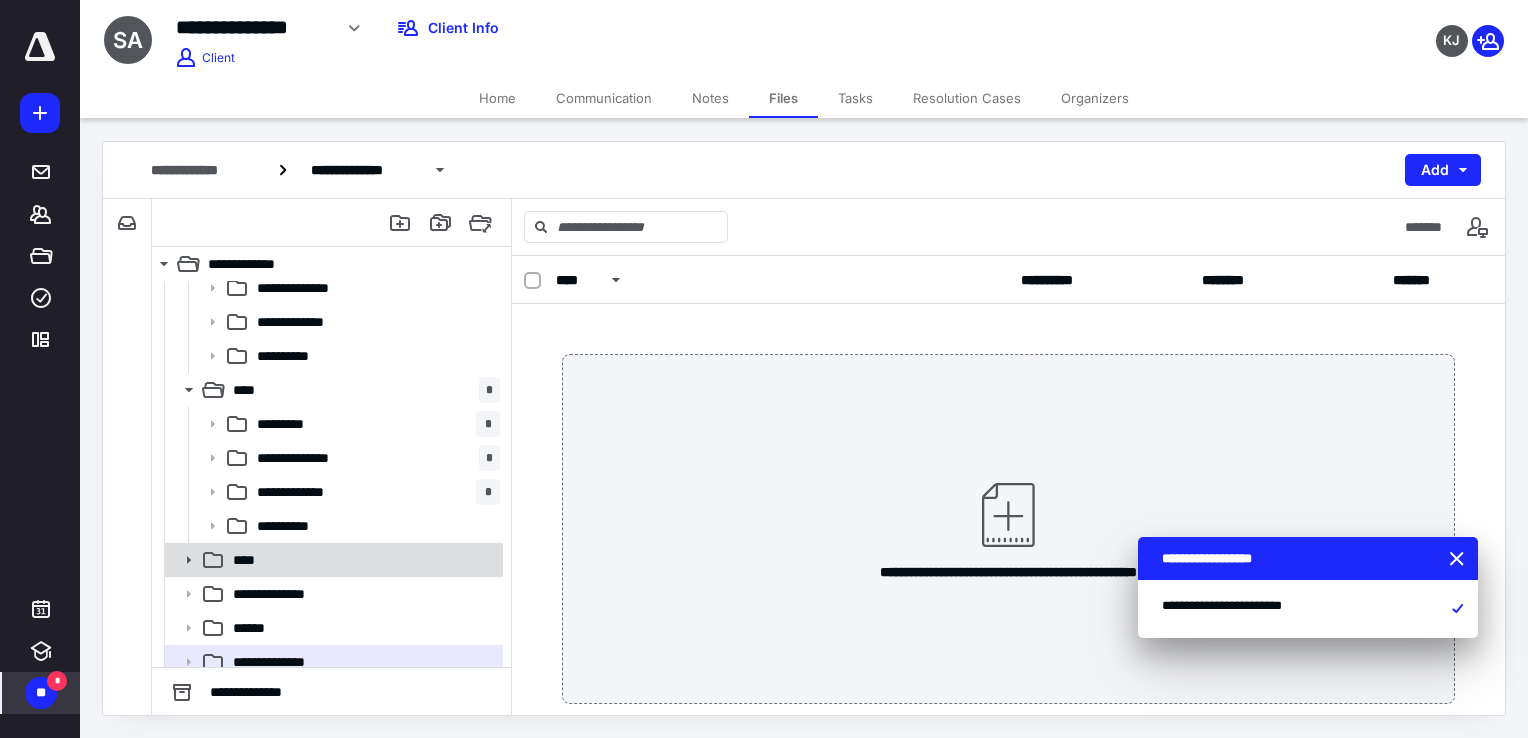 scroll, scrollTop: 248, scrollLeft: 0, axis: vertical 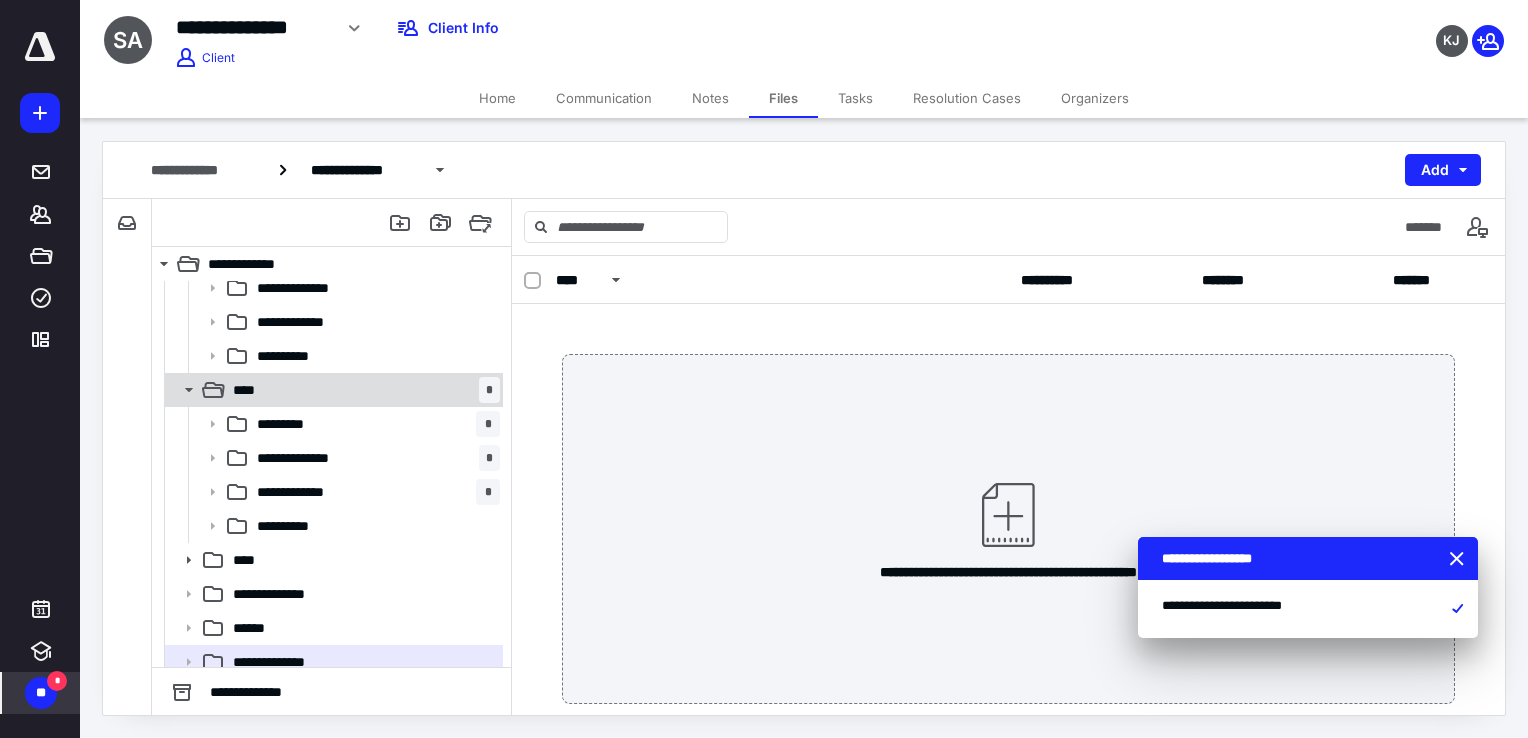 click 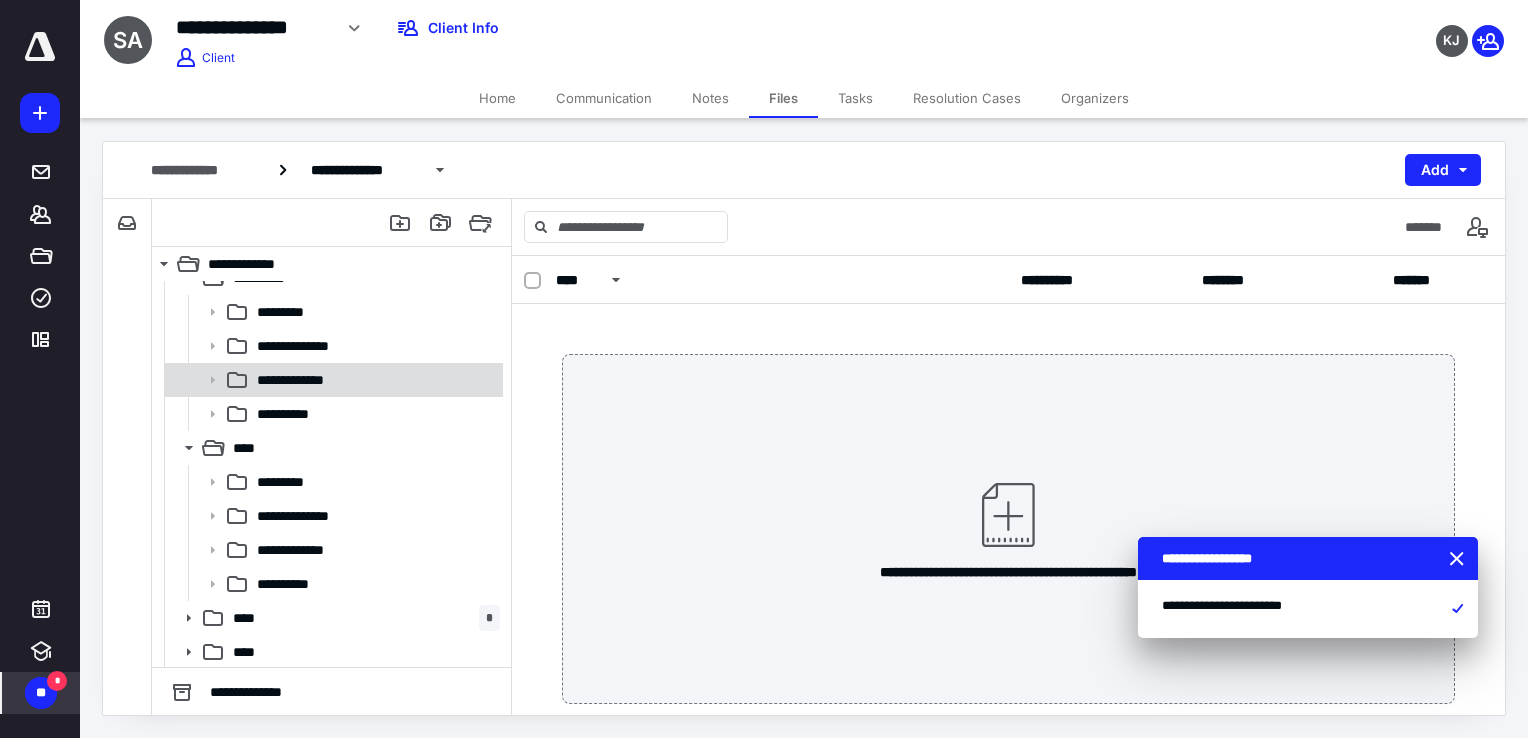 scroll, scrollTop: 20, scrollLeft: 0, axis: vertical 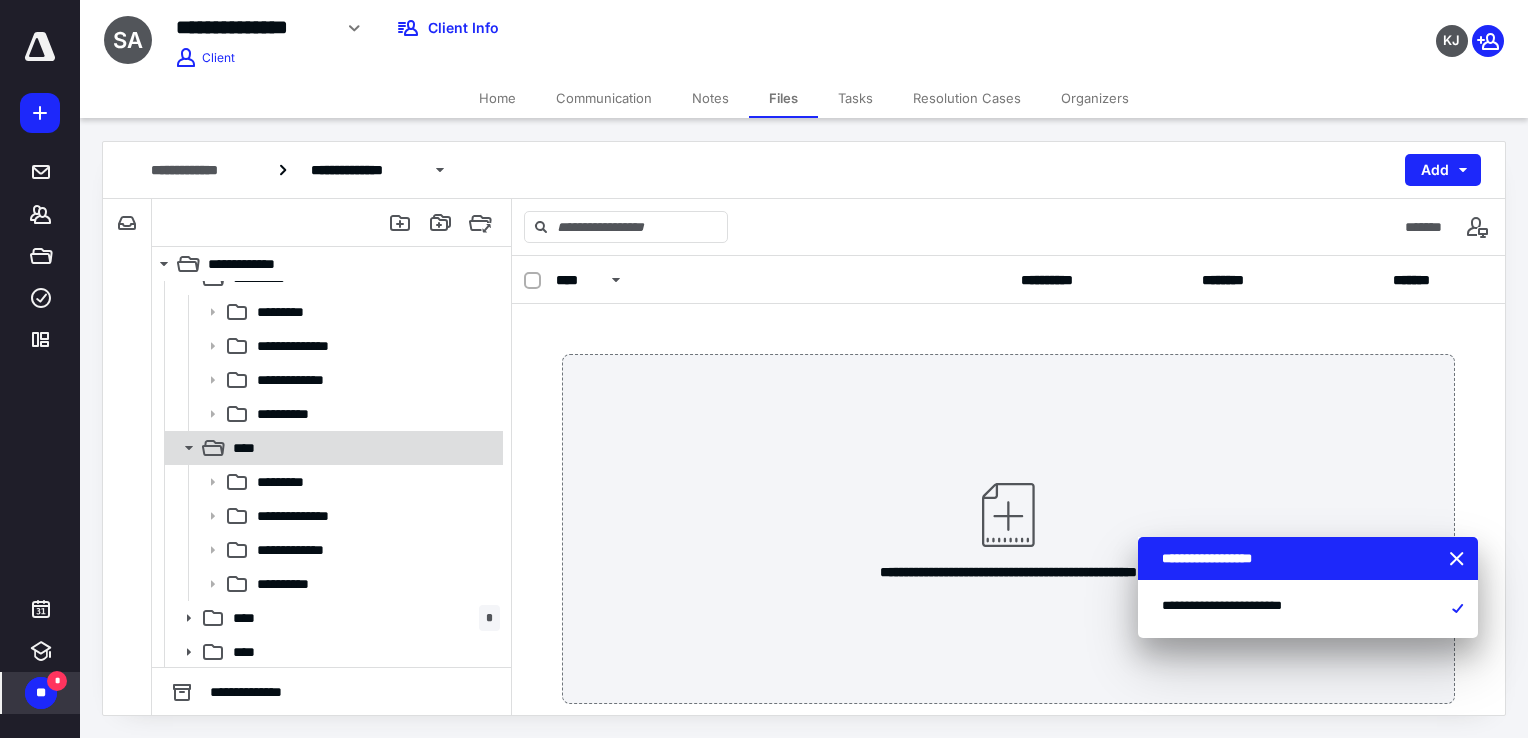 click 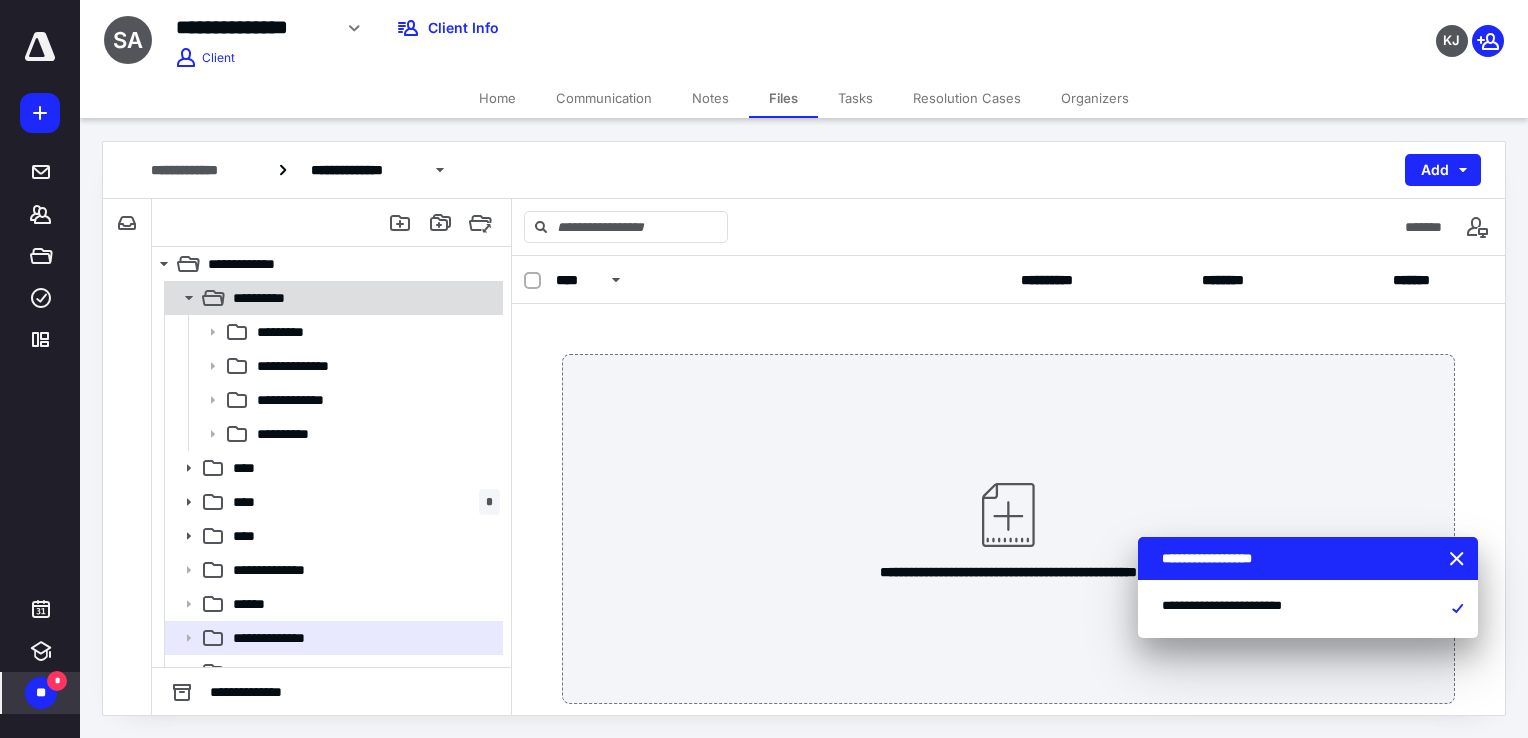 scroll, scrollTop: 0, scrollLeft: 0, axis: both 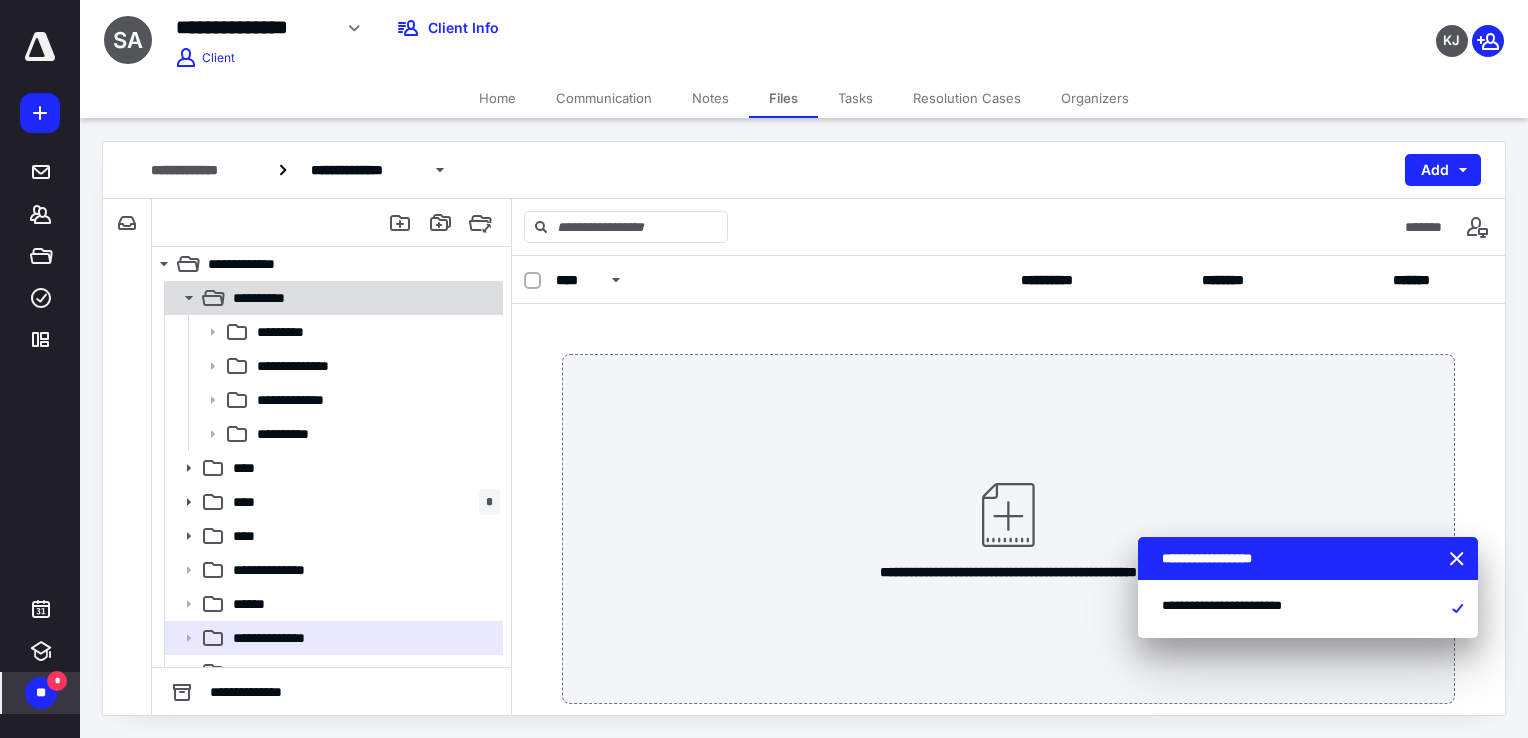 click 